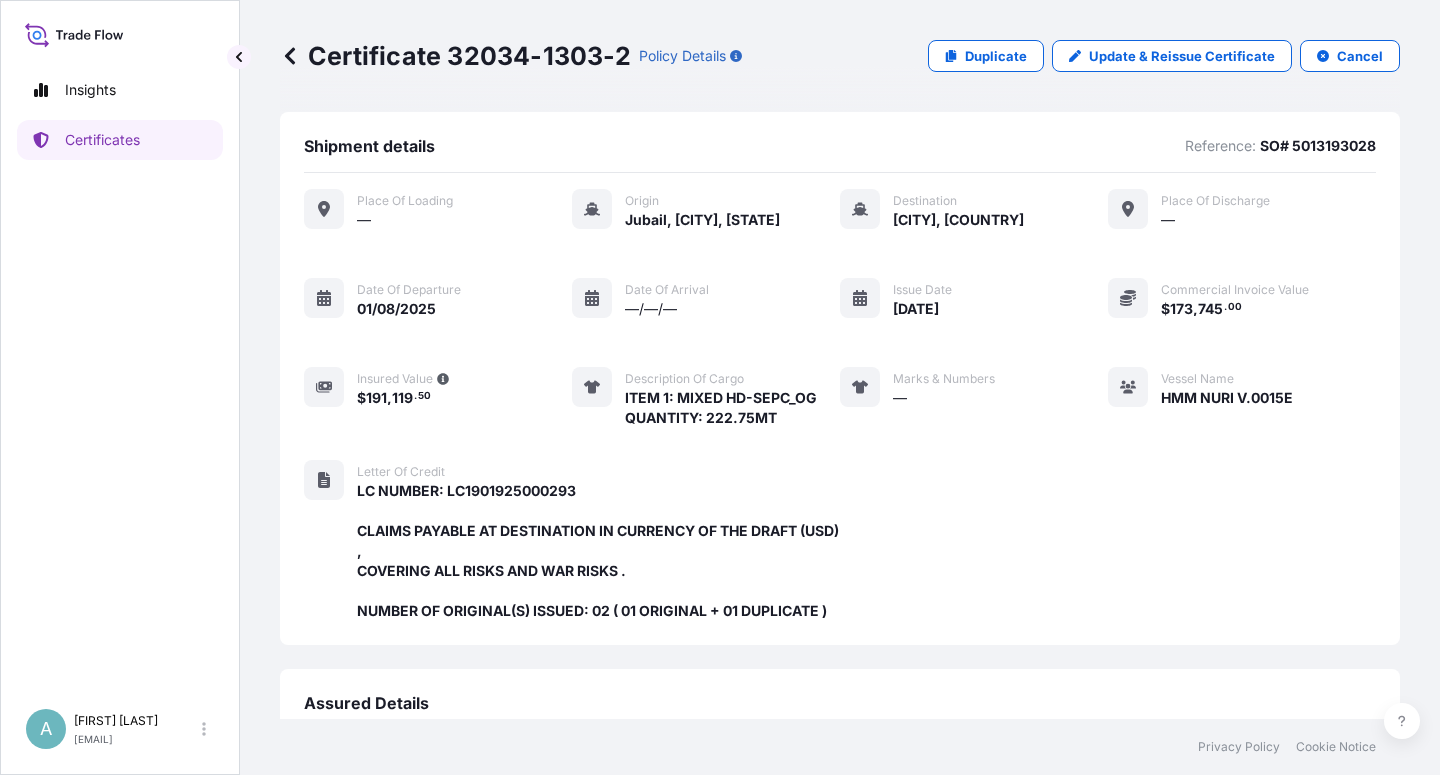 scroll, scrollTop: 0, scrollLeft: 0, axis: both 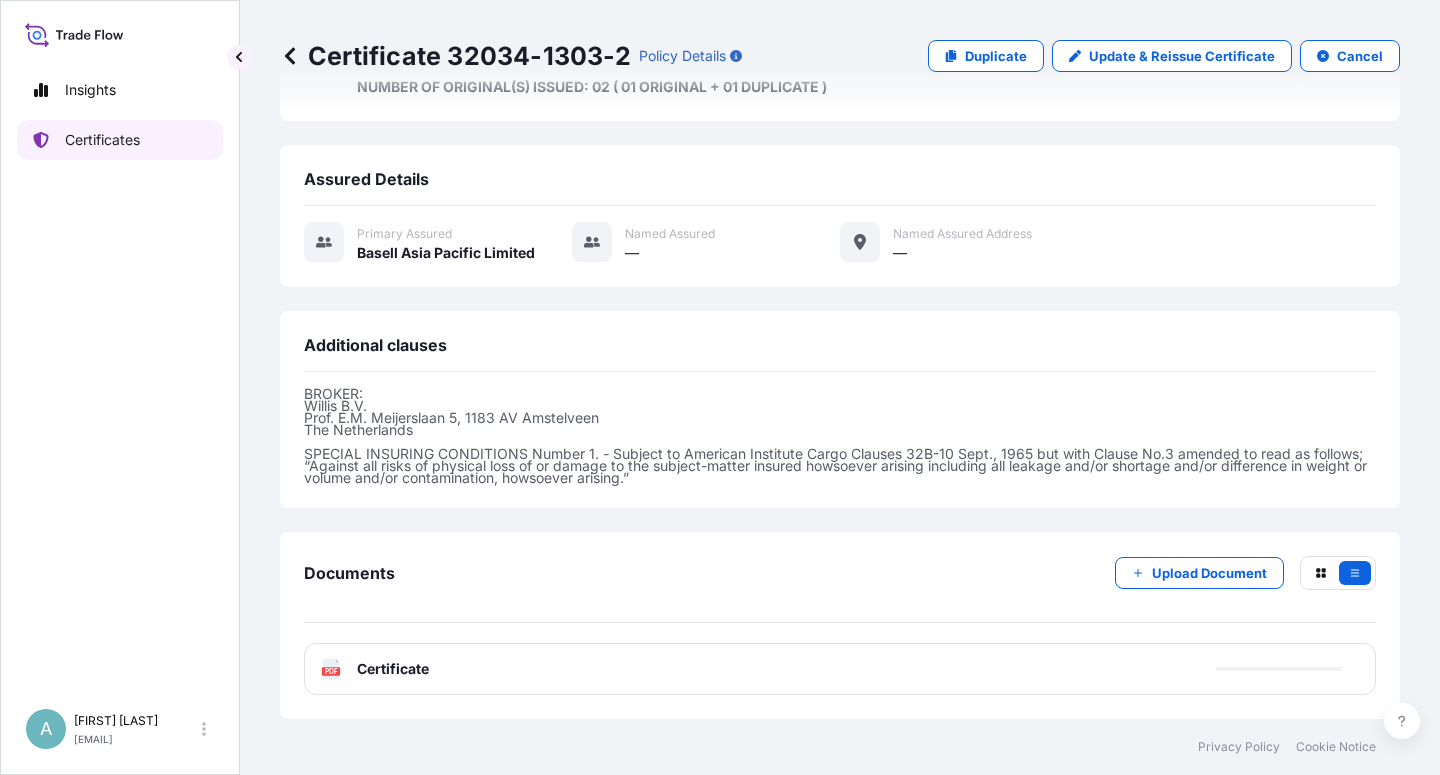 click on "Certificates" at bounding box center [102, 140] 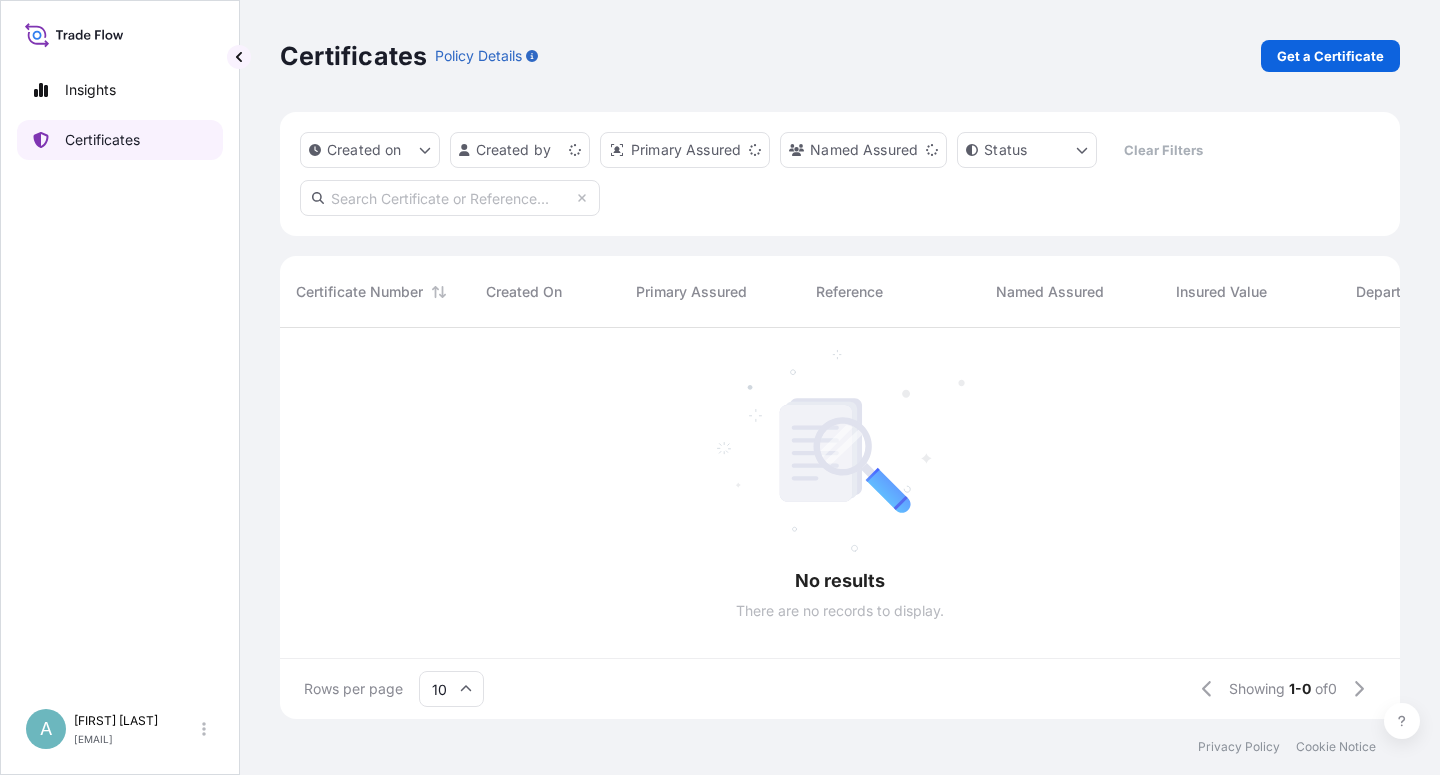 scroll, scrollTop: 0, scrollLeft: 0, axis: both 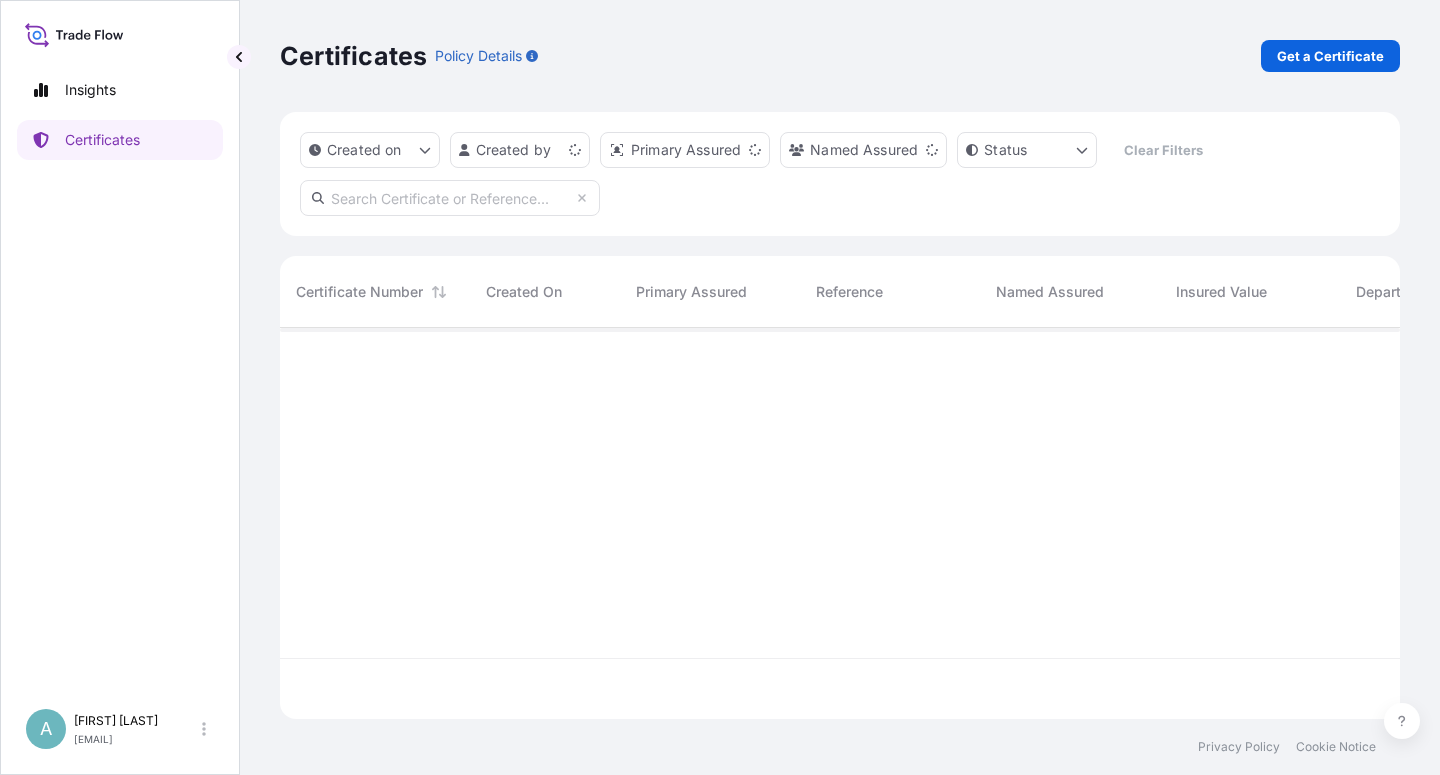 click at bounding box center [450, 198] 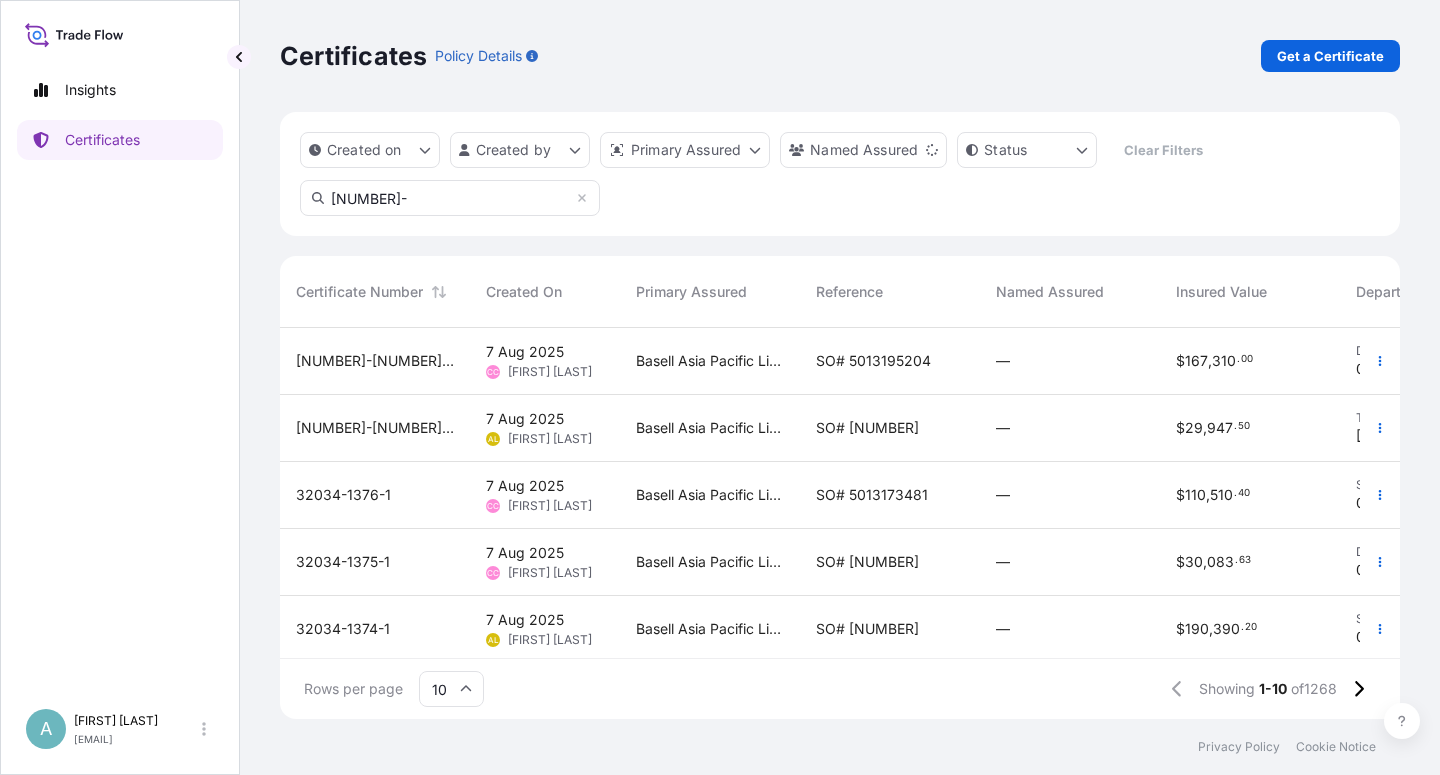 type on "[NUMBER]-" 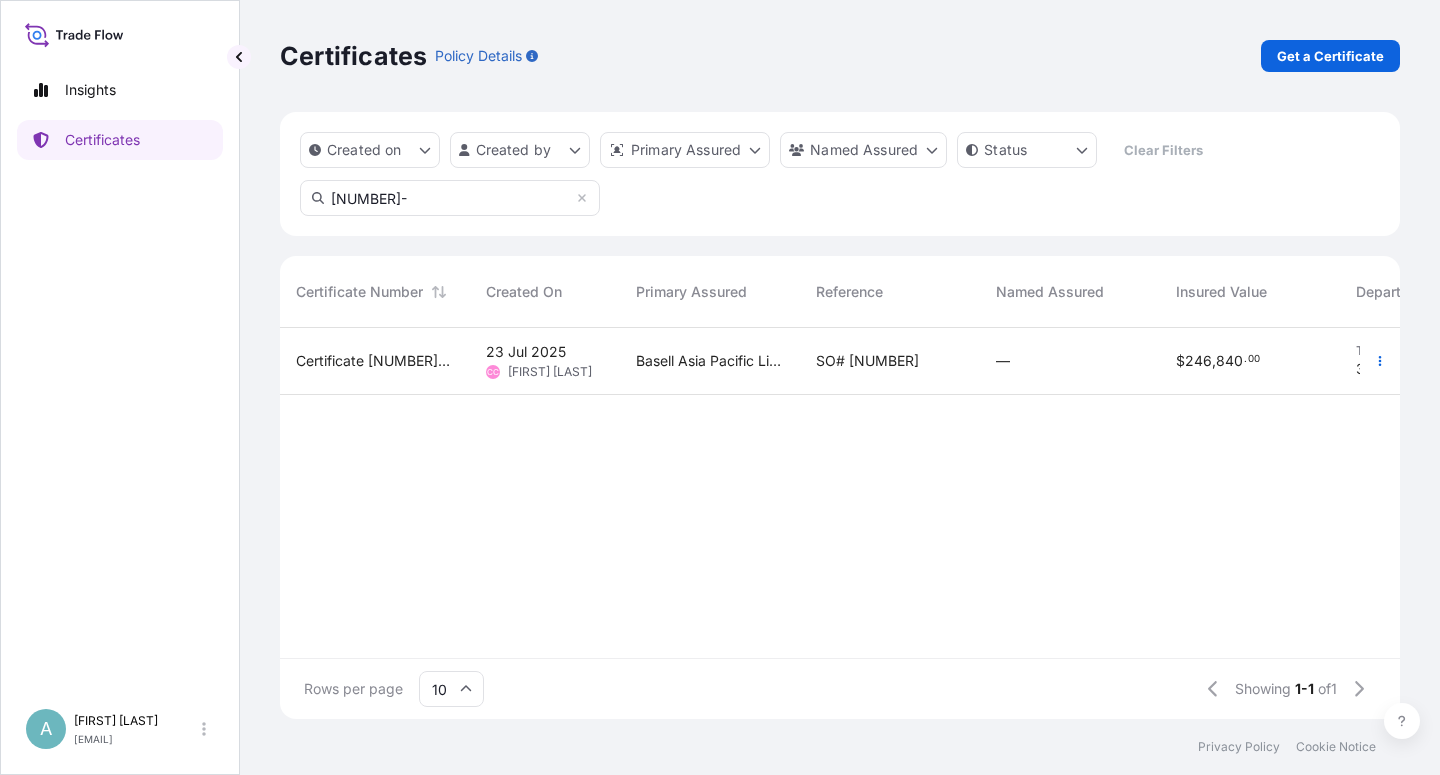 click on "SO# [NUMBER]" at bounding box center [867, 361] 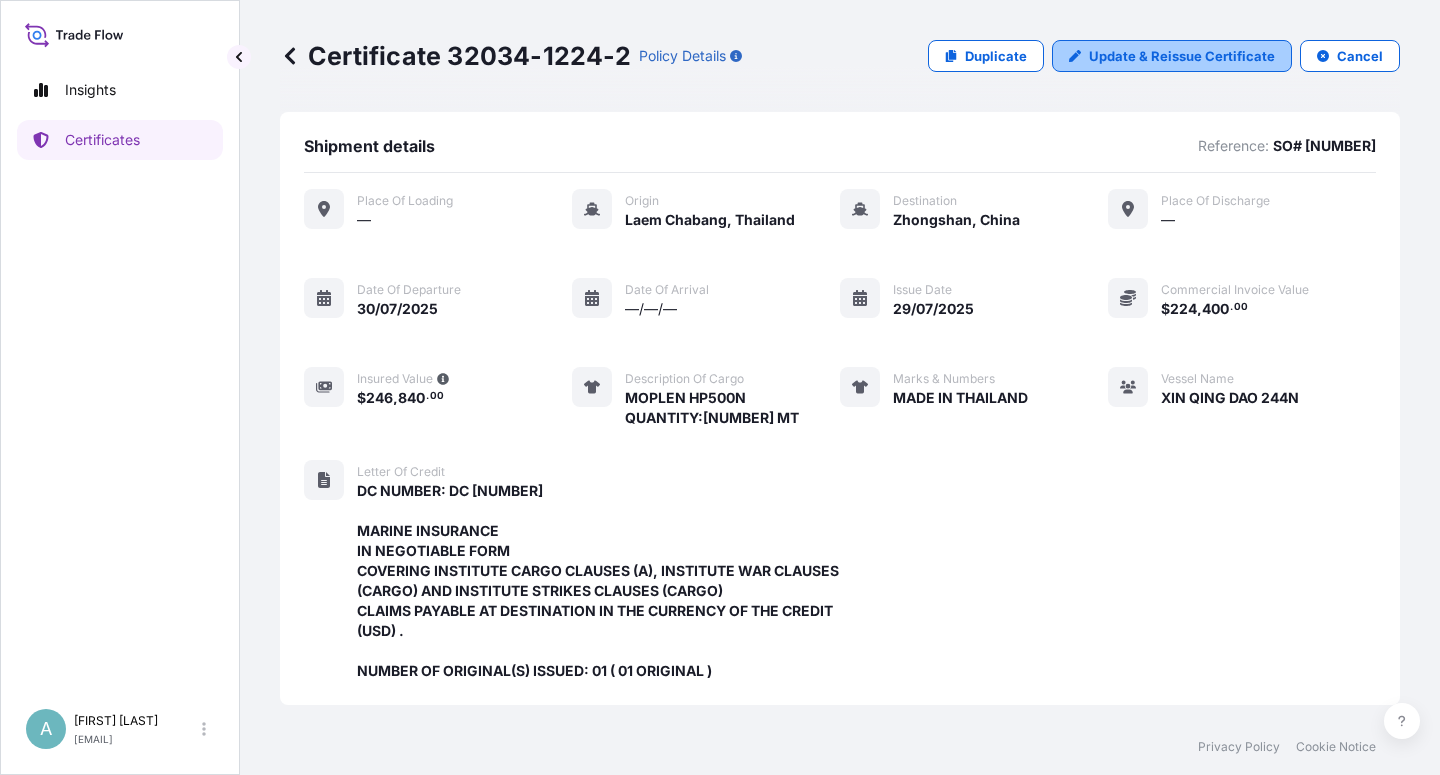 click on "Update & Reissue Certificate" at bounding box center (1182, 56) 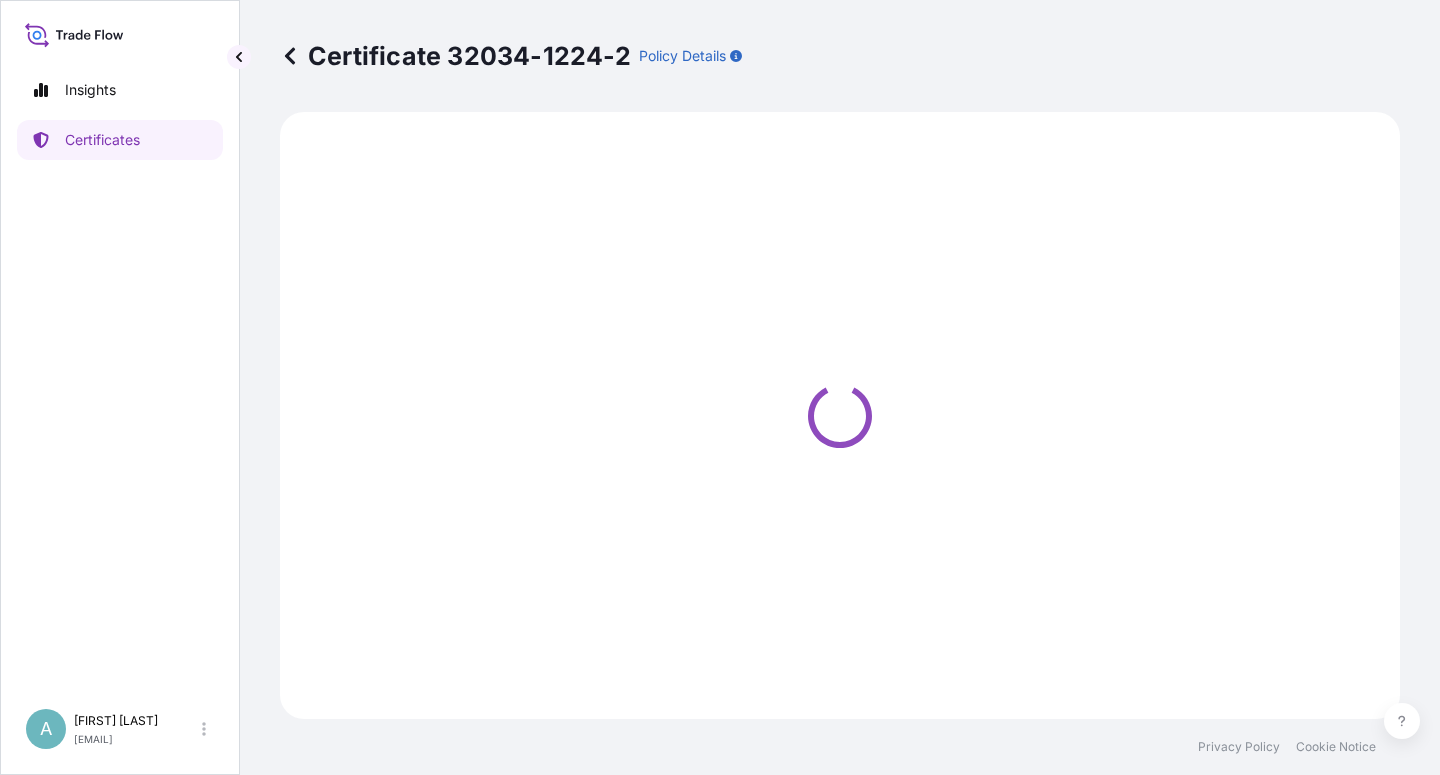 select on "Sea" 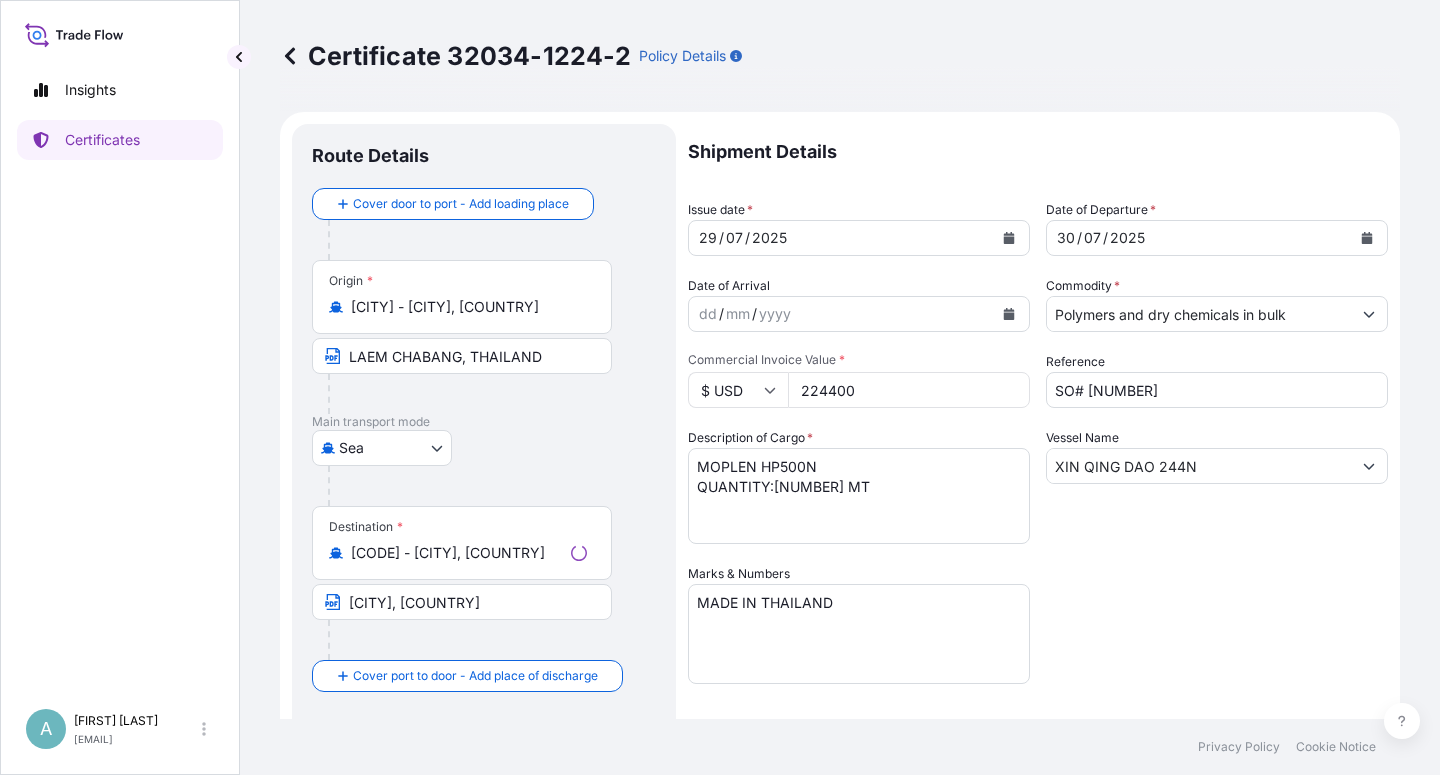 select on "[NUMBER]" 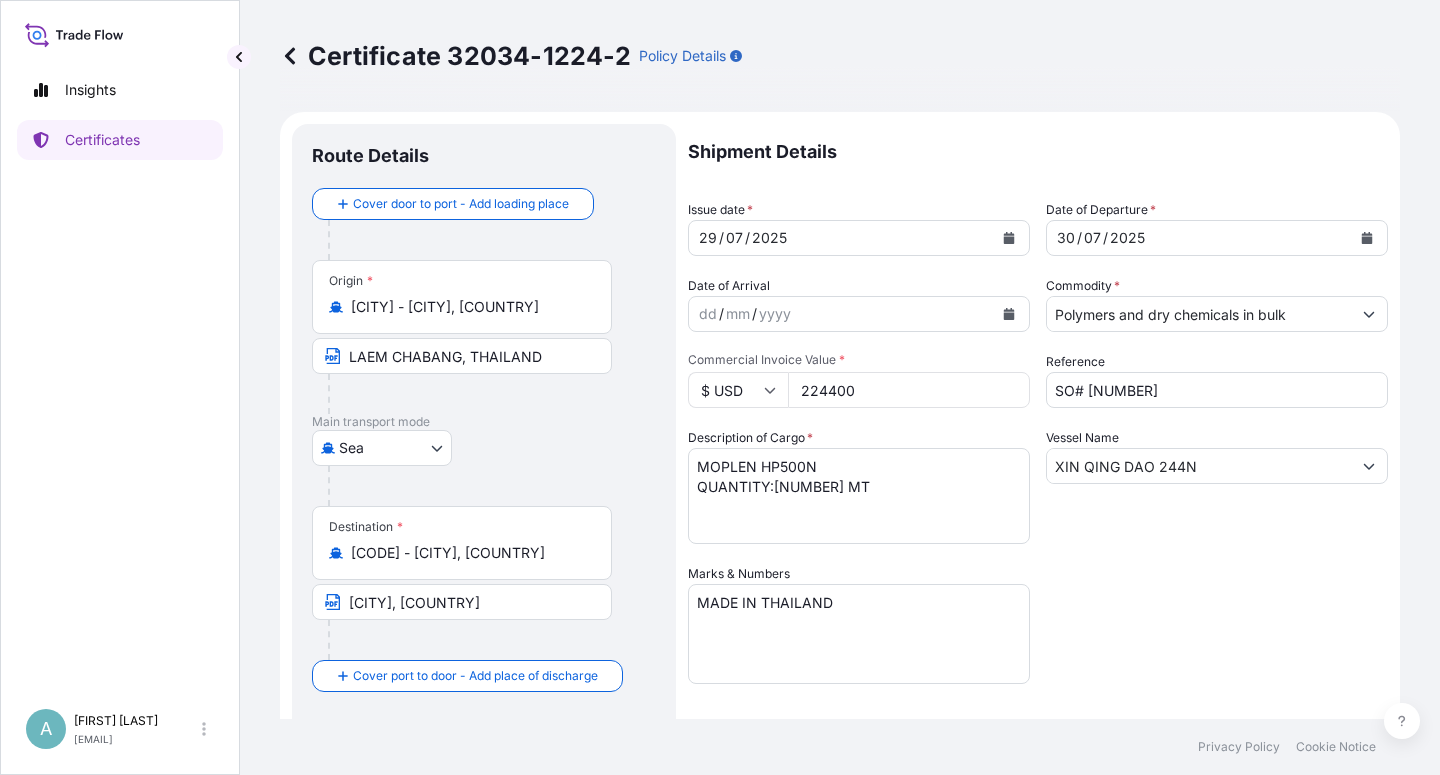 click 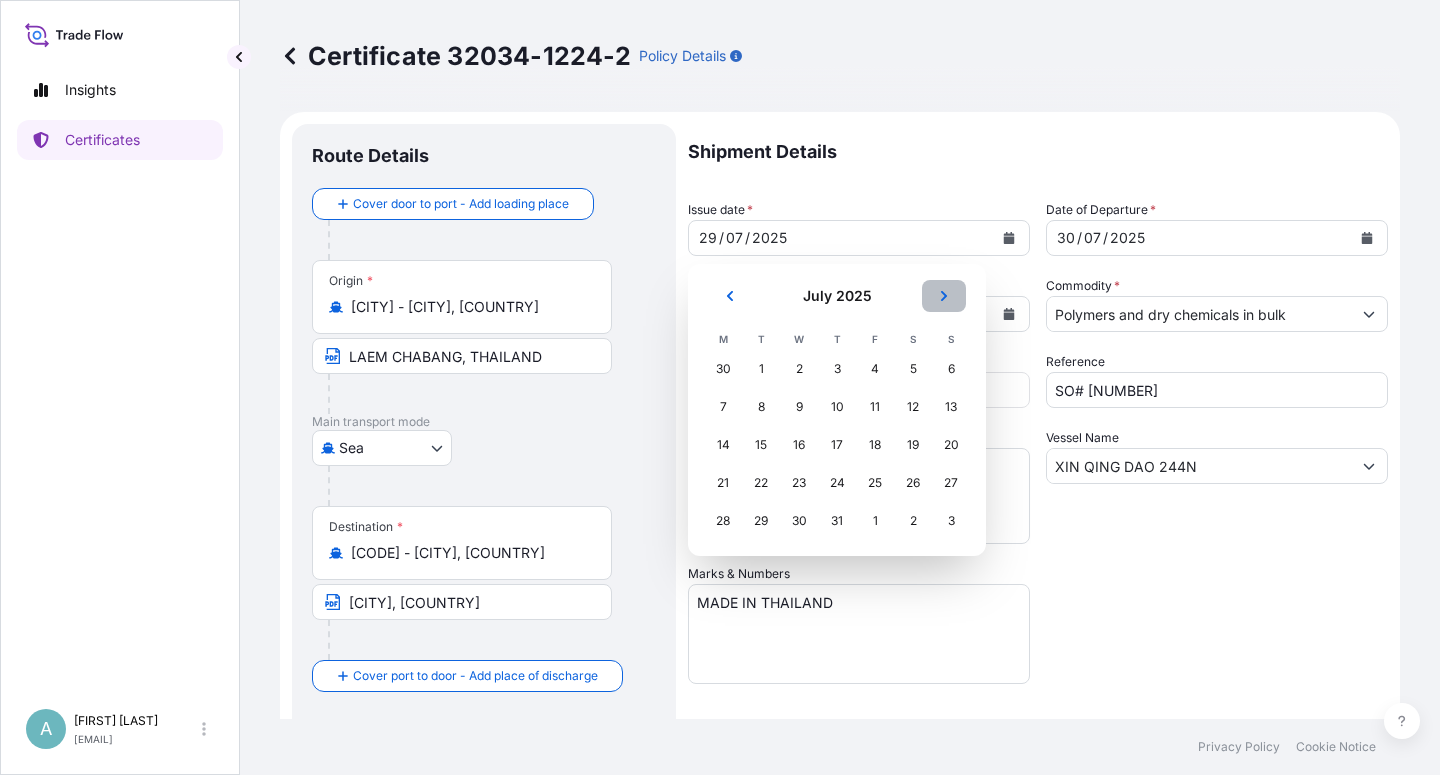 click at bounding box center (944, 296) 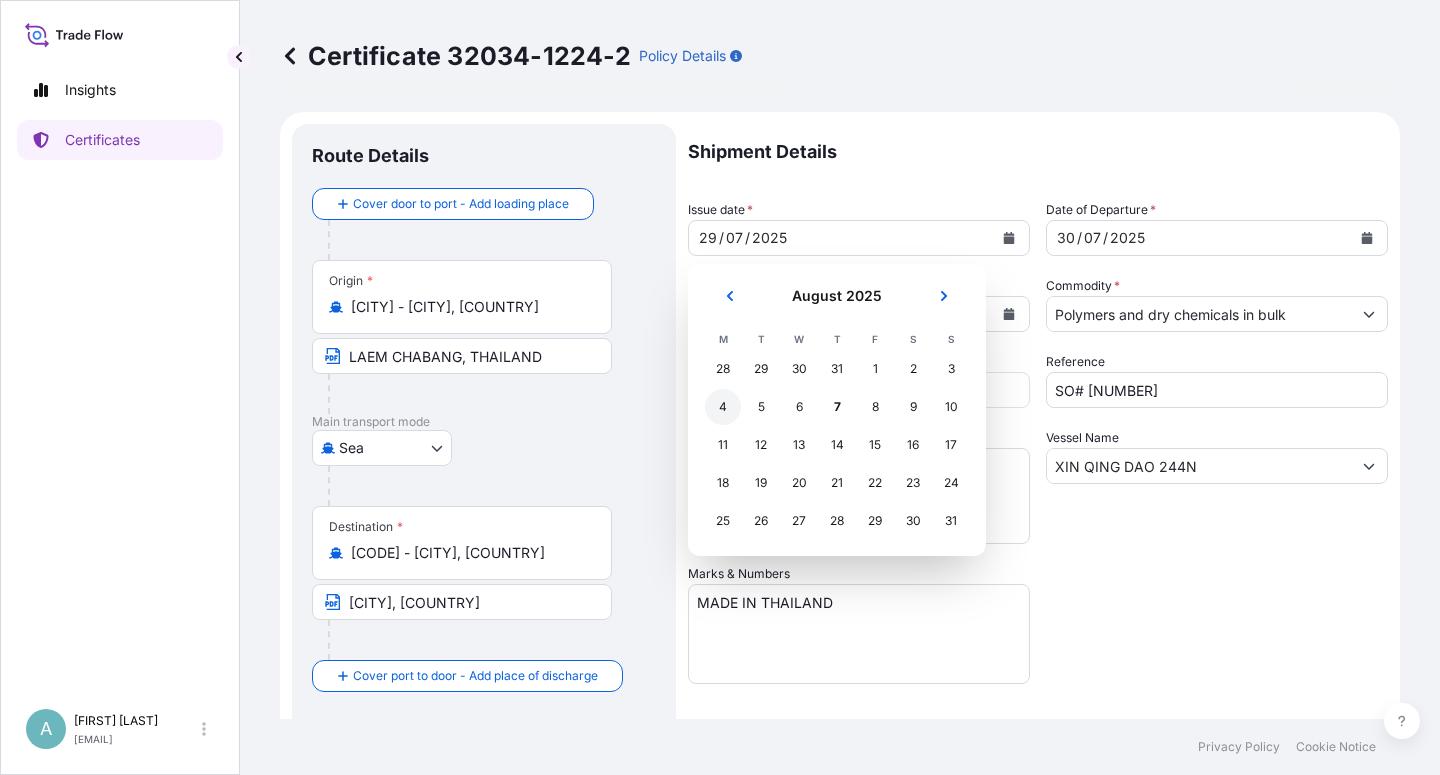 click on "4" at bounding box center (723, 407) 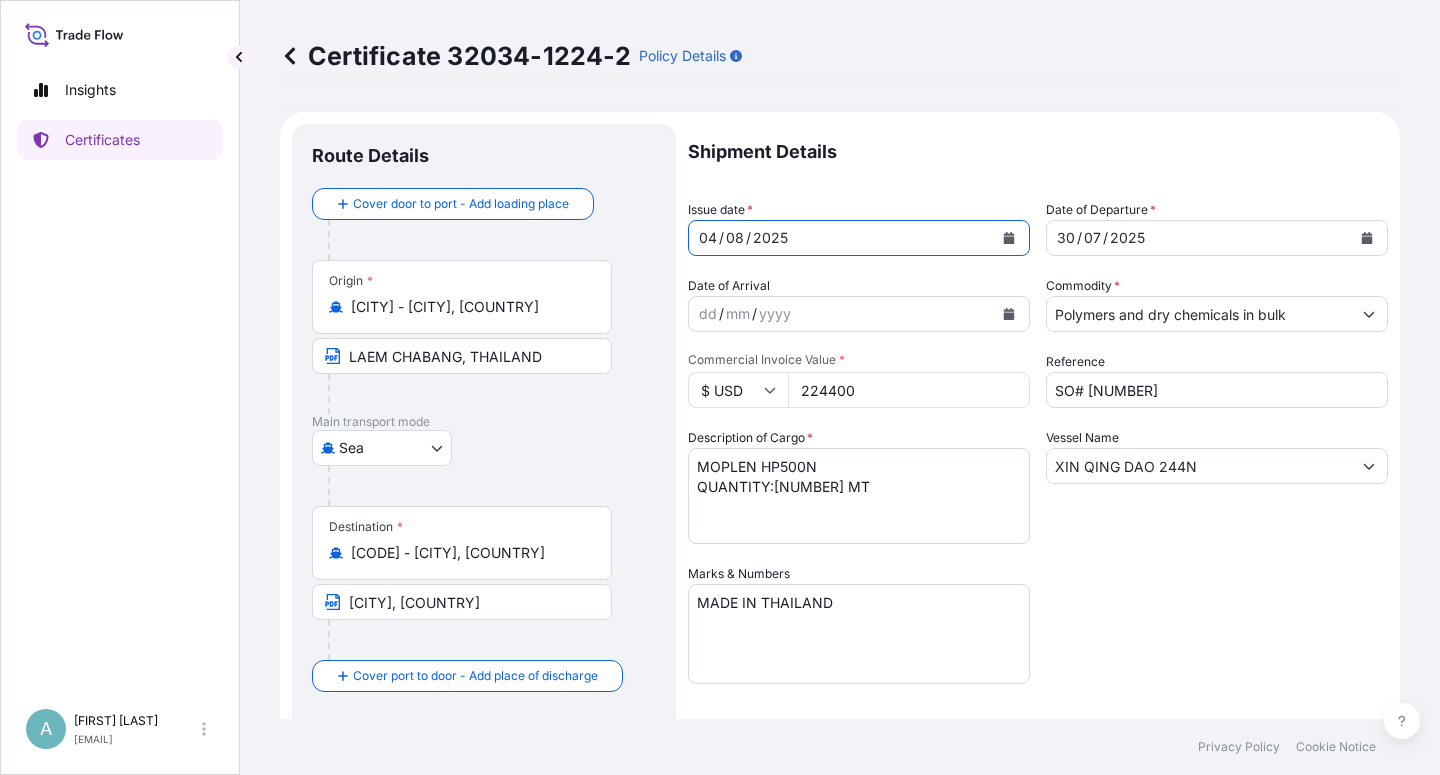 click 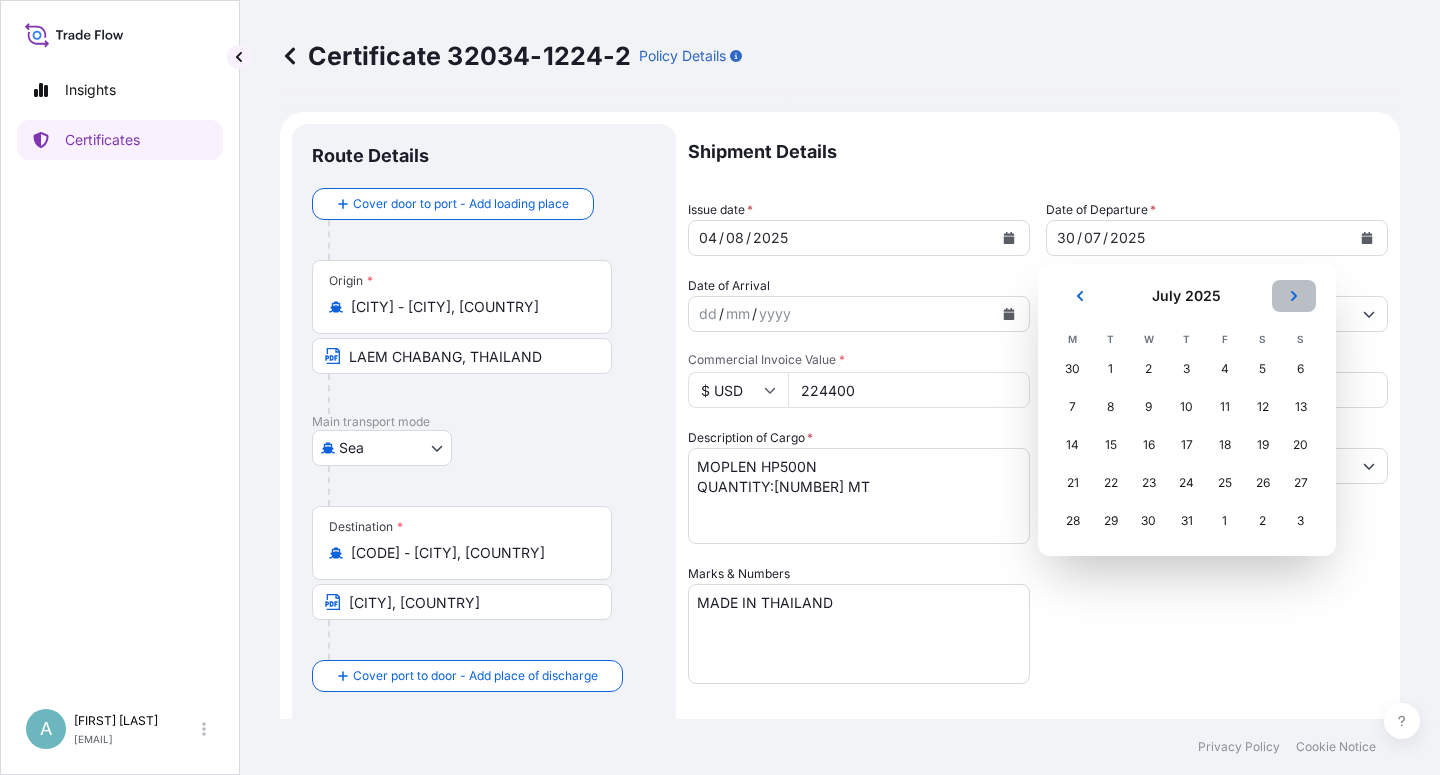 click 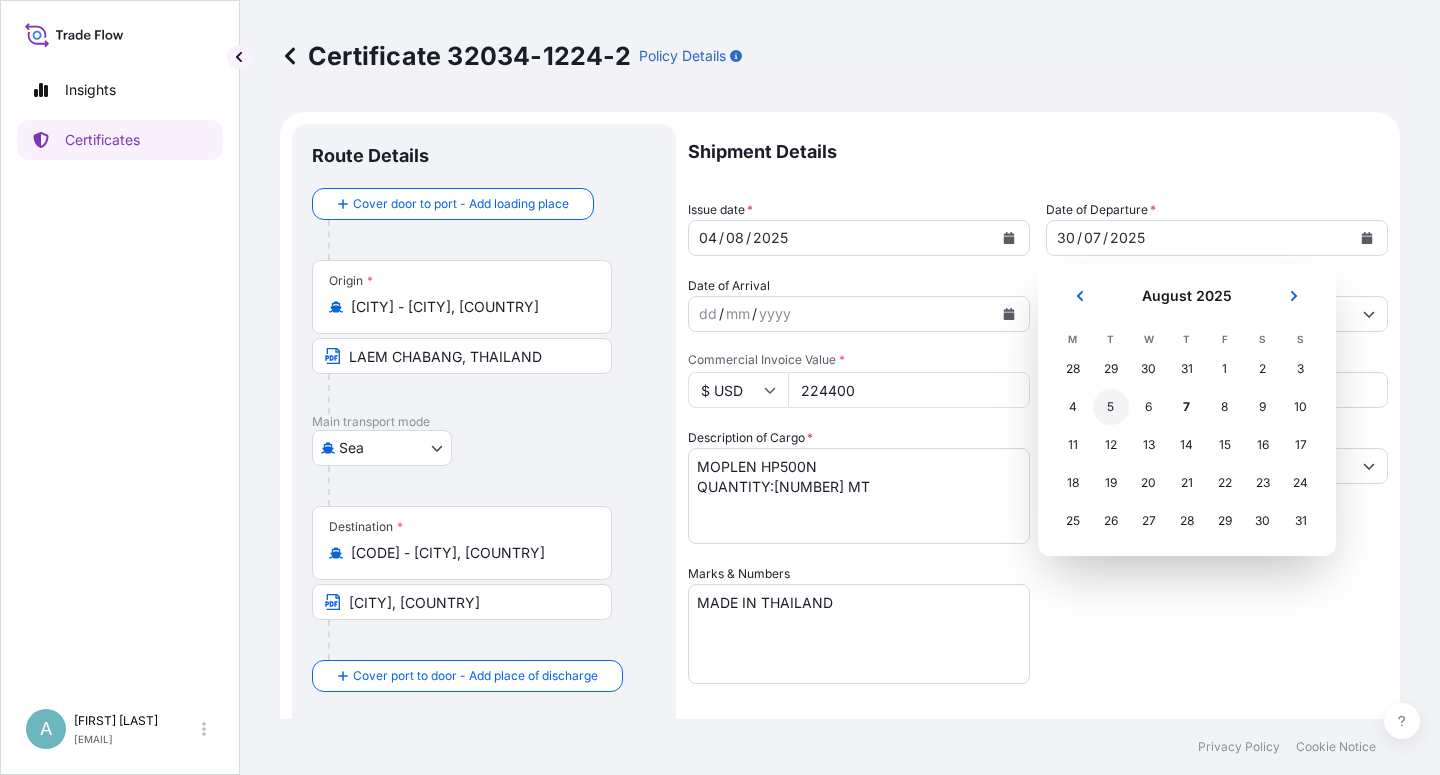 click on "5" at bounding box center (1111, 407) 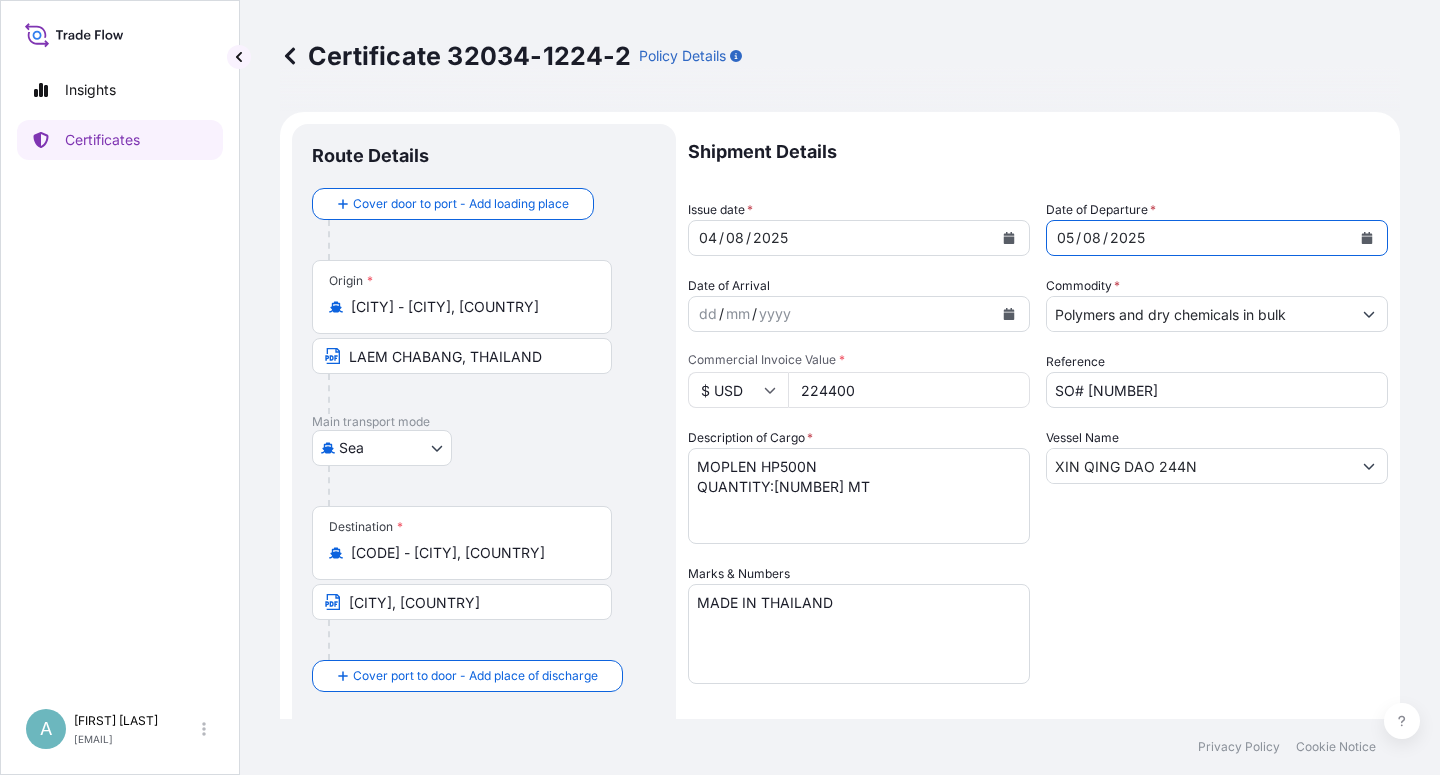 click on "Shipment Details Issue date * [DATE] Date of Departure * [DATE] Date of Arrival dd / mm / yyyy Commodity * Polymers and dry chemicals in bulk Packing Category Commercial Invoice Value * $ USD 224400 Reference SO# 5013168055 Description of Cargo * MOPLEN HP500N
QUANTITY:240 MT Vessel Name XIN QING DAO 244N Marks & Numbers MADE IN THAILAND Letter of Credit This shipment has a letter of credit Letter of credit * DC NUMBER: DC AM1016665
MARINE INSURANCE
IN NEGOTIABLE FORM
COVERING INSTITUTE CARGO CLAUSES (A), INSTITUTE WAR CLAUSES (CARGO) AND INSTITUTE STRIKES CLAUSES (CARGO)
CLAIMS PAYABLE AT DESTINATION IN THE CURRENCY OF THE CREDIT (USD) .
NUMBER OF ORIGINAL(S) ISSUED: 01 ( 01 ORIGINAL )
Letter of credit may not exceed 12000 characters Assured Details Primary Assured * Basell Asia Pacific Limited Basell Asia Pacific Limited Named Assured Named Assured Address" at bounding box center [1038, 638] 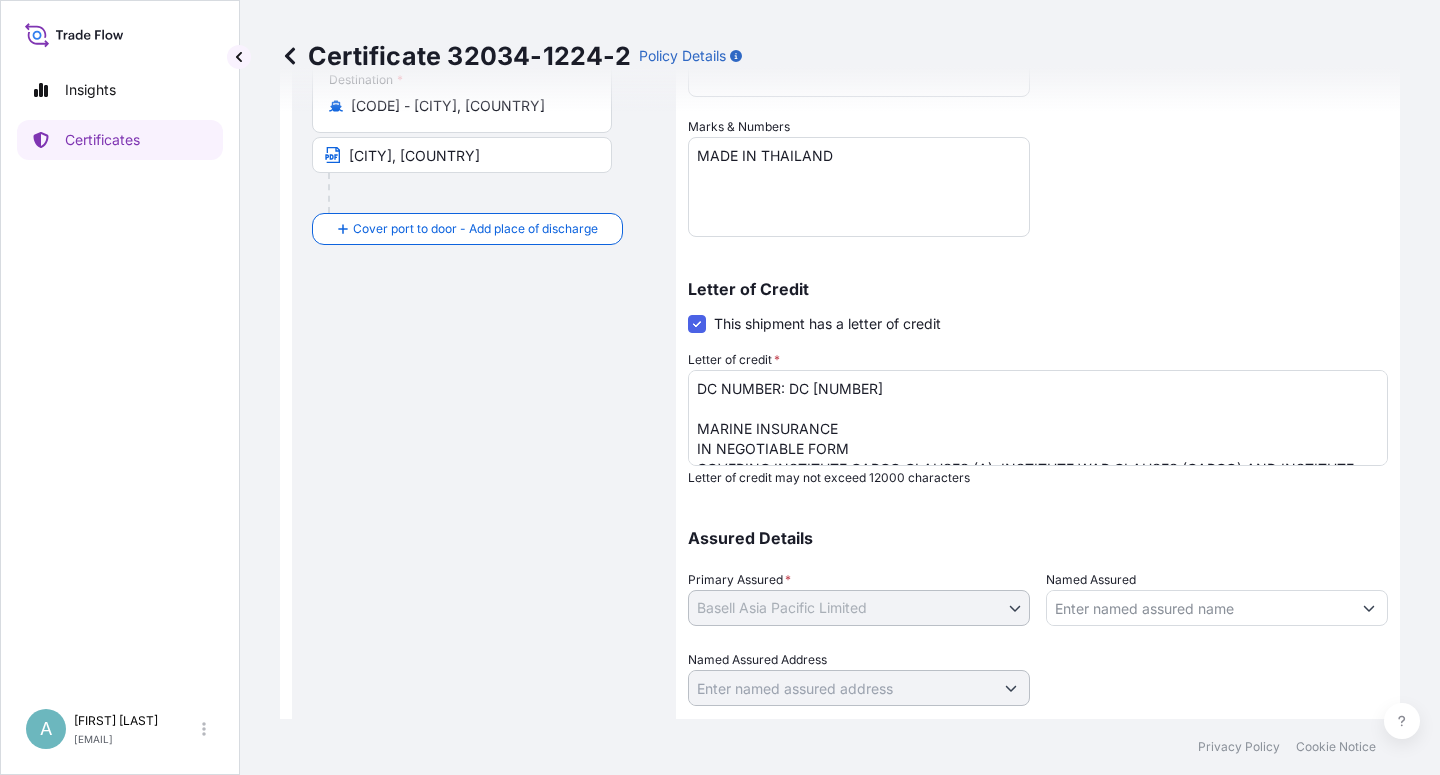 scroll, scrollTop: 480, scrollLeft: 0, axis: vertical 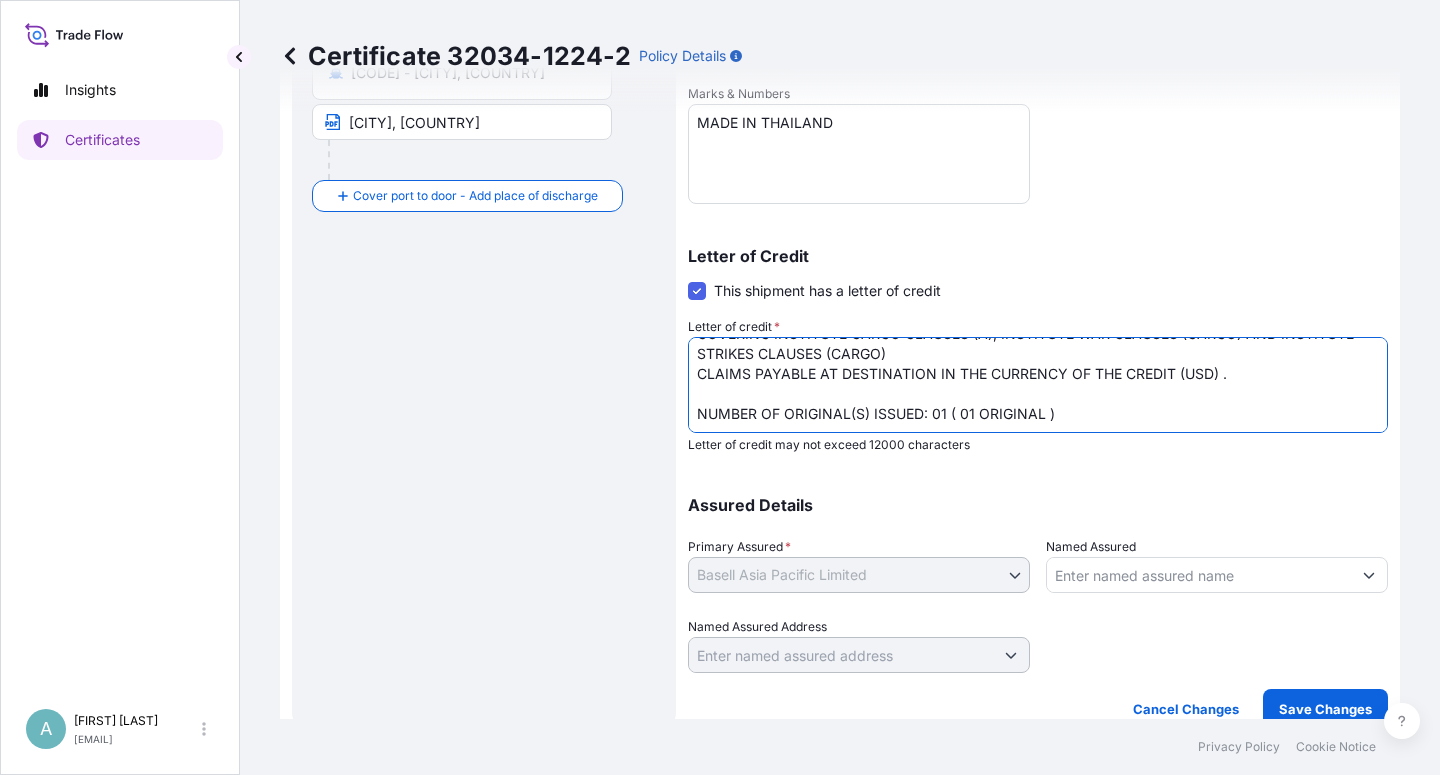 click on "DC NUMBER: DC [NUMBER]
MARINE INSURANCE
IN NEGOTIABLE FORM
COVERING INSTITUTE CARGO CLAUSES (A), INSTITUTE WAR CLAUSES (CARGO) AND INSTITUTE STRIKES CLAUSES (CARGO)
CLAIMS PAYABLE AT DESTINATION IN THE CURRENCY OF THE CREDIT (USD) .
NUMBER OF ORIGINAL(S) ISSUED: 01 ( 01 ORIGINAL )" at bounding box center [1038, 385] 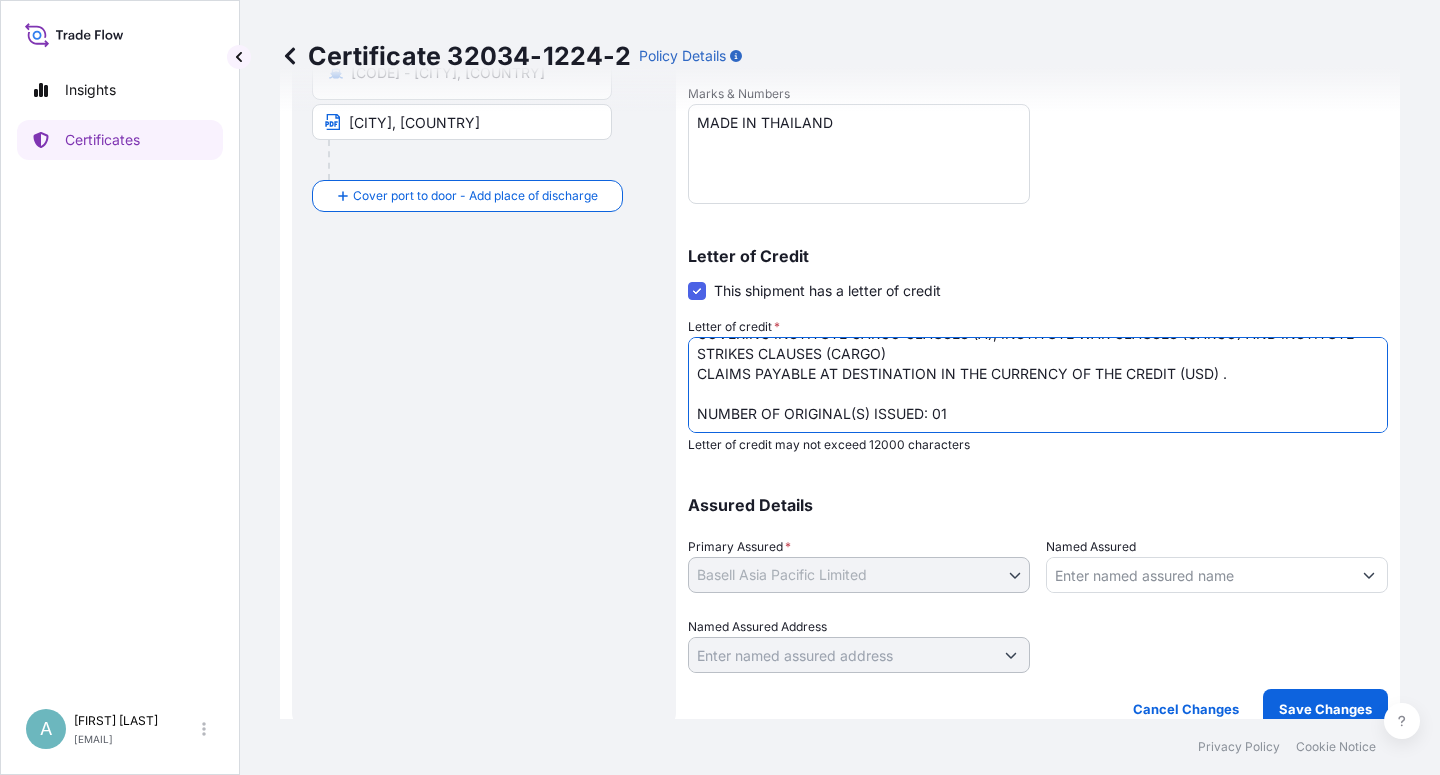 click on "DC NUMBER: DC [NUMBER]
MARINE INSURANCE
IN NEGOTIABLE FORM
COVERING INSTITUTE CARGO CLAUSES (A), INSTITUTE WAR CLAUSES (CARGO) AND INSTITUTE STRIKES CLAUSES (CARGO)
CLAIMS PAYABLE AT DESTINATION IN THE CURRENCY OF THE CREDIT (USD) .
NUMBER OF ORIGINAL(S) ISSUED: 01 ( 01 ORIGINAL )" at bounding box center [1038, 385] 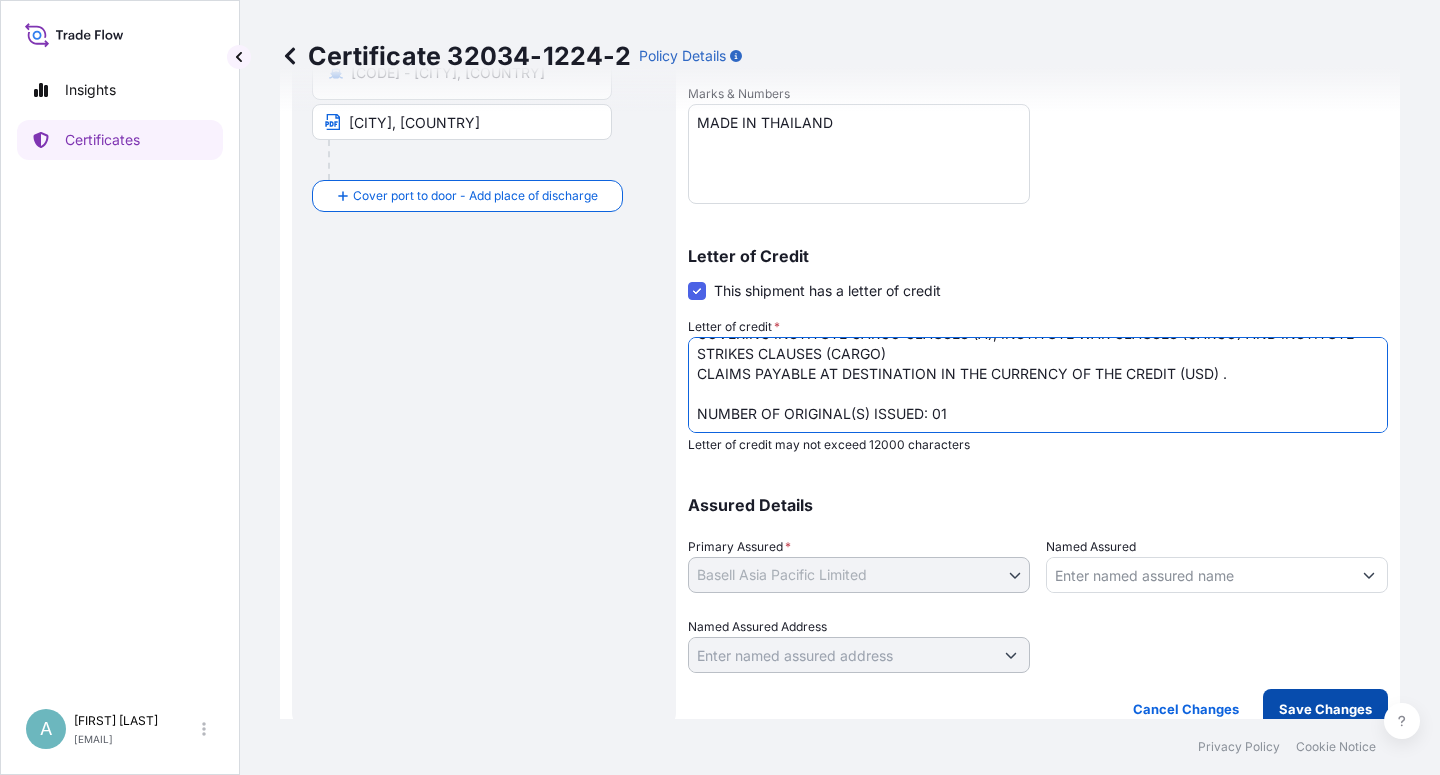 type on "DC NUMBER: DC AM1016665
MARINE INSURANCE
IN NEGOTIABLE FORM
COVERING INSTITUTE CARGO CLAUSES (A), INSTITUTE WAR CLAUSES (CARGO) AND INSTITUTE STRIKES CLAUSES (CARGO)
CLAIMS PAYABLE AT DESTINATION IN THE CURRENCY OF THE CREDIT (USD) .
NUMBER OF ORIGINAL(S) ISSUED: 01" 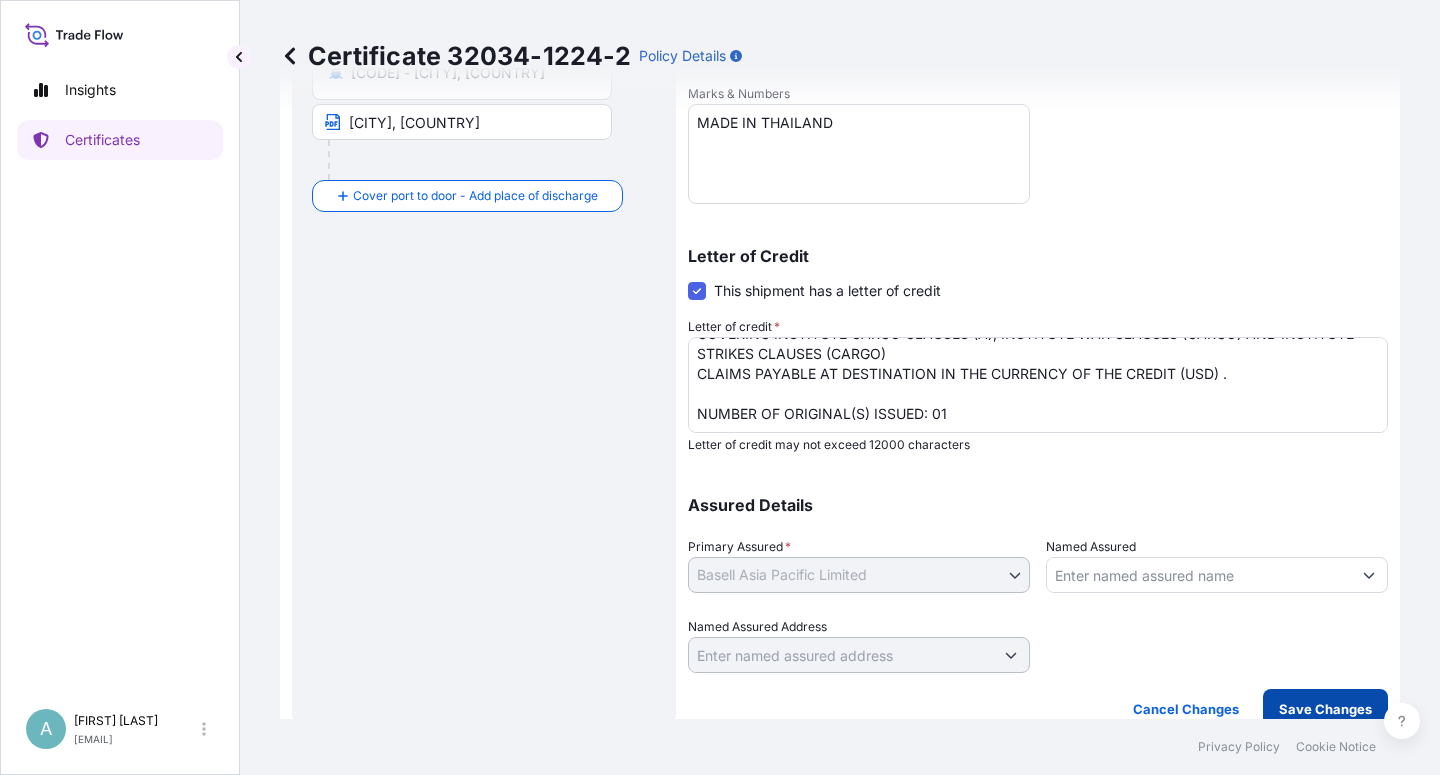 click on "Save Changes" at bounding box center [1325, 709] 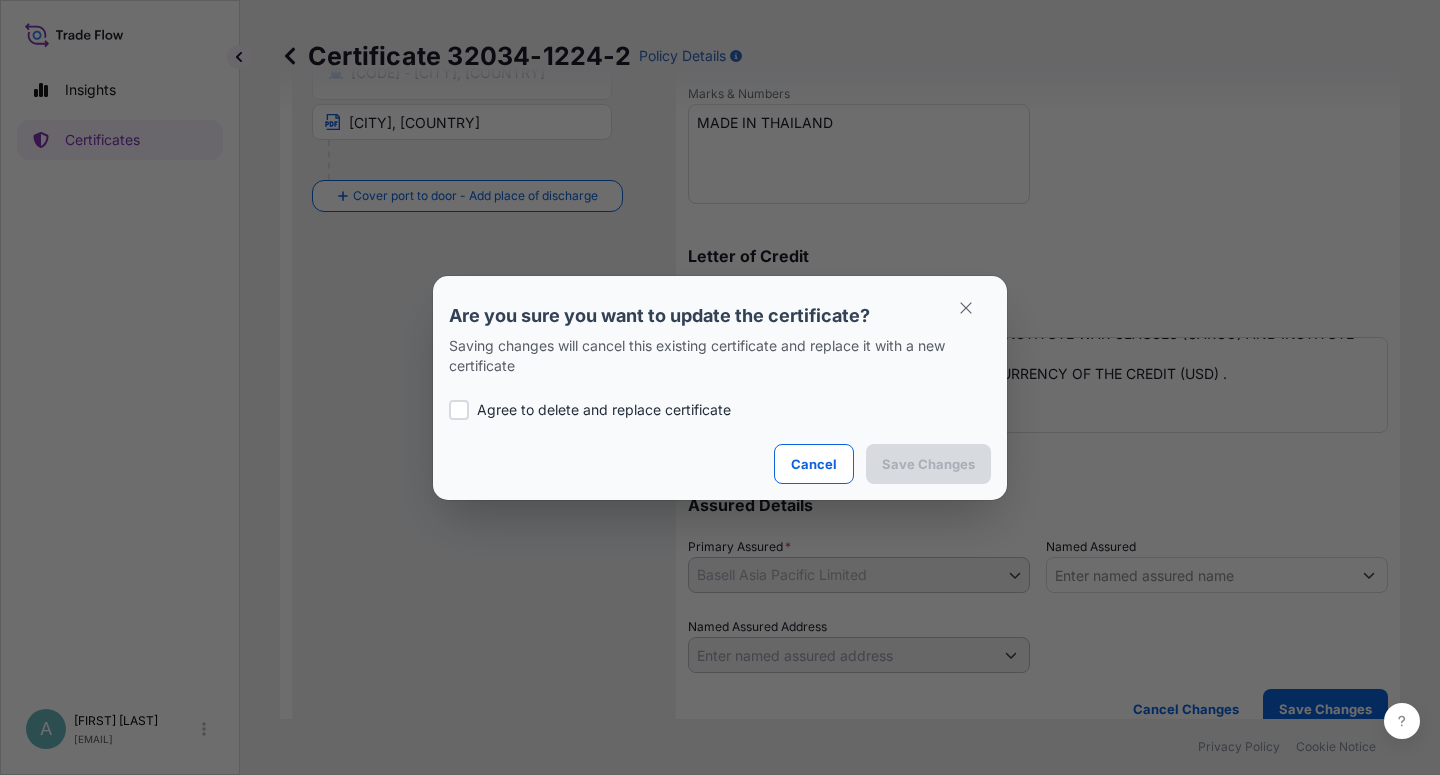 click on "Agree to delete and replace certificate" at bounding box center [604, 410] 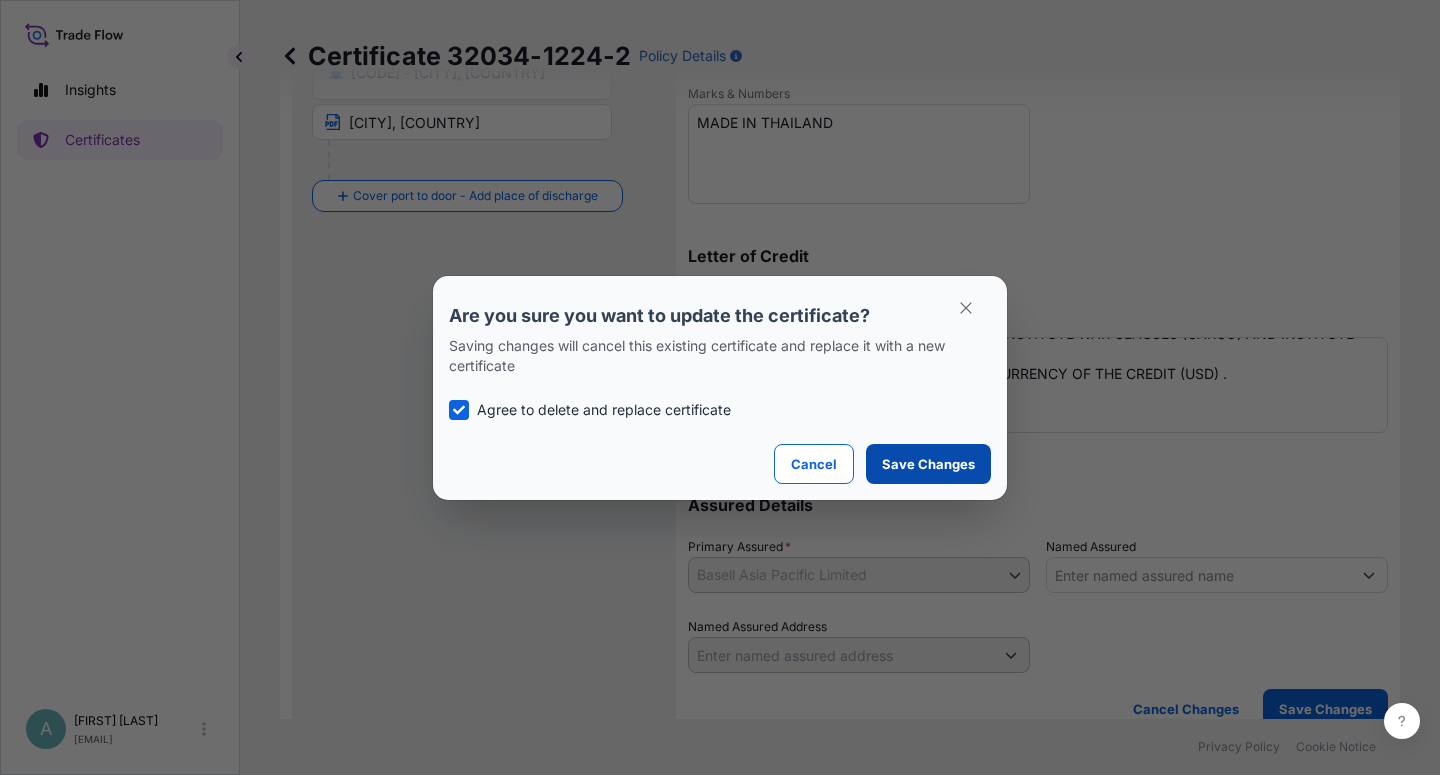 click on "Save Changes" at bounding box center [928, 464] 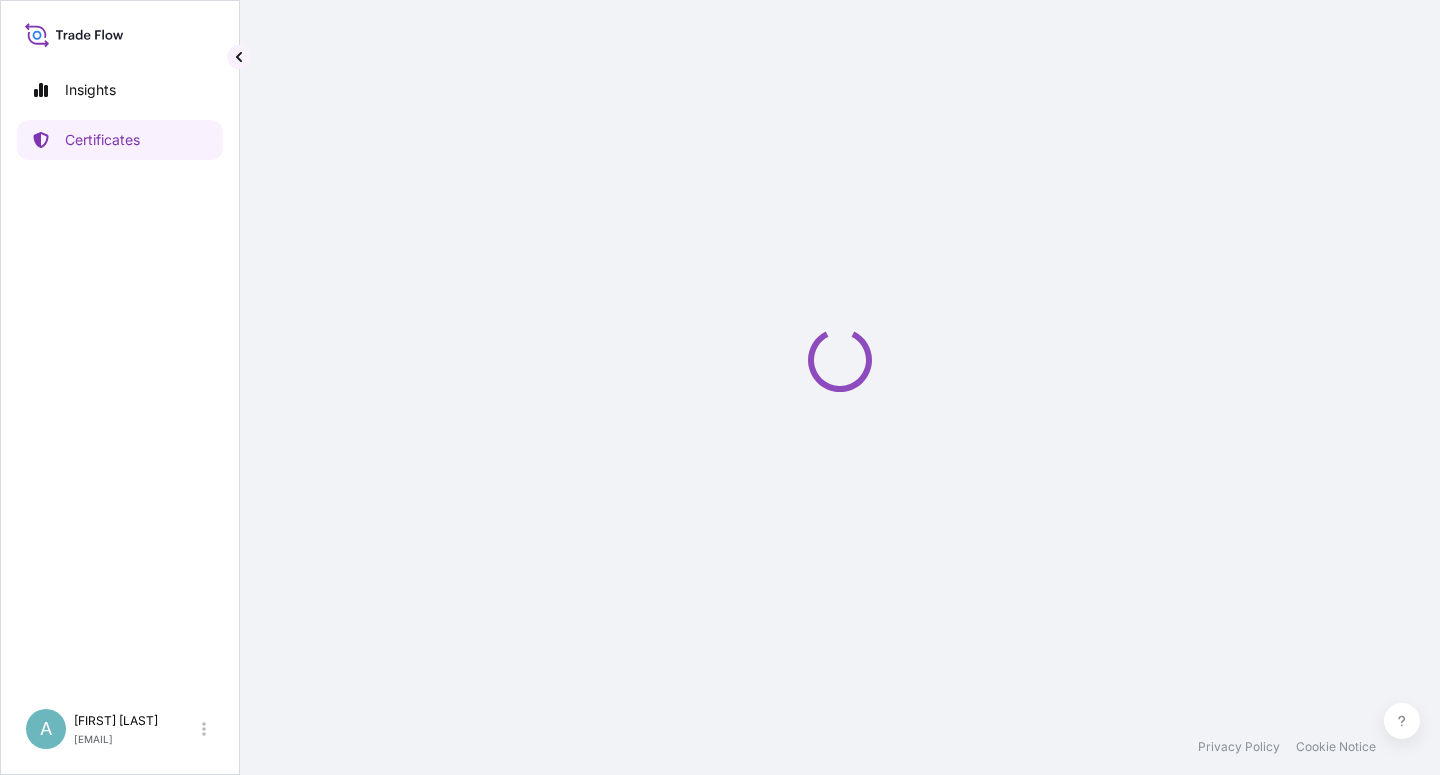 scroll, scrollTop: 0, scrollLeft: 0, axis: both 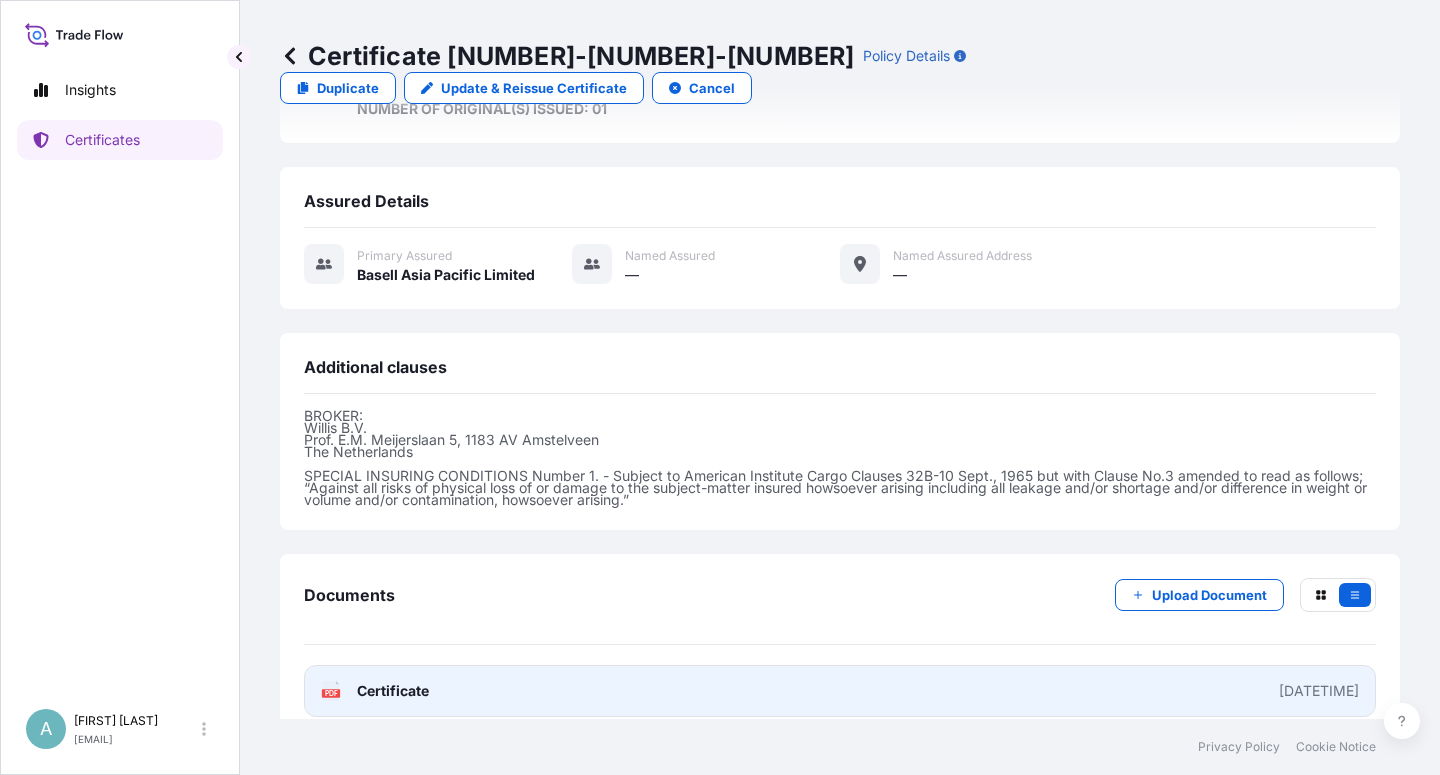 click on "Certificate" at bounding box center [393, 691] 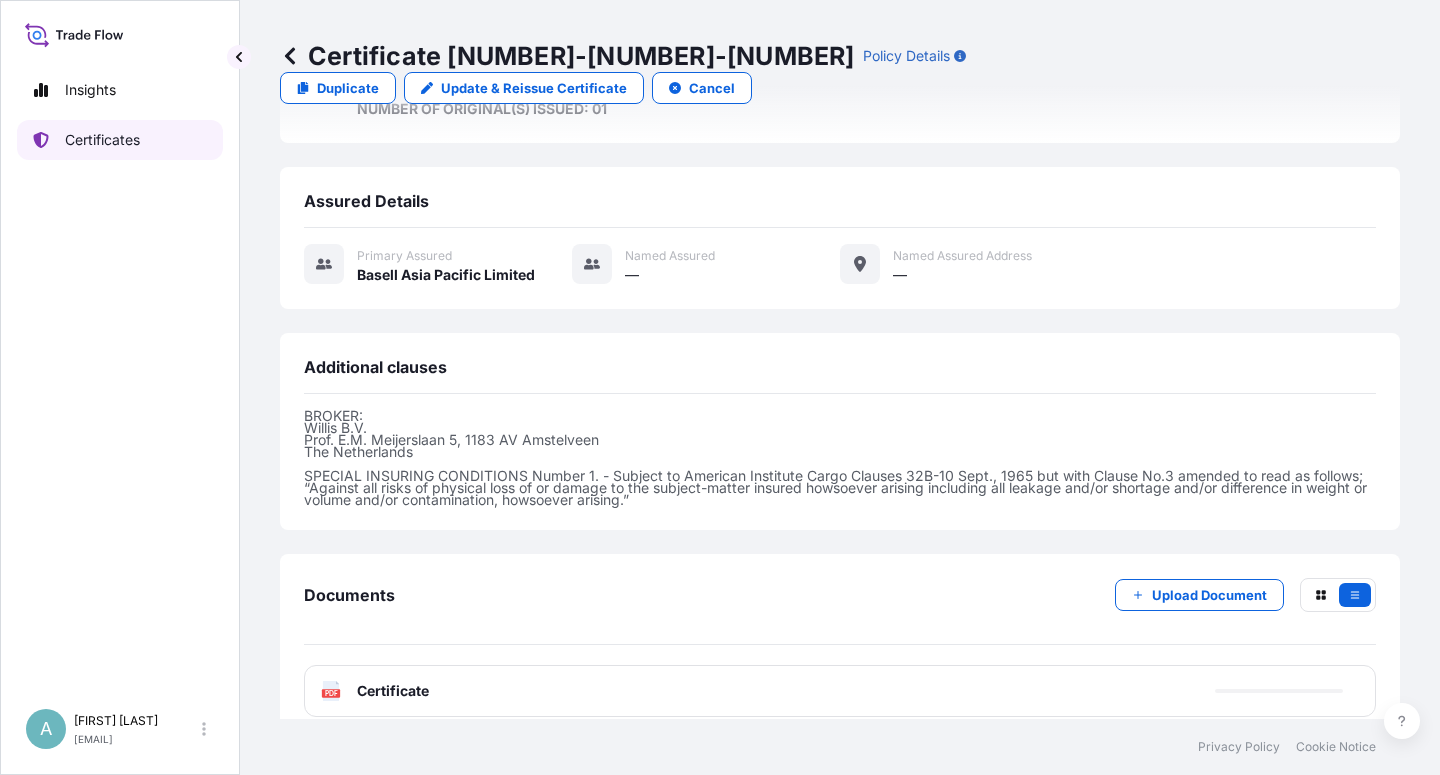 click on "Certificates" at bounding box center (120, 140) 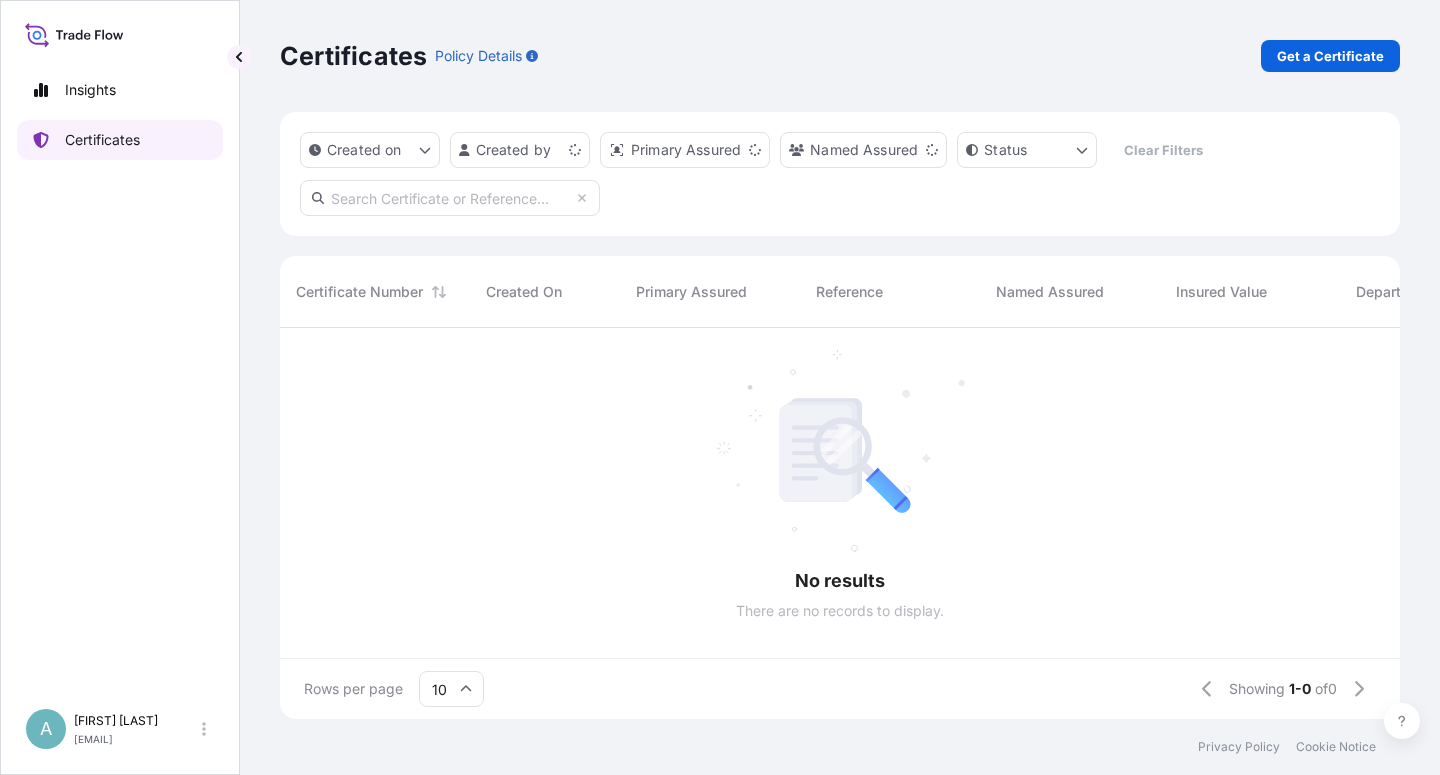 scroll, scrollTop: 0, scrollLeft: 0, axis: both 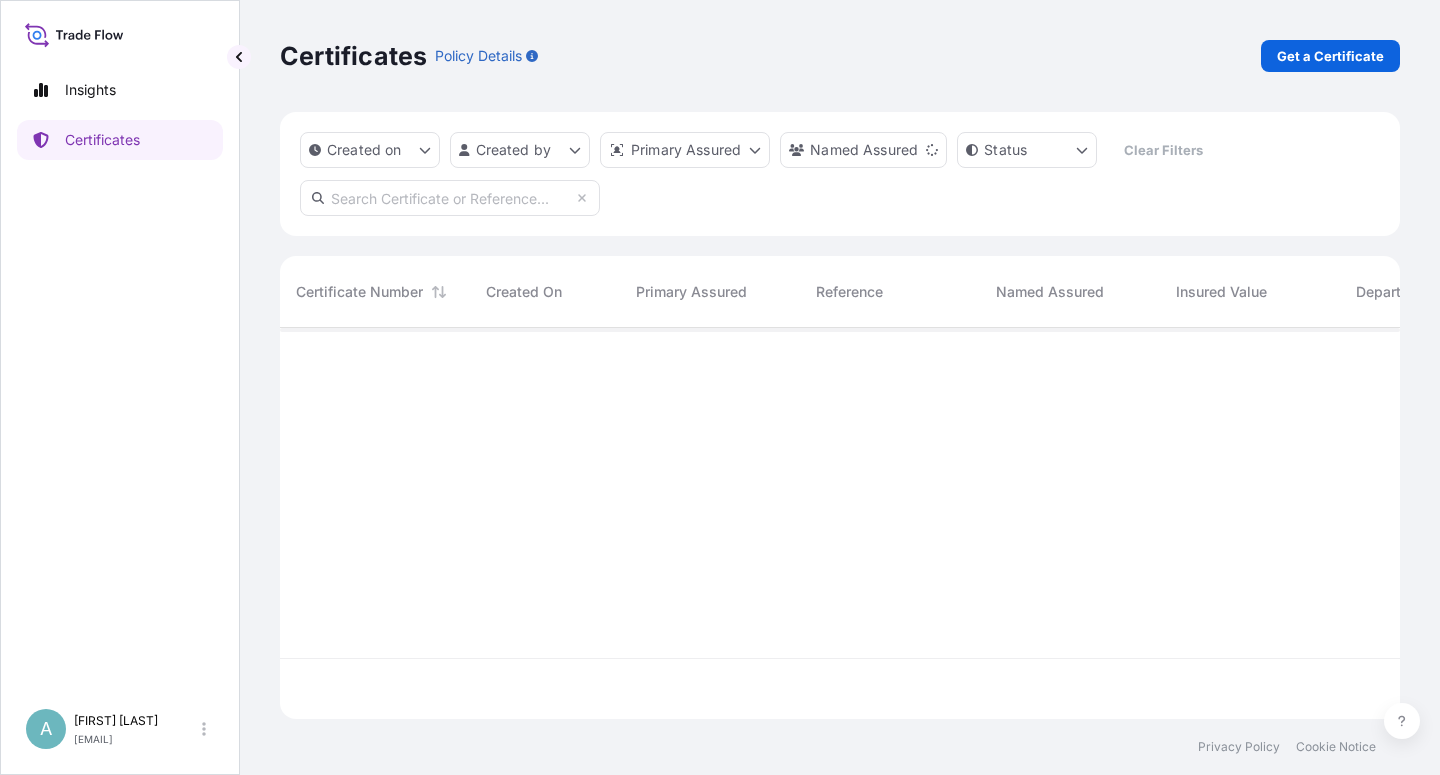 click at bounding box center (450, 198) 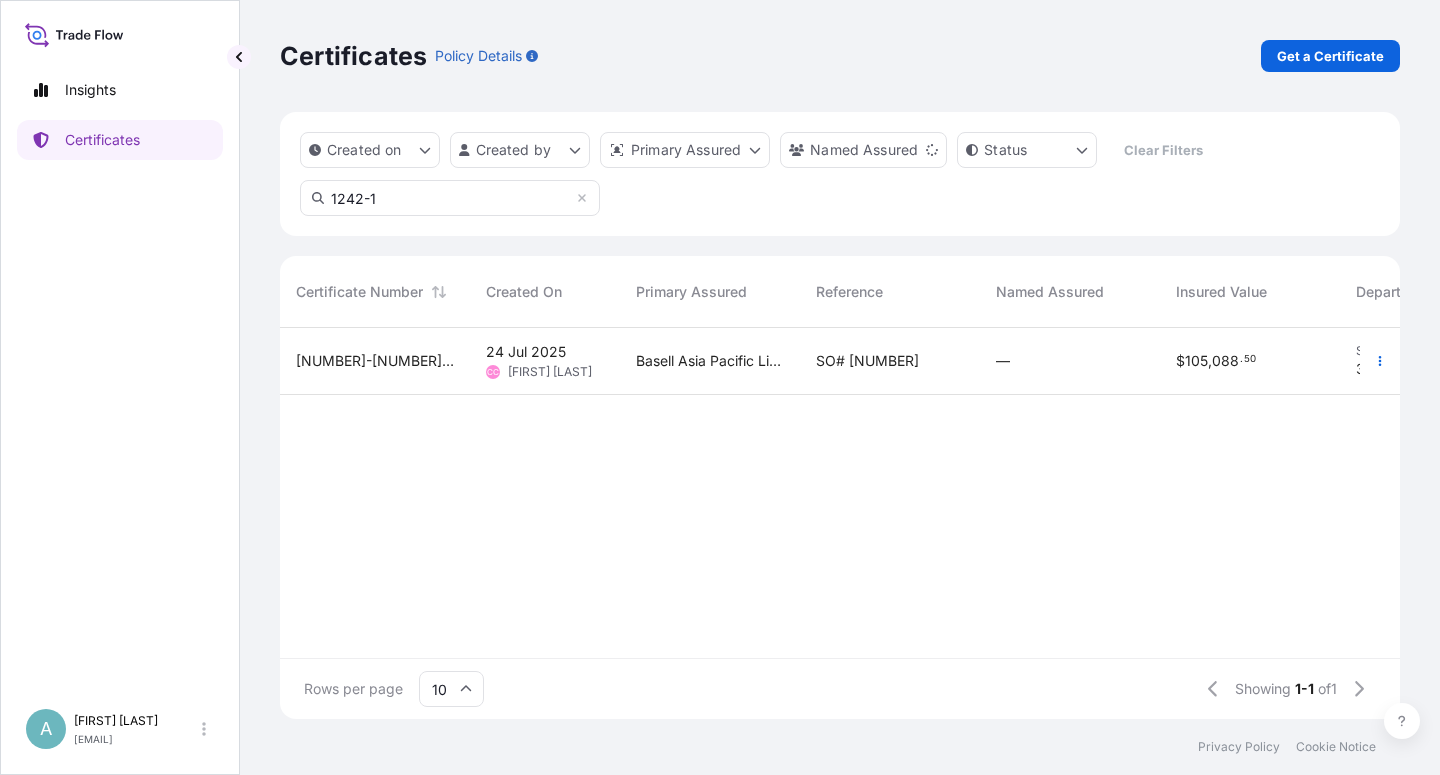 type on "1242-1" 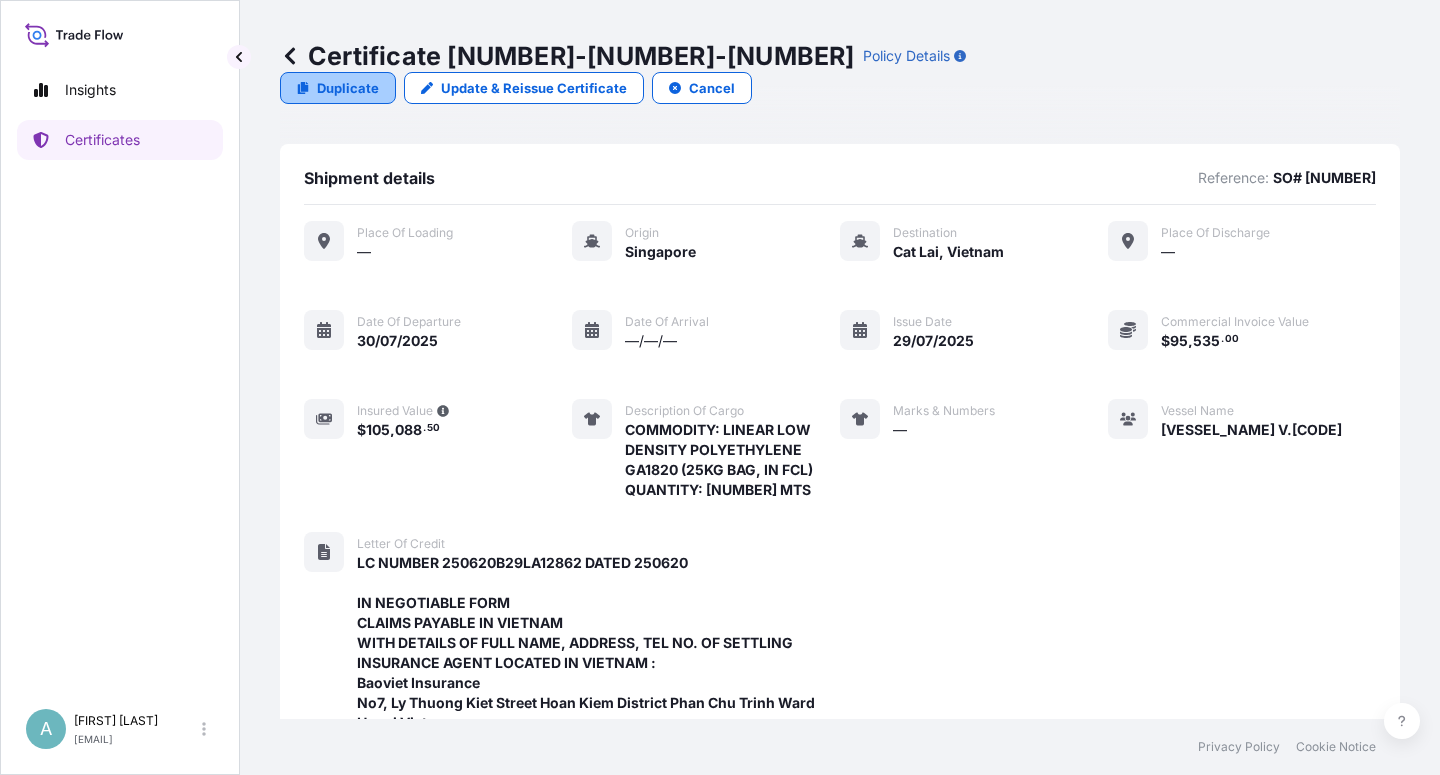 click on "Duplicate" at bounding box center [348, 88] 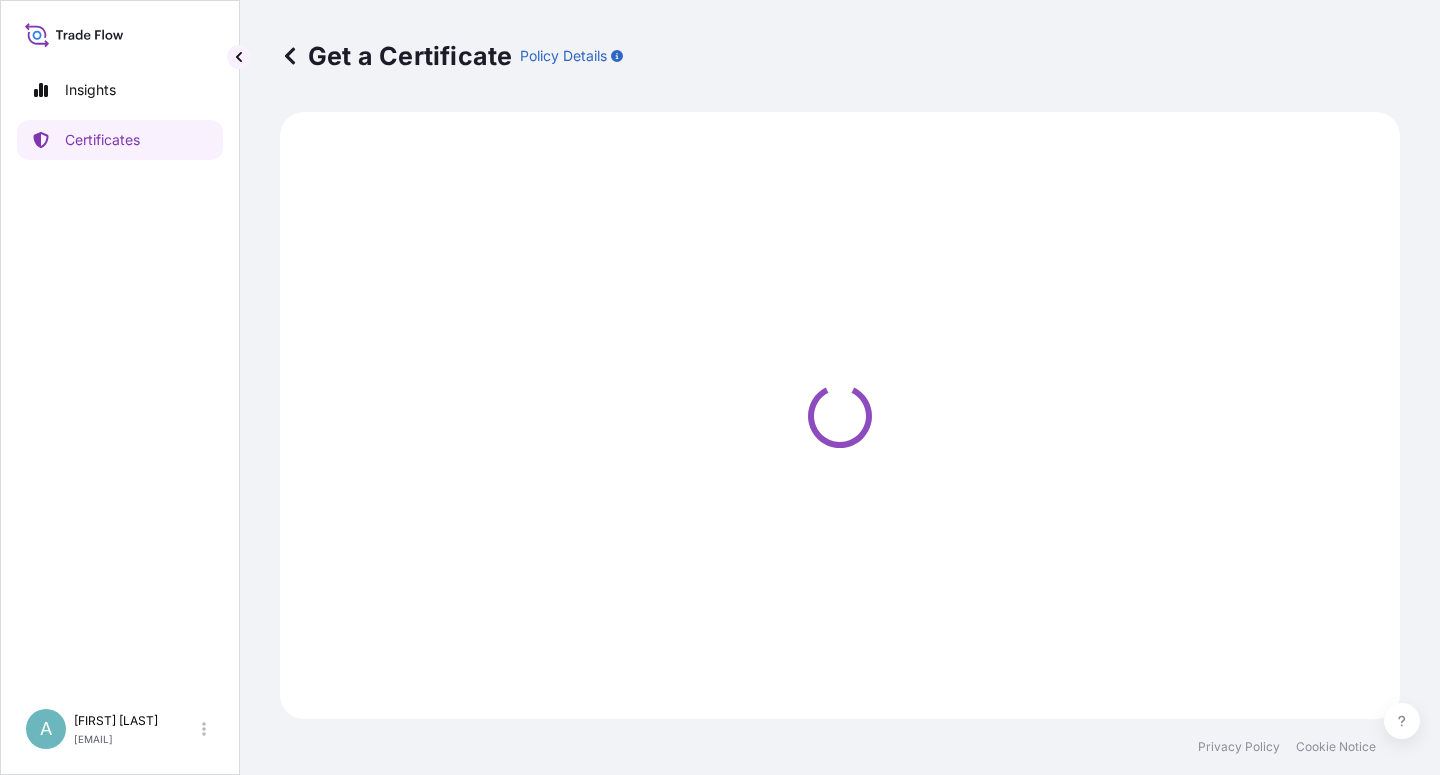 select on "Sea" 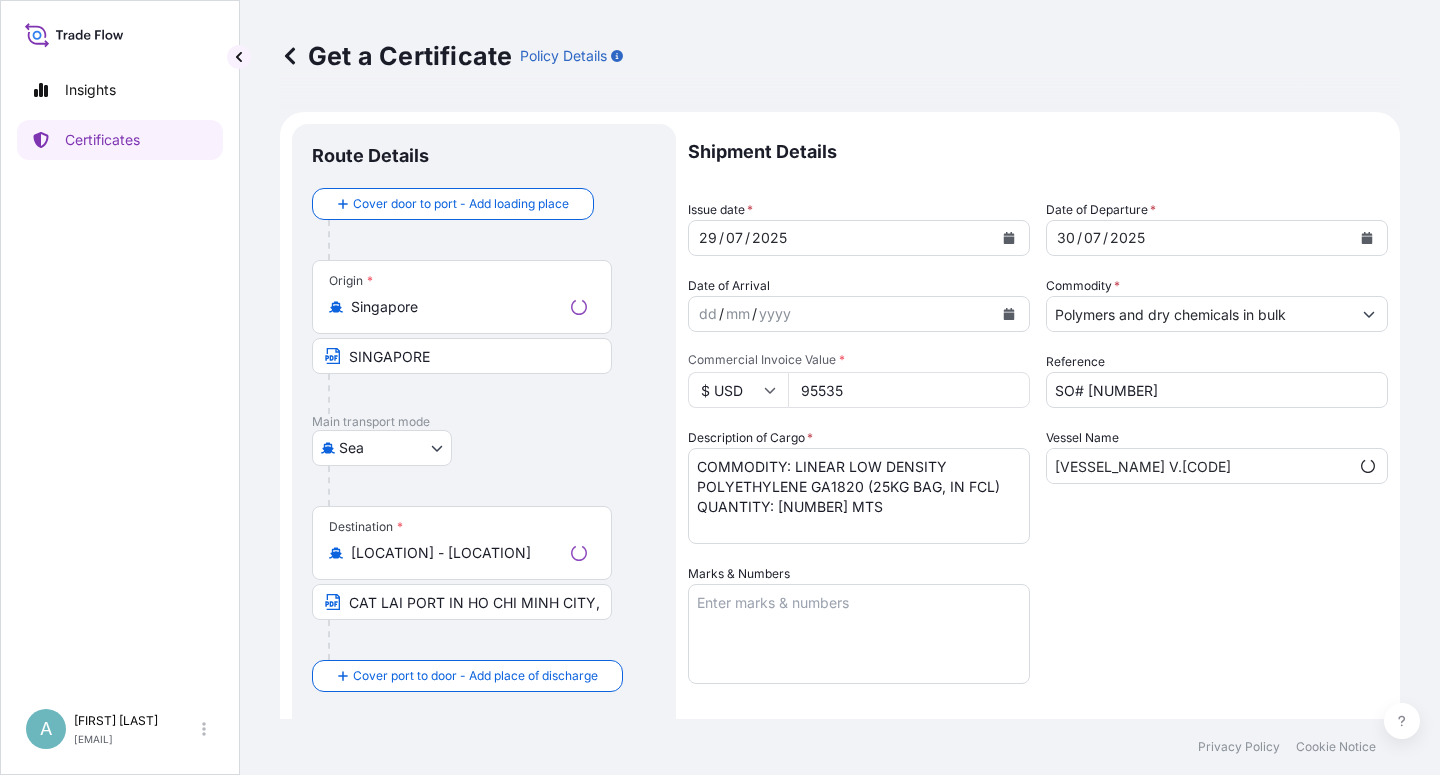 select on "[NUMBER]" 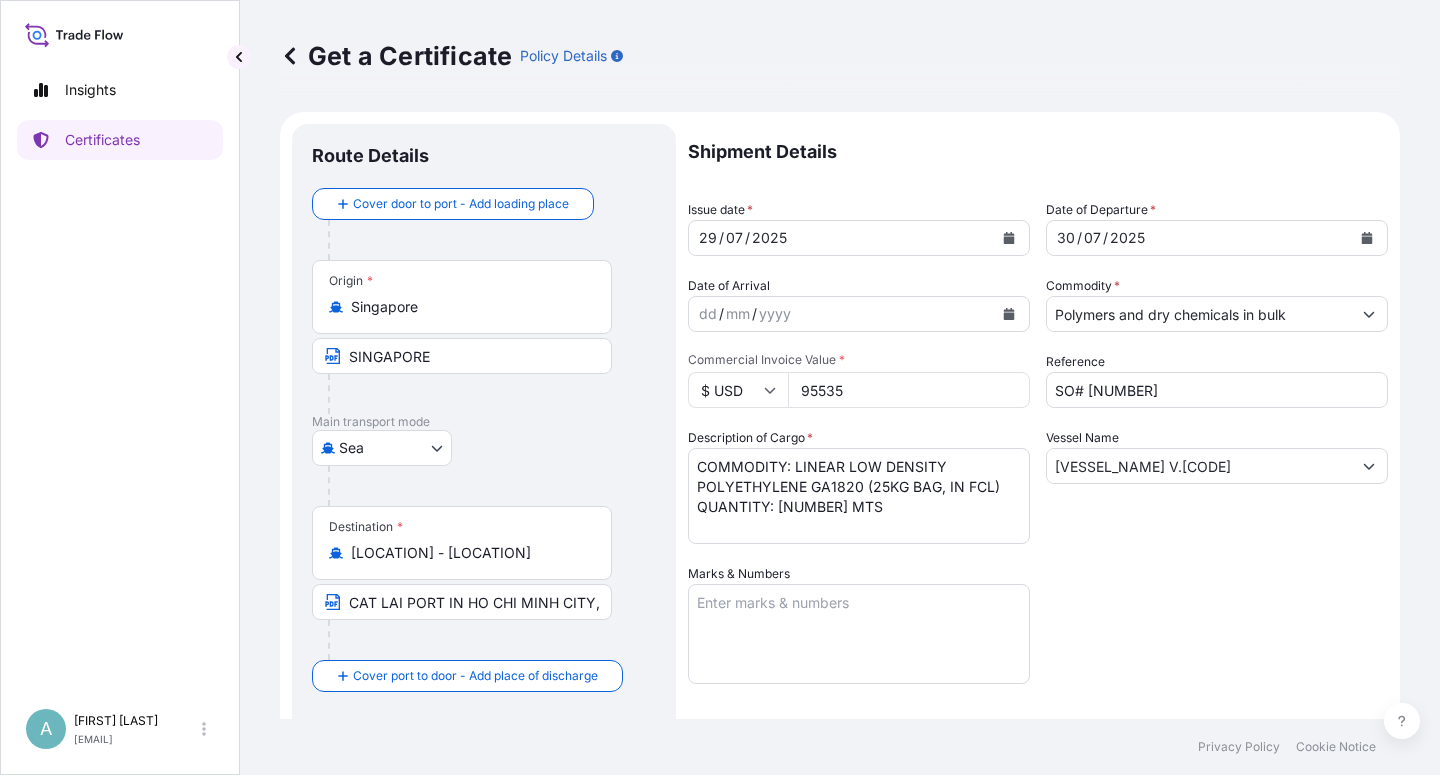 click 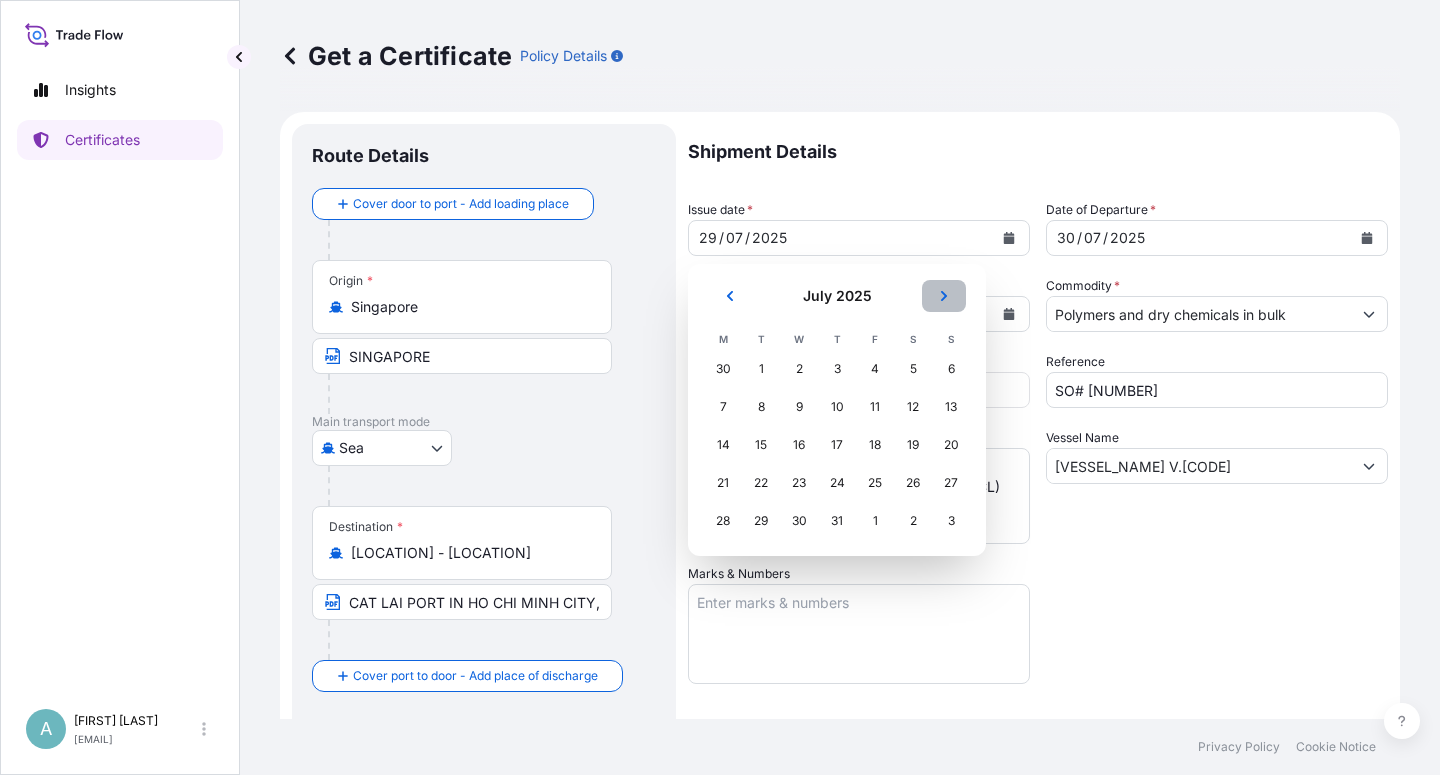 click 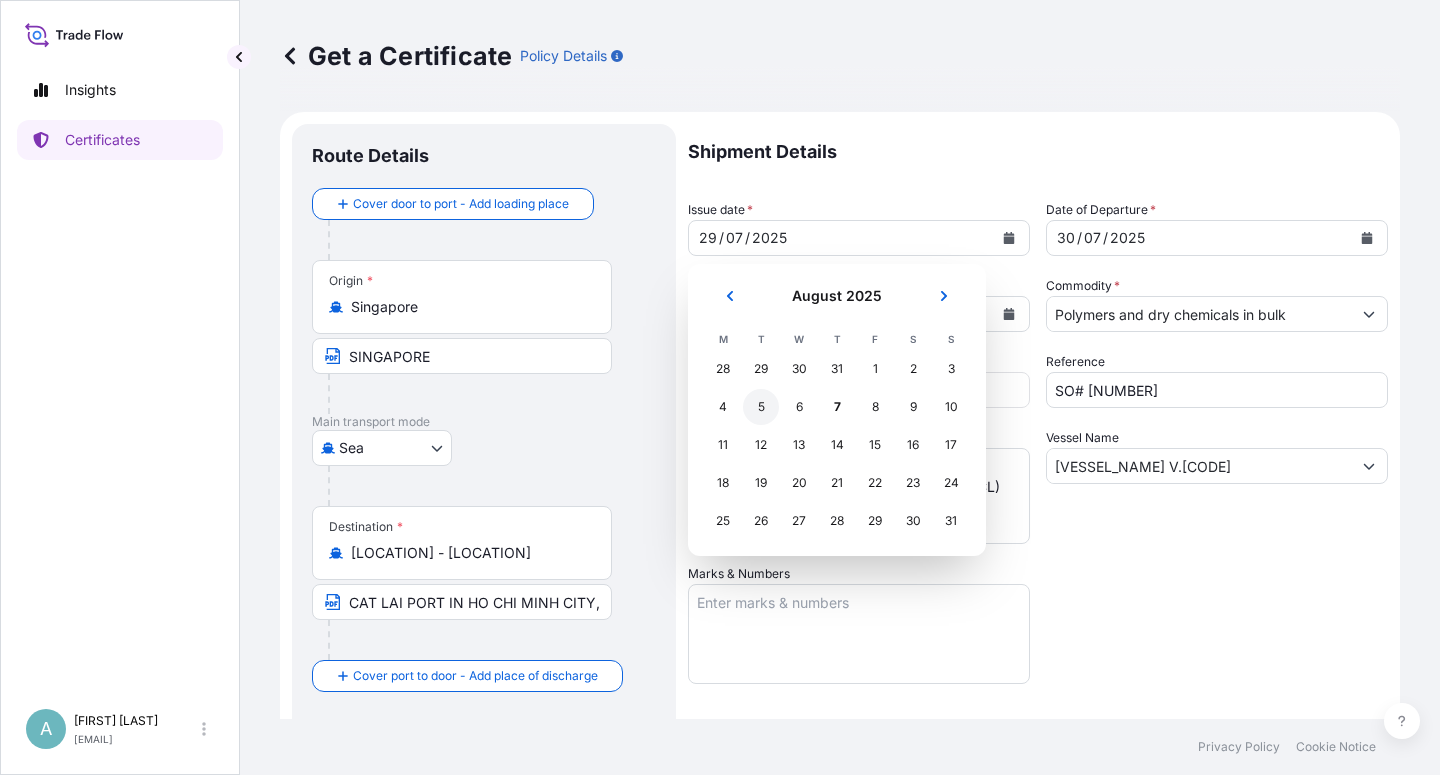 click on "5" at bounding box center [761, 407] 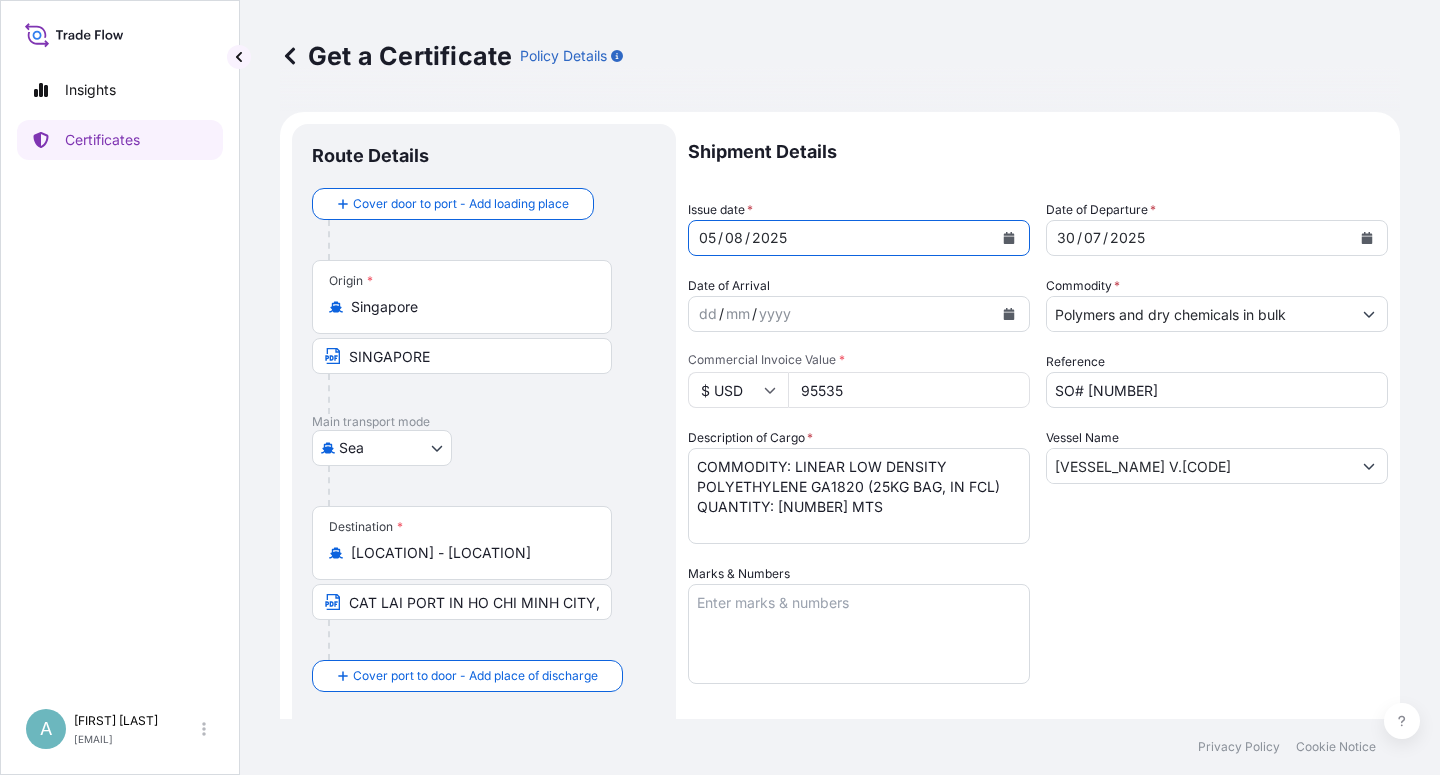 click at bounding box center (1367, 238) 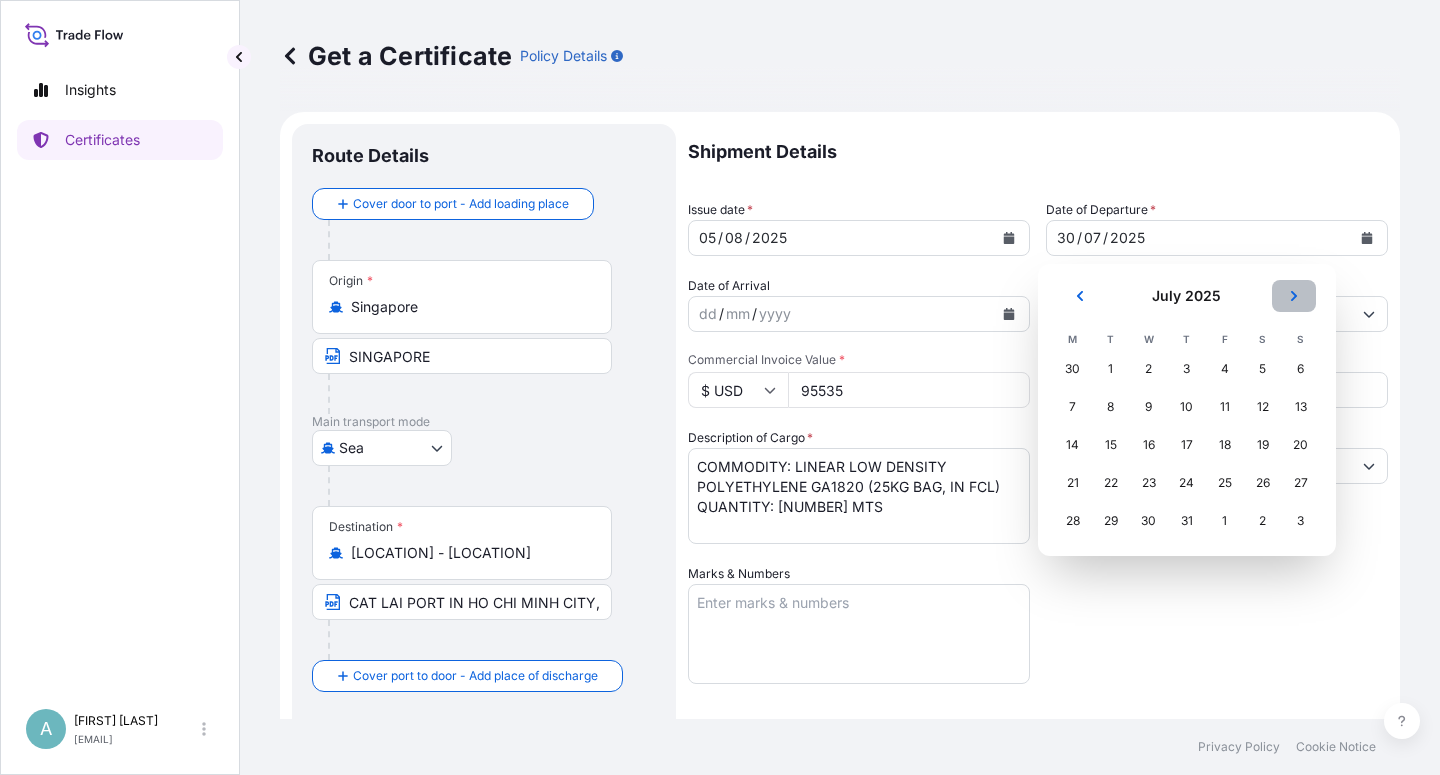 click 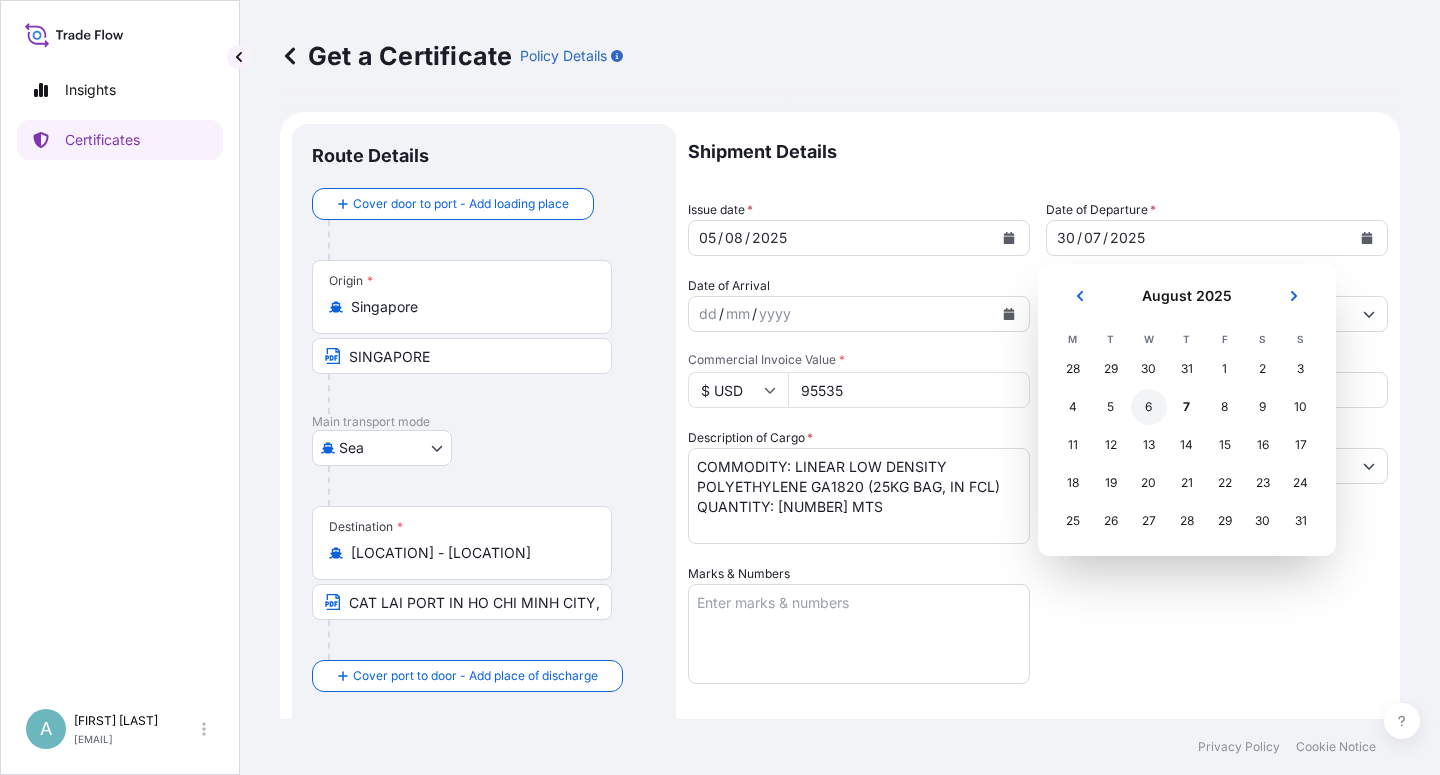 click on "6" at bounding box center (1149, 407) 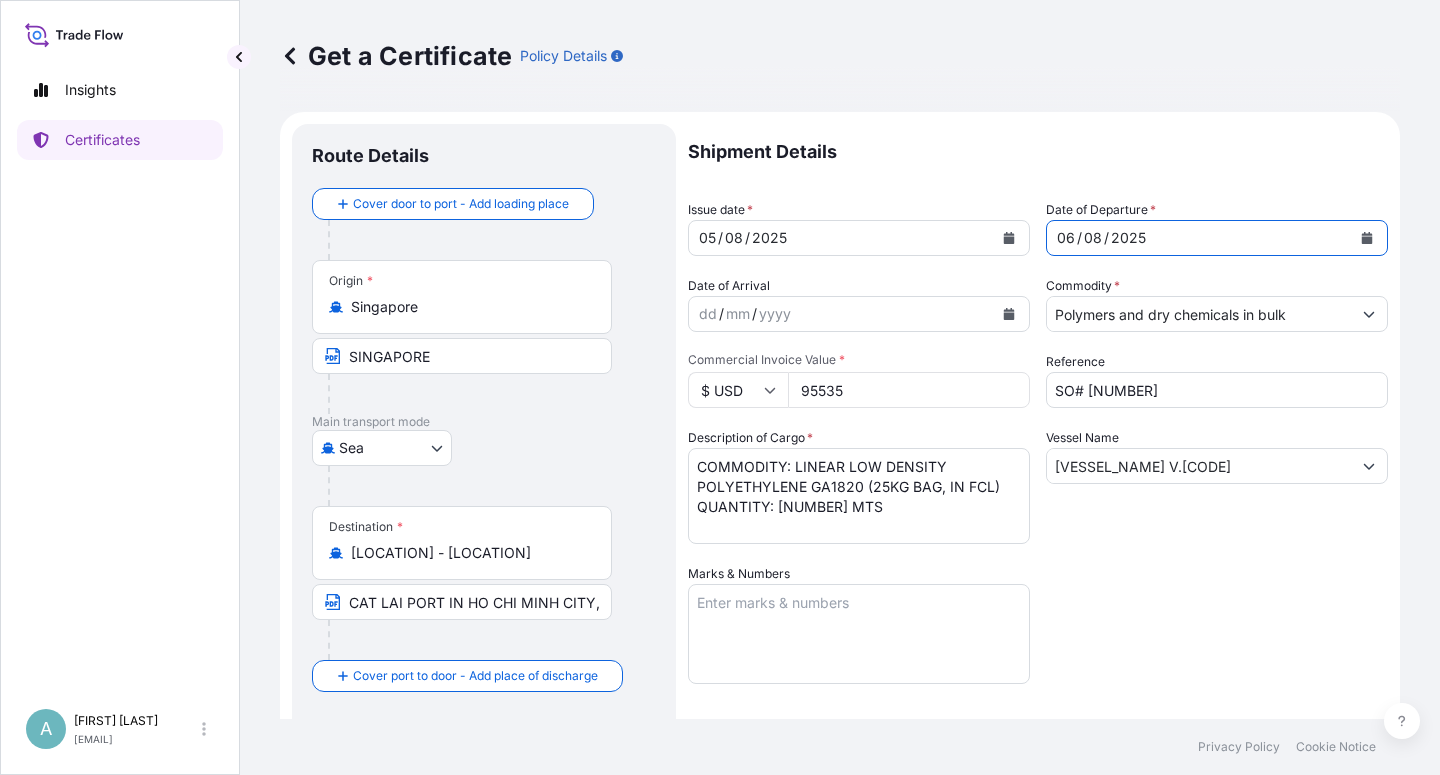 click on "Shipment Details Issue date * [DATE] Date of Departure * [DATE] Date of Arrival dd / mm / yyyy Commodity * Polymers and dry chemicals in bulk Packing Category Commercial Invoice Value    * $ USD [NUMBER] Reference SO# [NUMBER] Description of Cargo * COMMODITY: LINEAR LOW DENSITY POLYETHYLENE GA1820 (25KG BAG, IN FCL)
QUANTITY: [NUMBER] MTS Vessel Name CMA CGM VISBY V.0YD9VN1NC Marks & Numbers Letter of Credit This shipment has a letter of credit Letter of credit * LC NUMBER [NUMBER] DATED [DATE]
IN NEGOTIABLE FORM
CLAIMS PAYABLE IN VIETNAM
WITH DETAILS OF FULL NAME, ADDRESS, TEL NO. OF SETTLING INSURANCE AGENT LOCATED IN VIETNAM :
Baoviet Insurance
No[NUMBER], [STREET] Street [DISTRICT] District [WARD] Ward [CITY] Vietnam
Tel No.: +[COUNTRY_CODE] [PHONE] (24 hours)
COVERING ALL RISKS.
NUMBER OF ORIGINAL(S) ISSUED: 02 ( 01 ORIGINAL + 01 DUPLICATE )
Letter of credit may not exceed 12000 characters Assured Details Primary Assured * Basell Asia Pacific Limited Basell Asia Pacific Limited" at bounding box center (1038, 638) 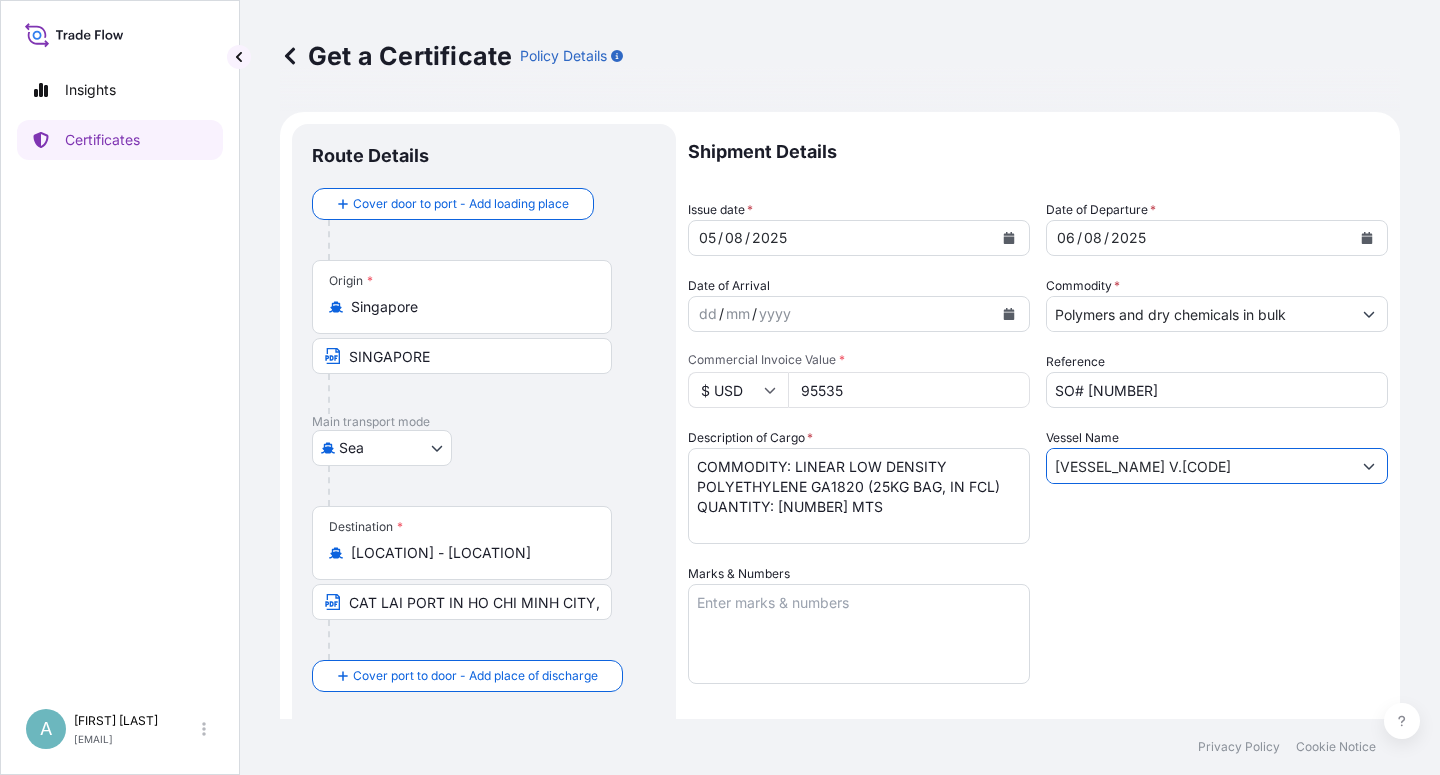 drag, startPoint x: 1263, startPoint y: 470, endPoint x: 1025, endPoint y: 475, distance: 238.05252 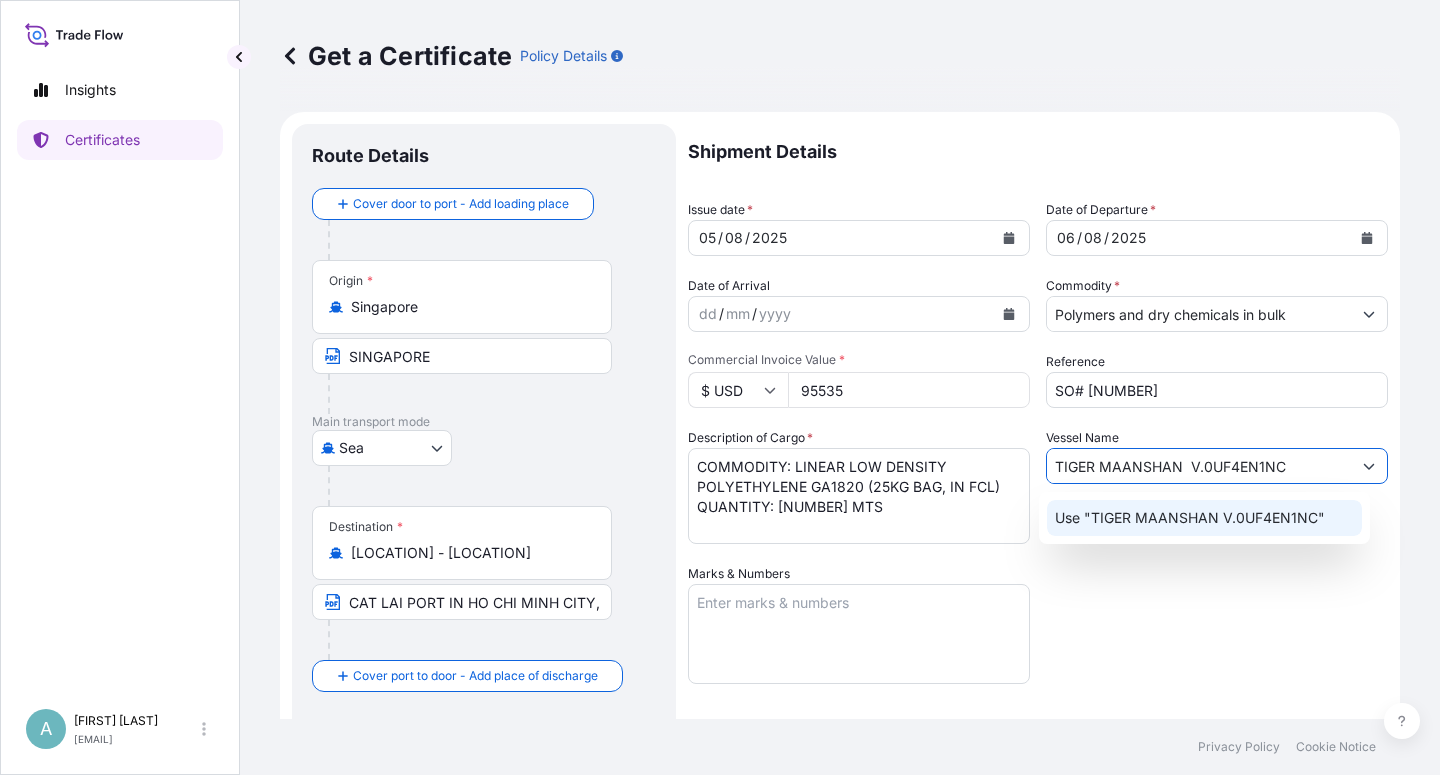 type on "TIGER MAANSHAN  V.0UF4EN1NC" 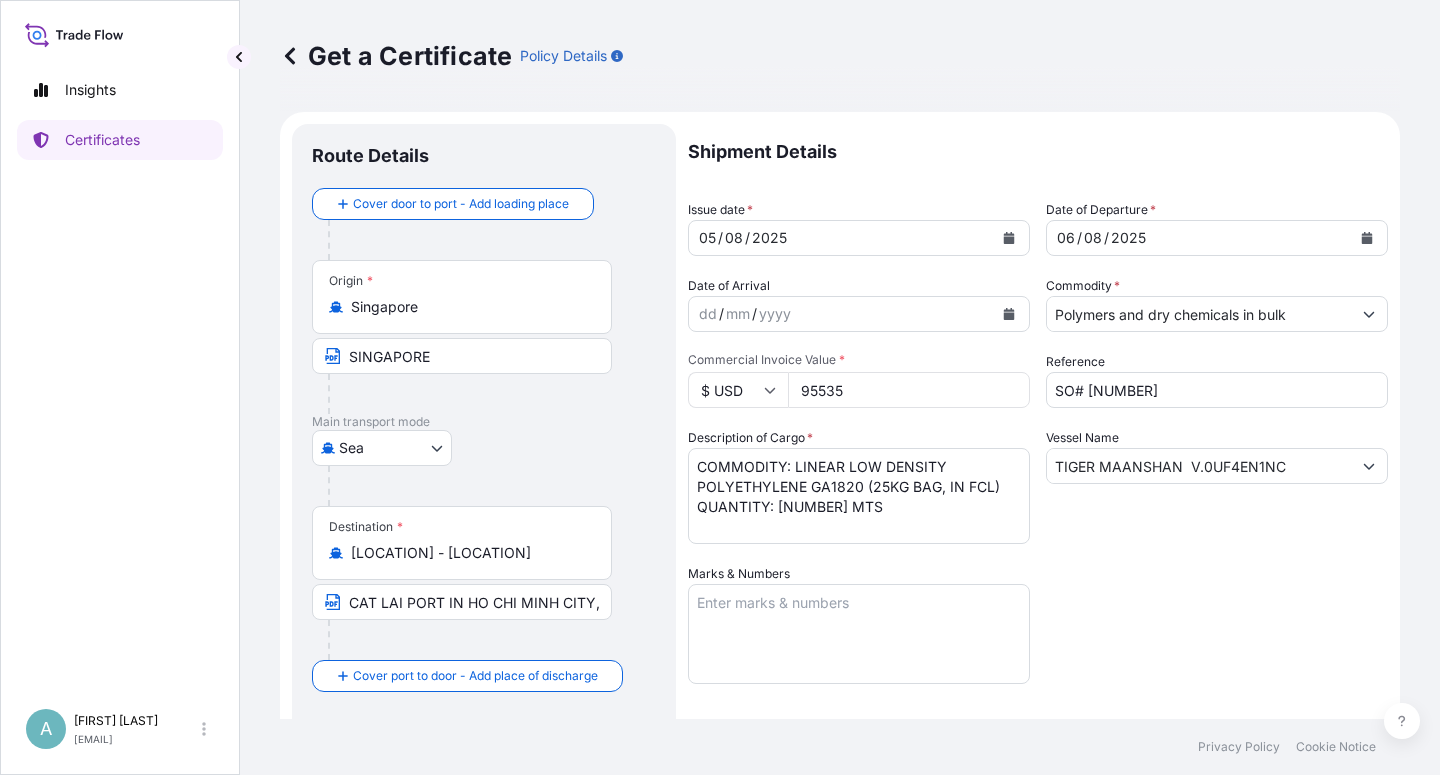scroll, scrollTop: 2, scrollLeft: 0, axis: vertical 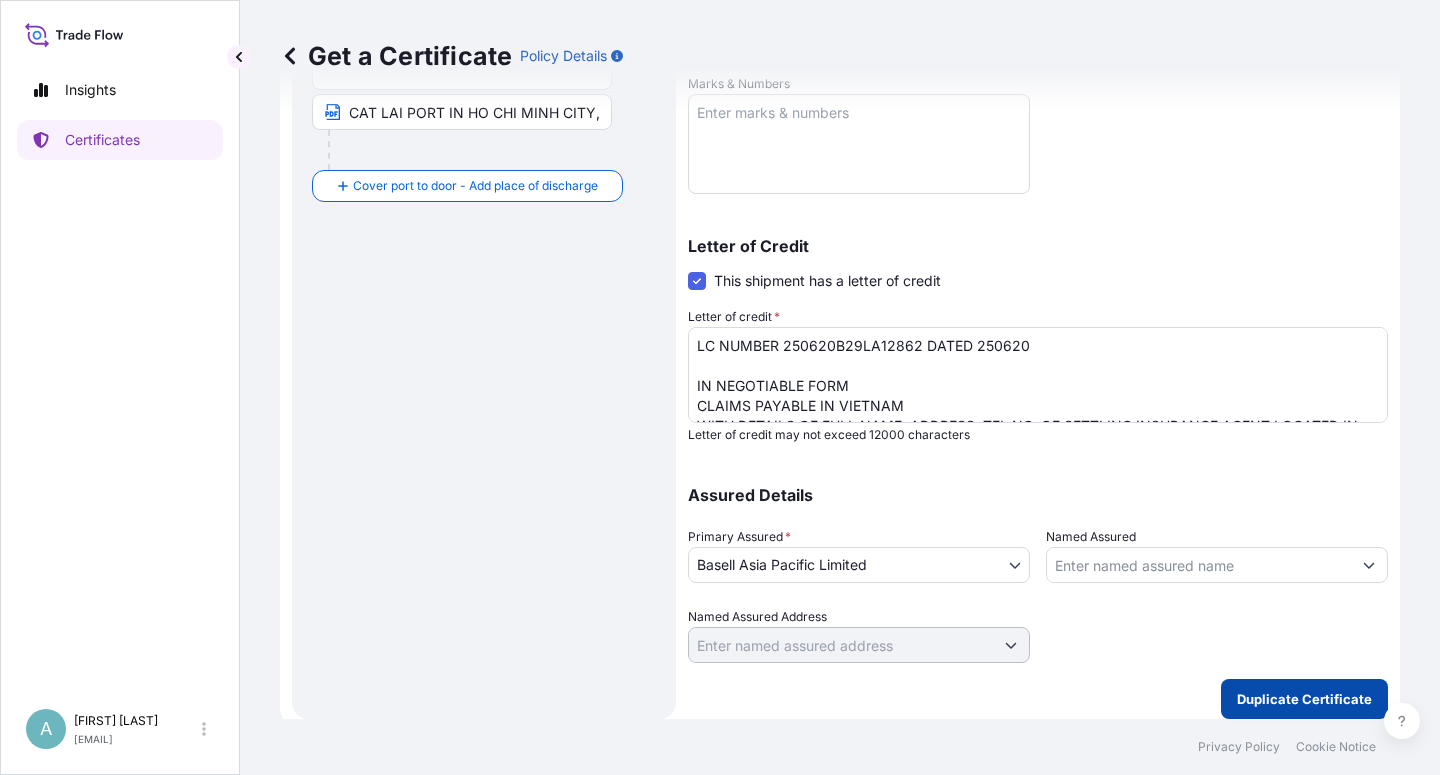 click on "Duplicate Certificate" at bounding box center (1304, 699) 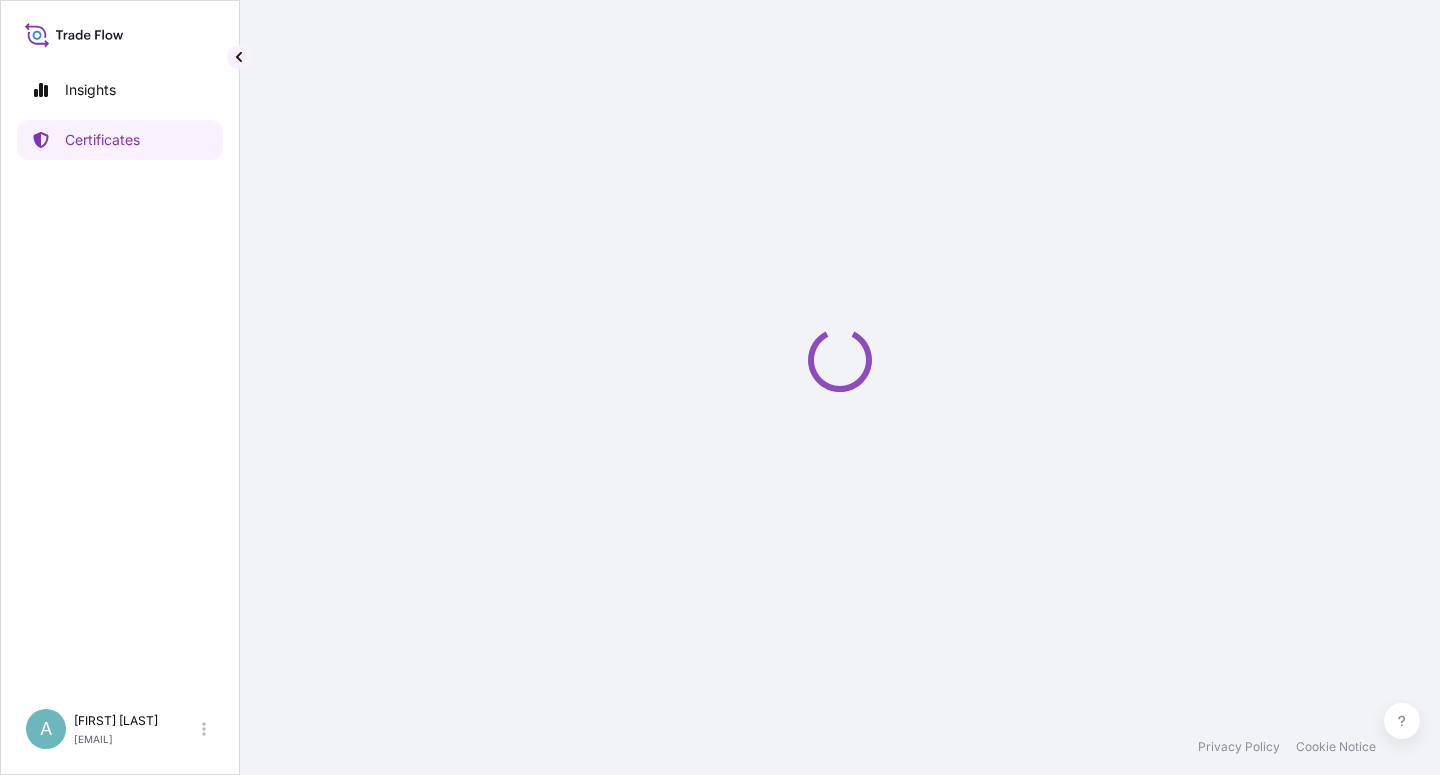 scroll, scrollTop: 0, scrollLeft: 0, axis: both 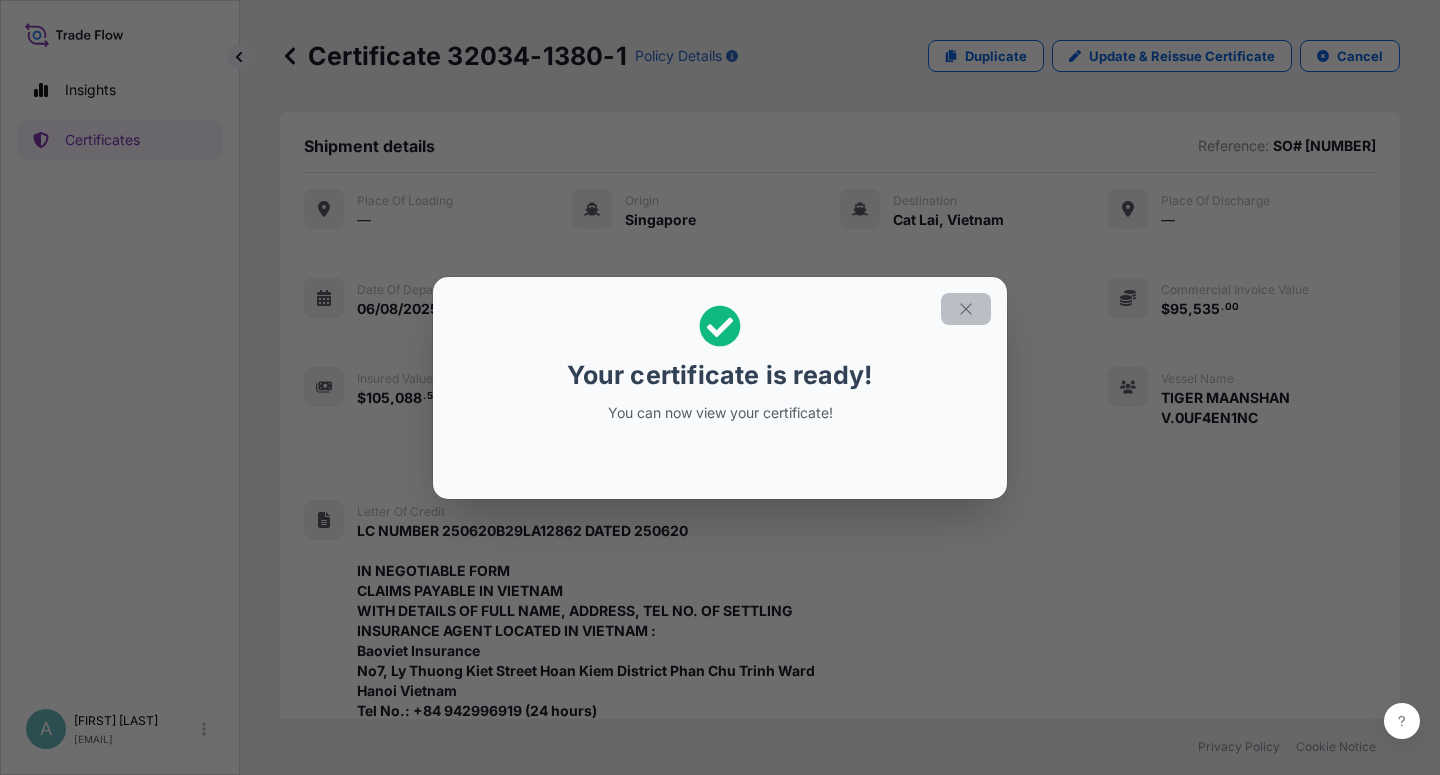 click 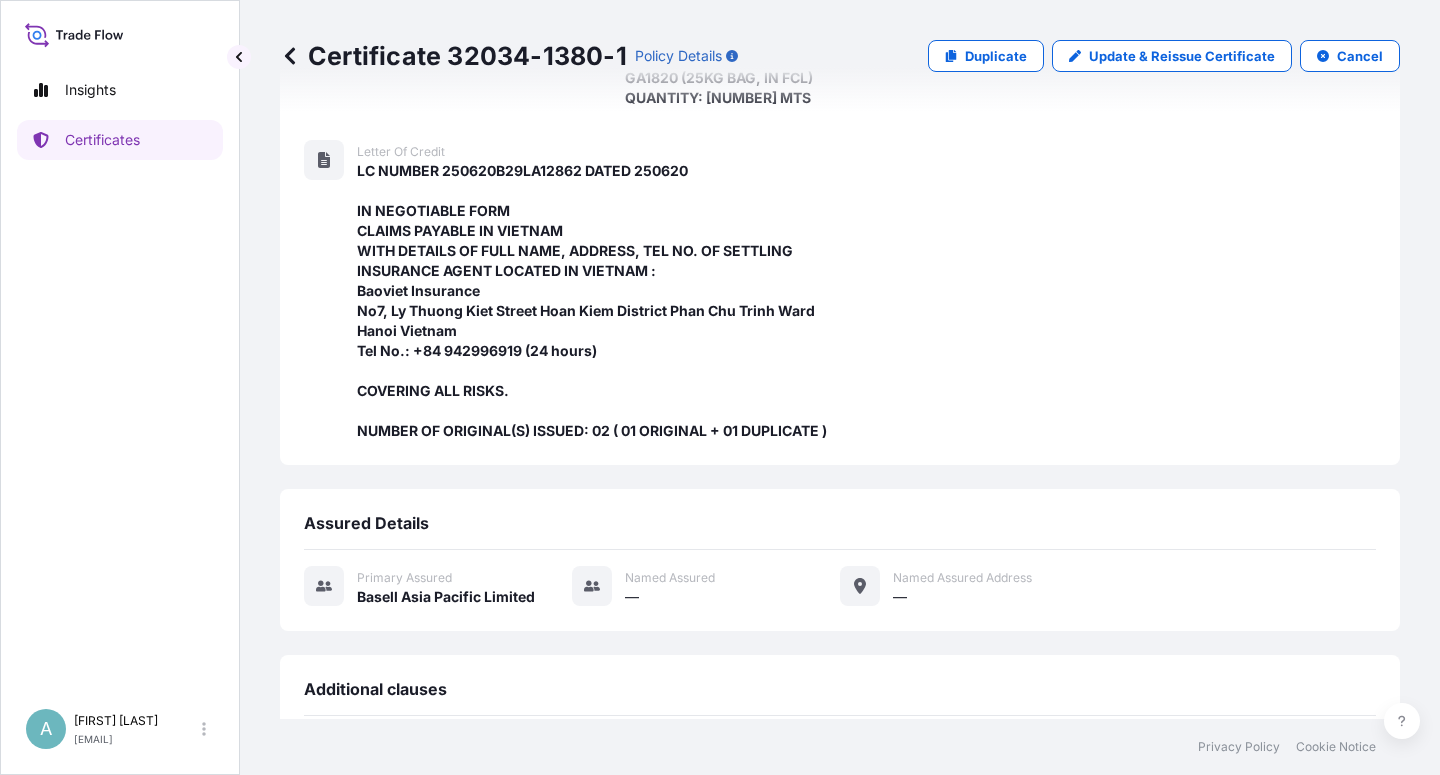 scroll, scrollTop: 714, scrollLeft: 0, axis: vertical 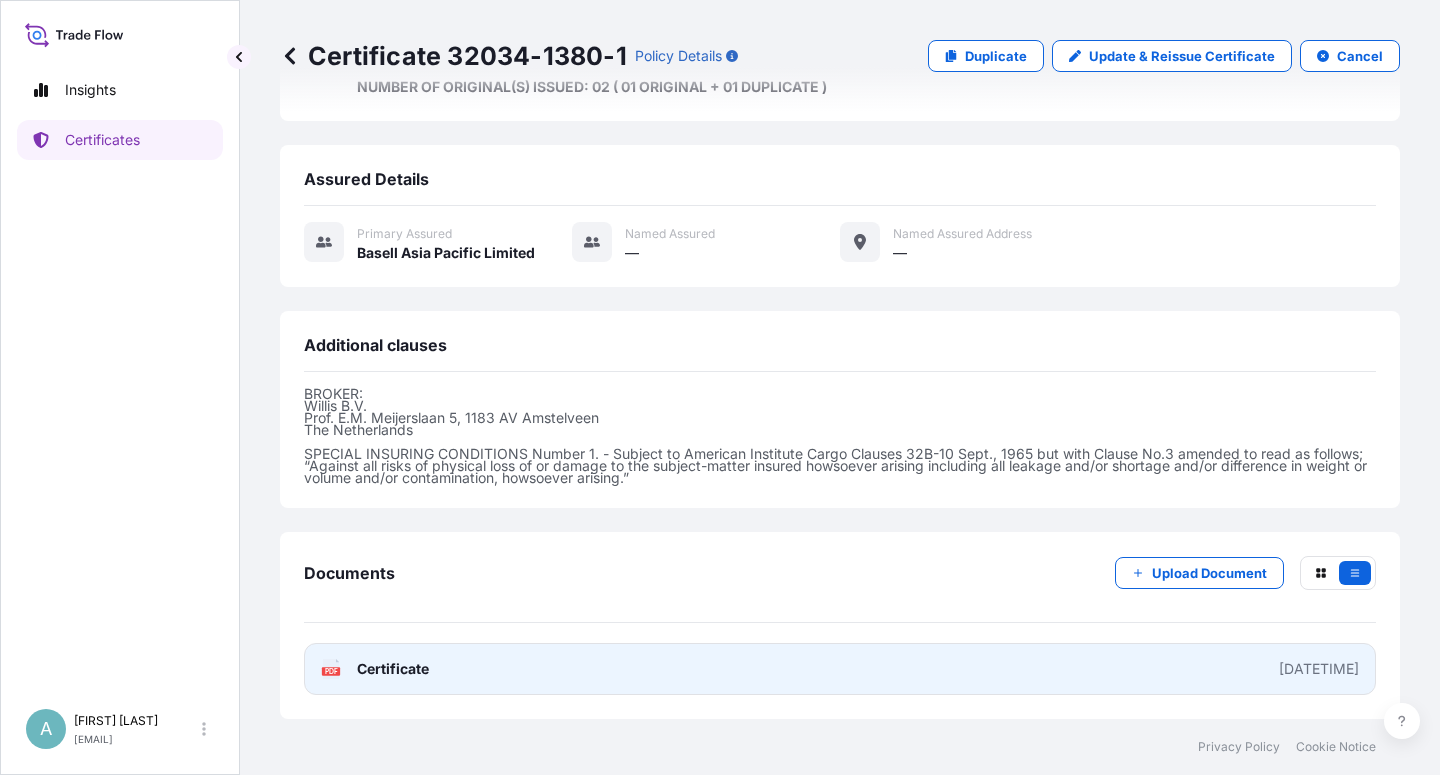 drag, startPoint x: 413, startPoint y: 674, endPoint x: 429, endPoint y: 674, distance: 16 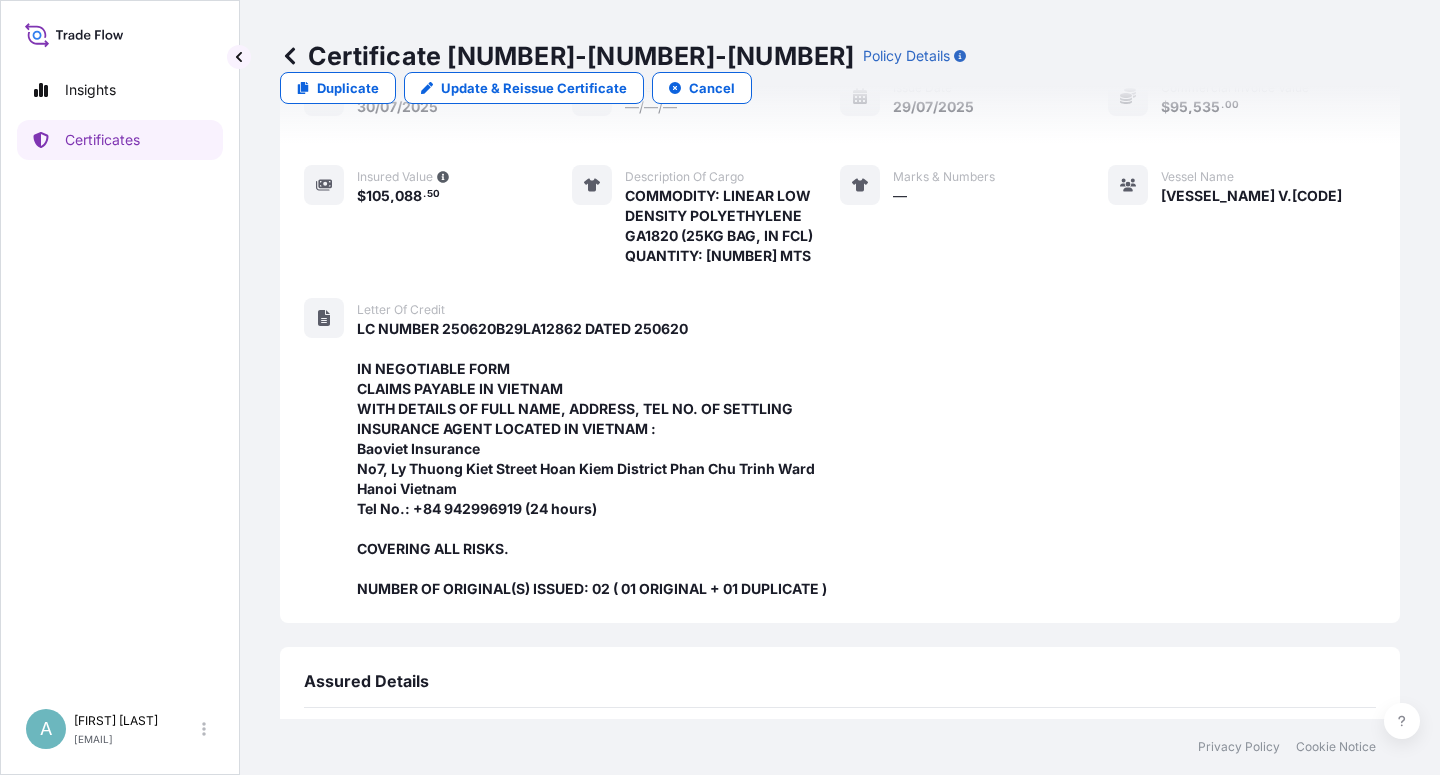 scroll, scrollTop: 0, scrollLeft: 0, axis: both 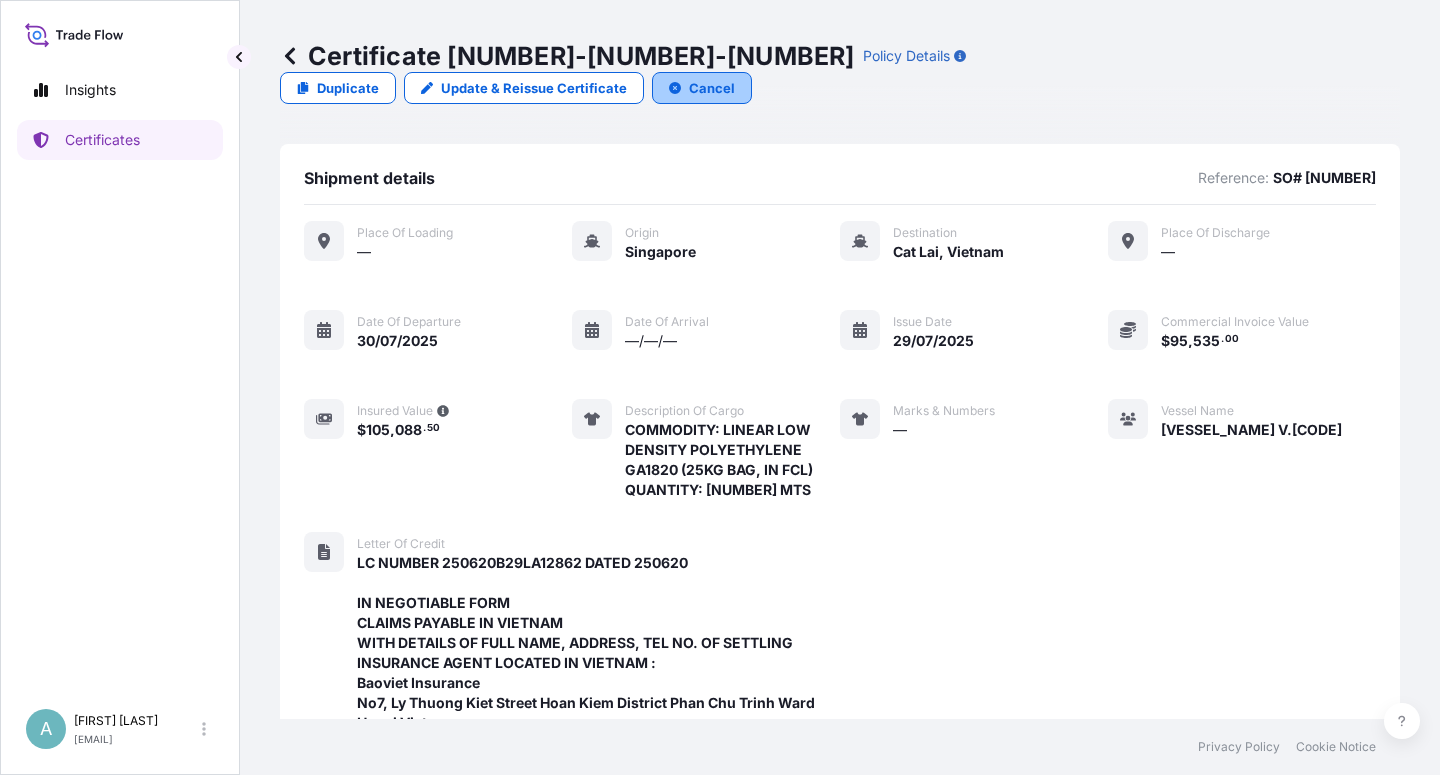 click on "Cancel" at bounding box center [702, 88] 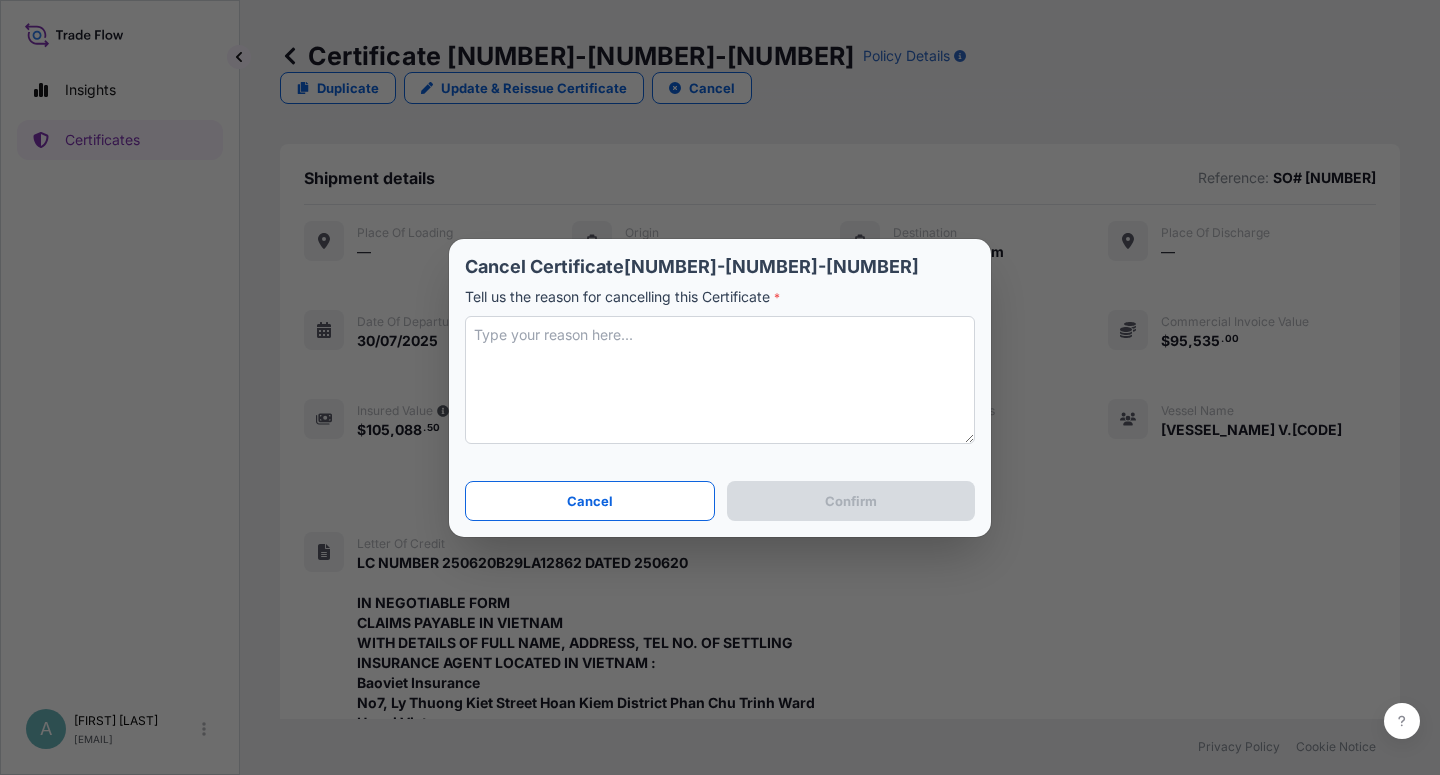 click at bounding box center (720, 380) 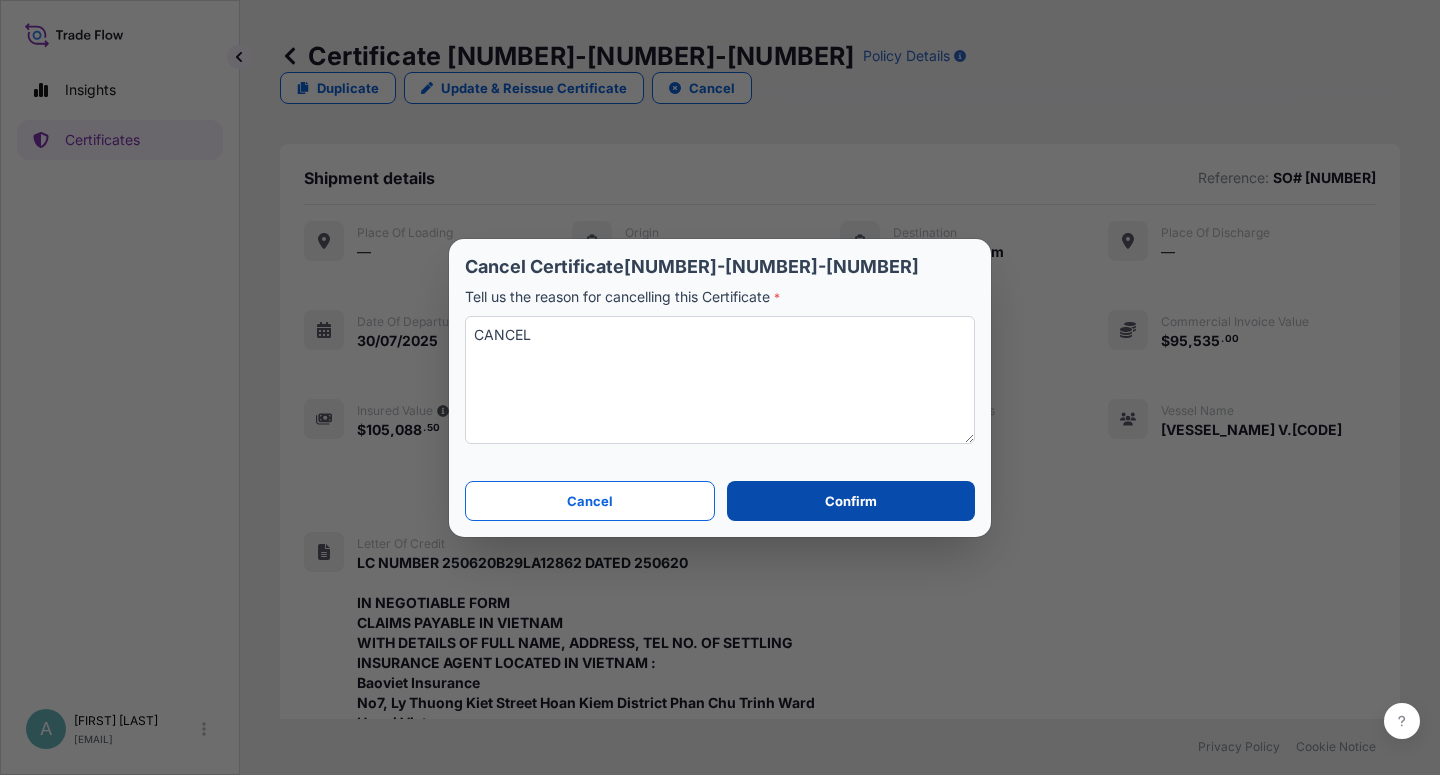 type on "CANCEL" 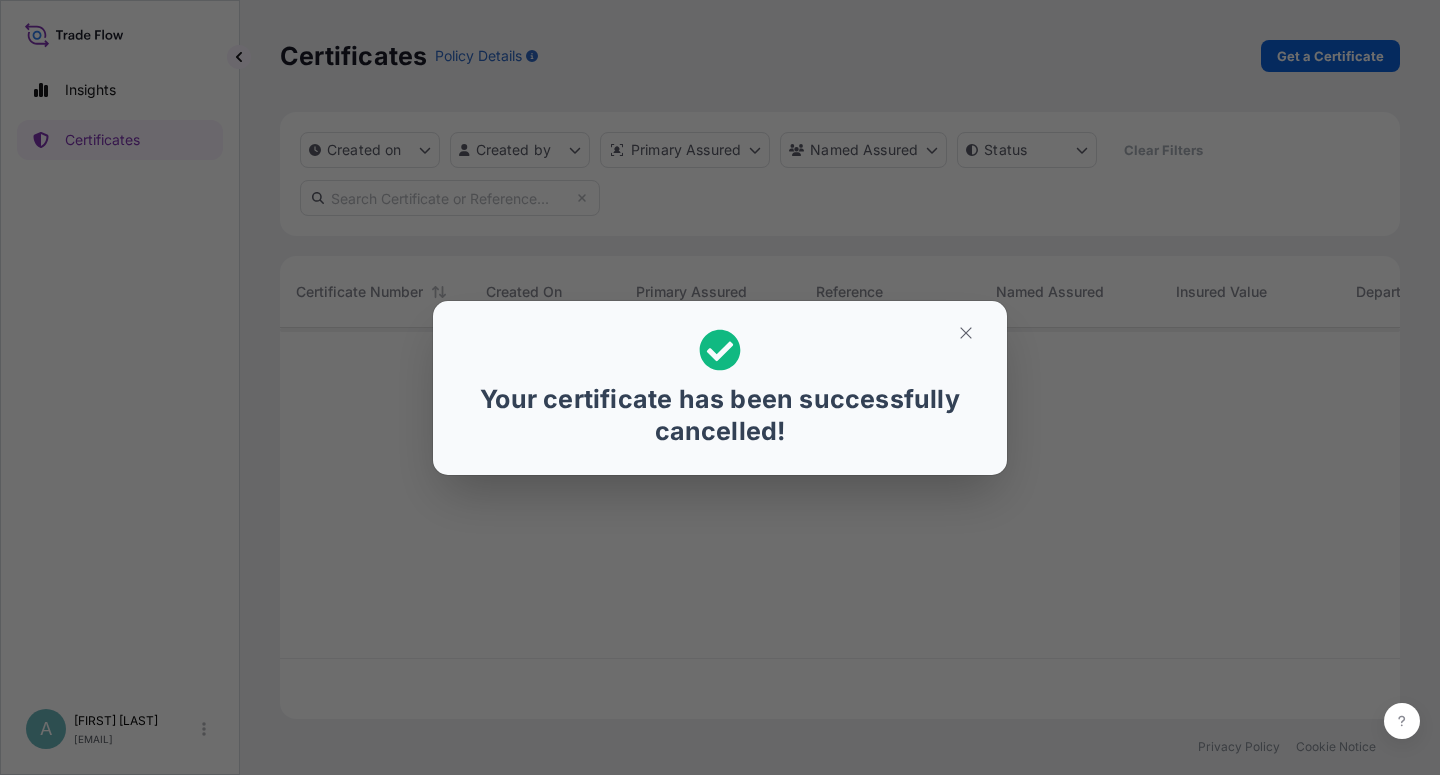 scroll, scrollTop: 18, scrollLeft: 18, axis: both 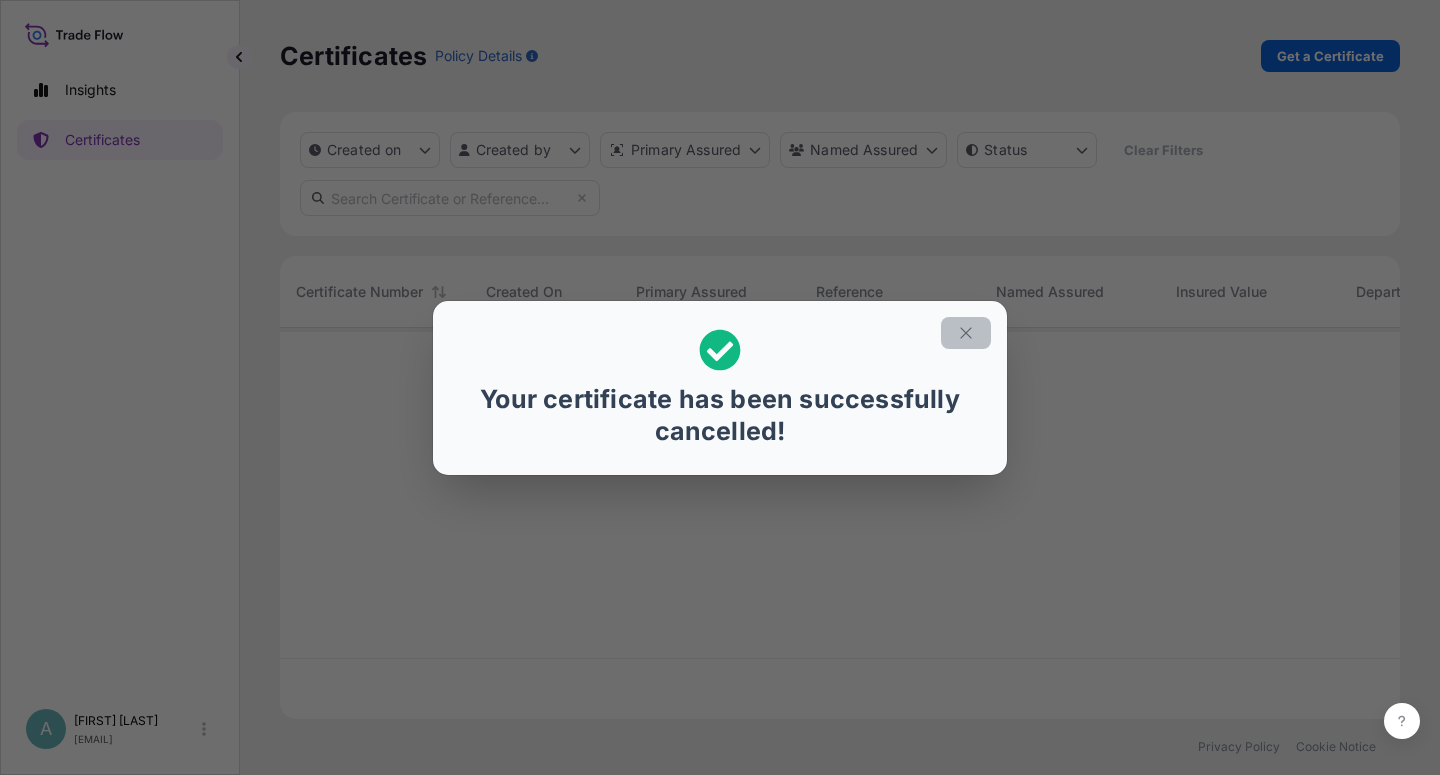 click 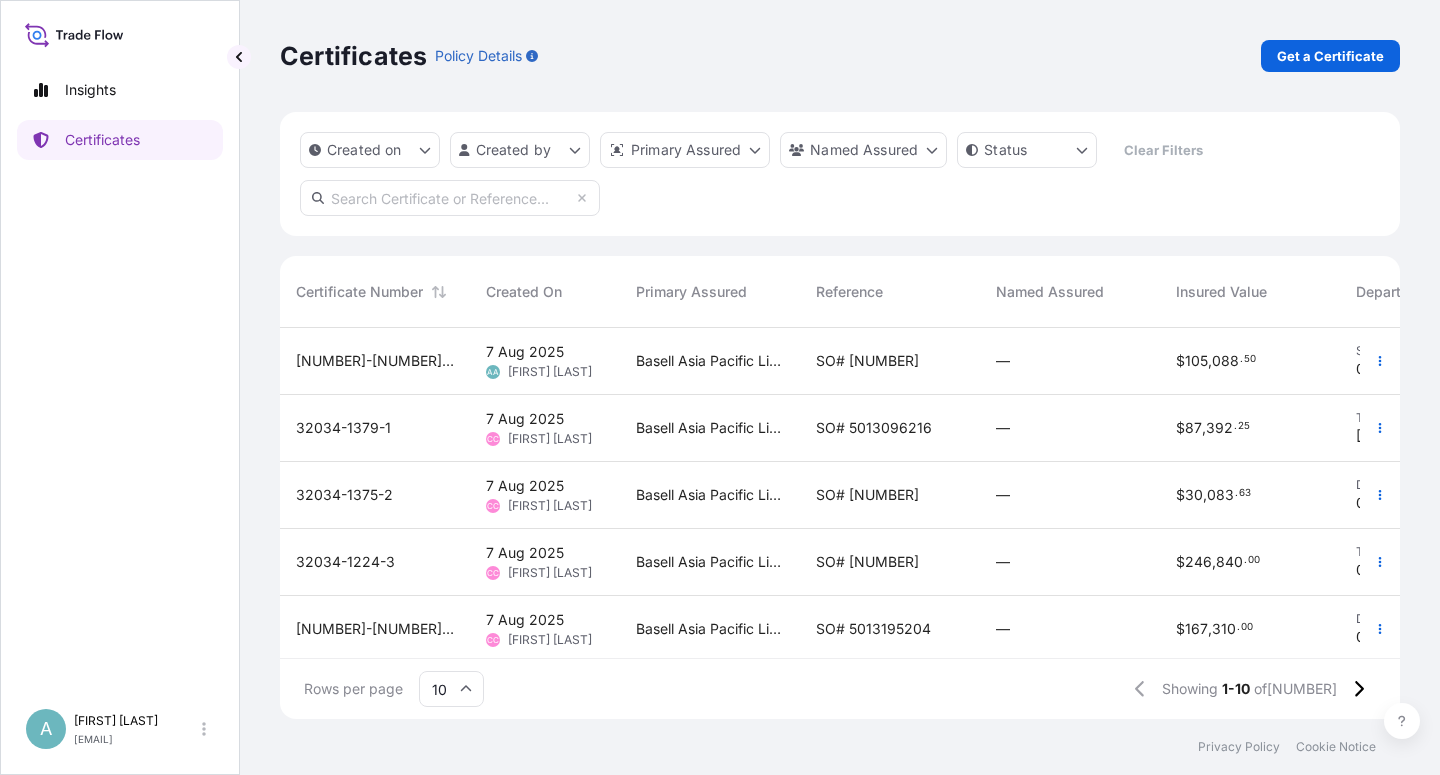 click at bounding box center [450, 198] 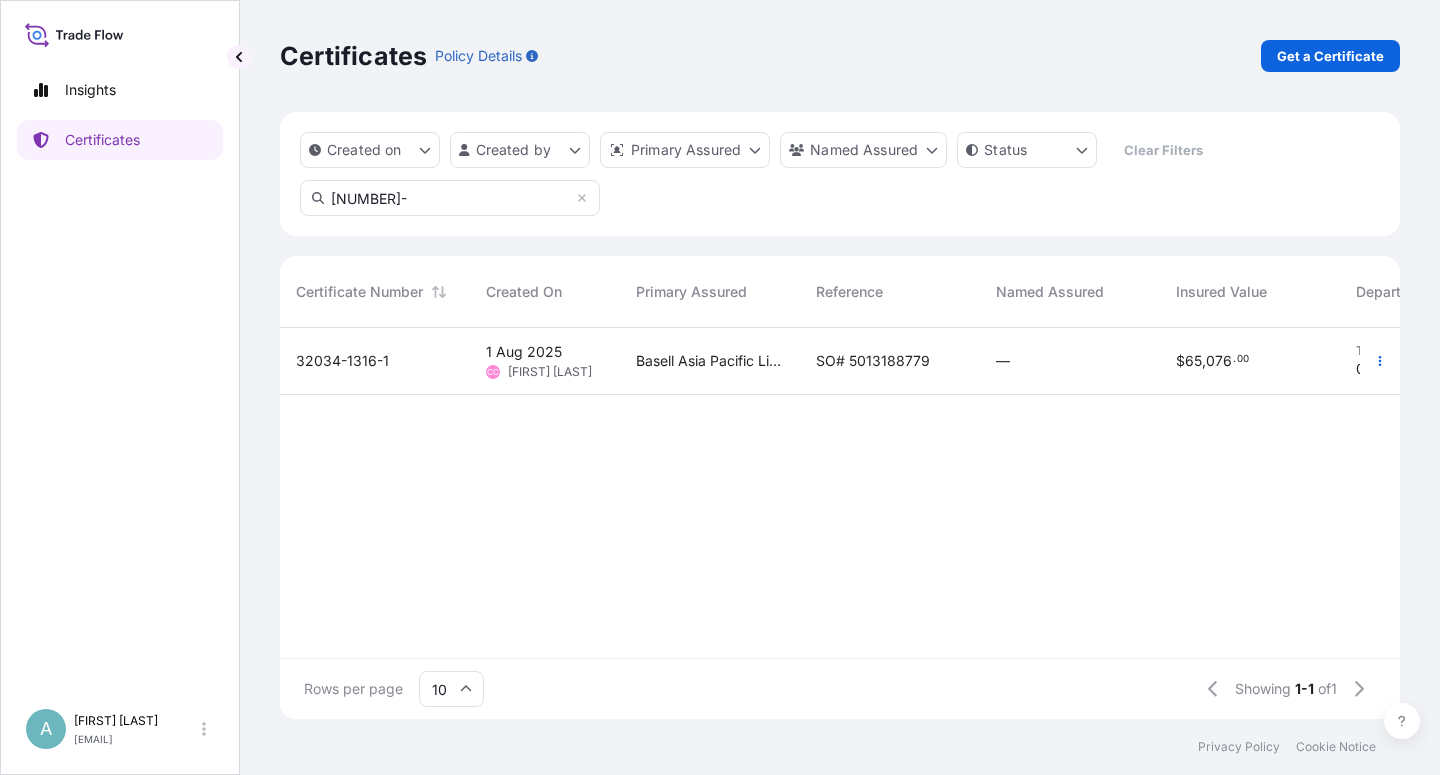type on "[NUMBER]-" 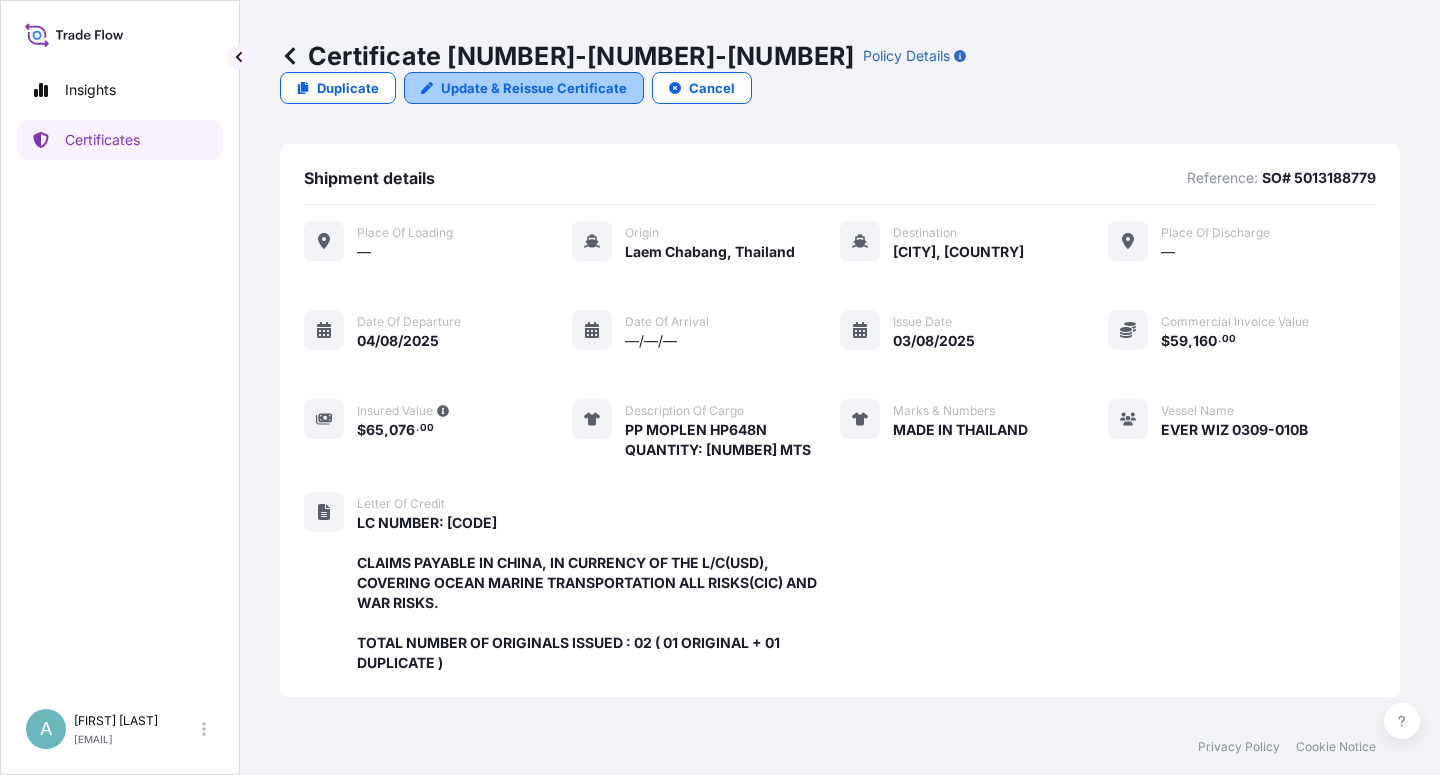 click on "Update & Reissue Certificate" at bounding box center [534, 88] 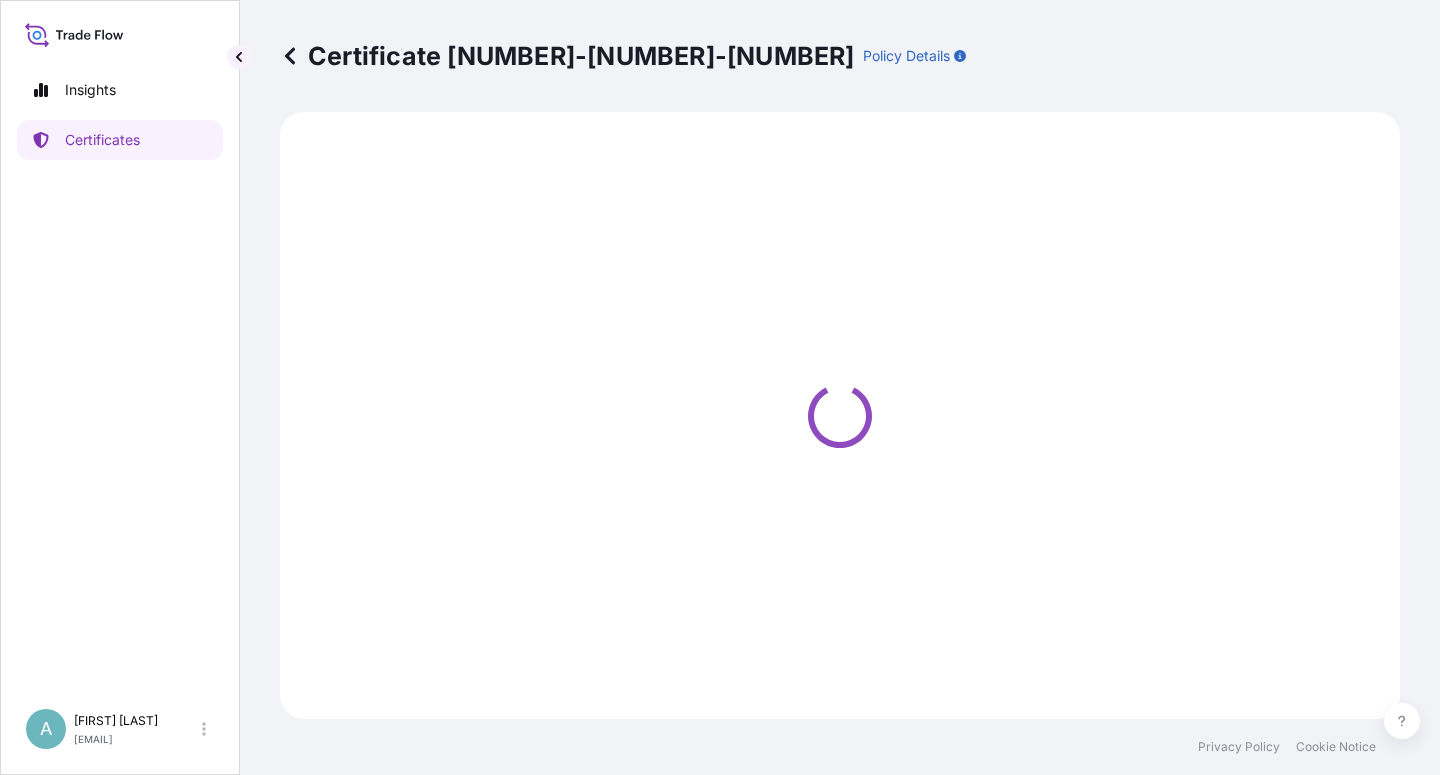 select on "Sea" 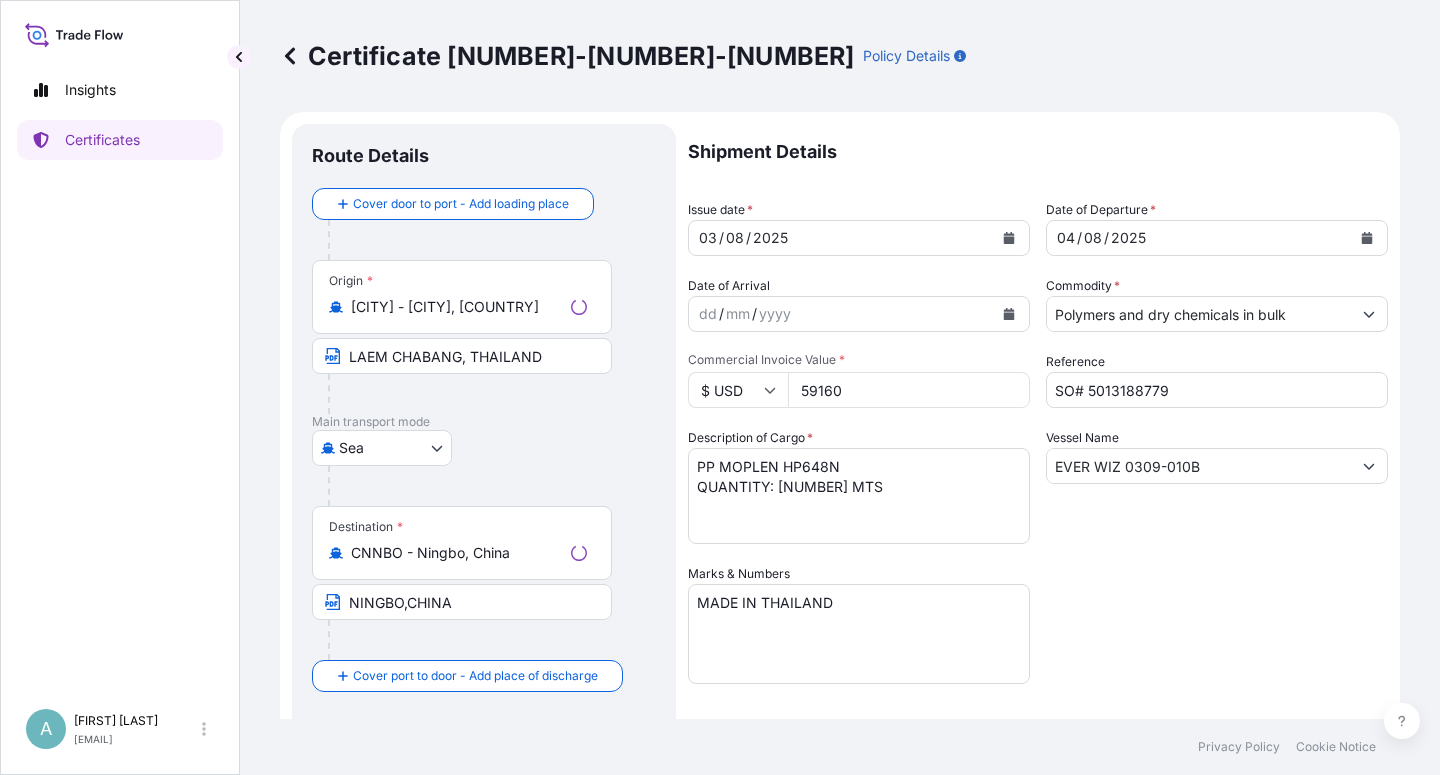 select on "[NUMBER]" 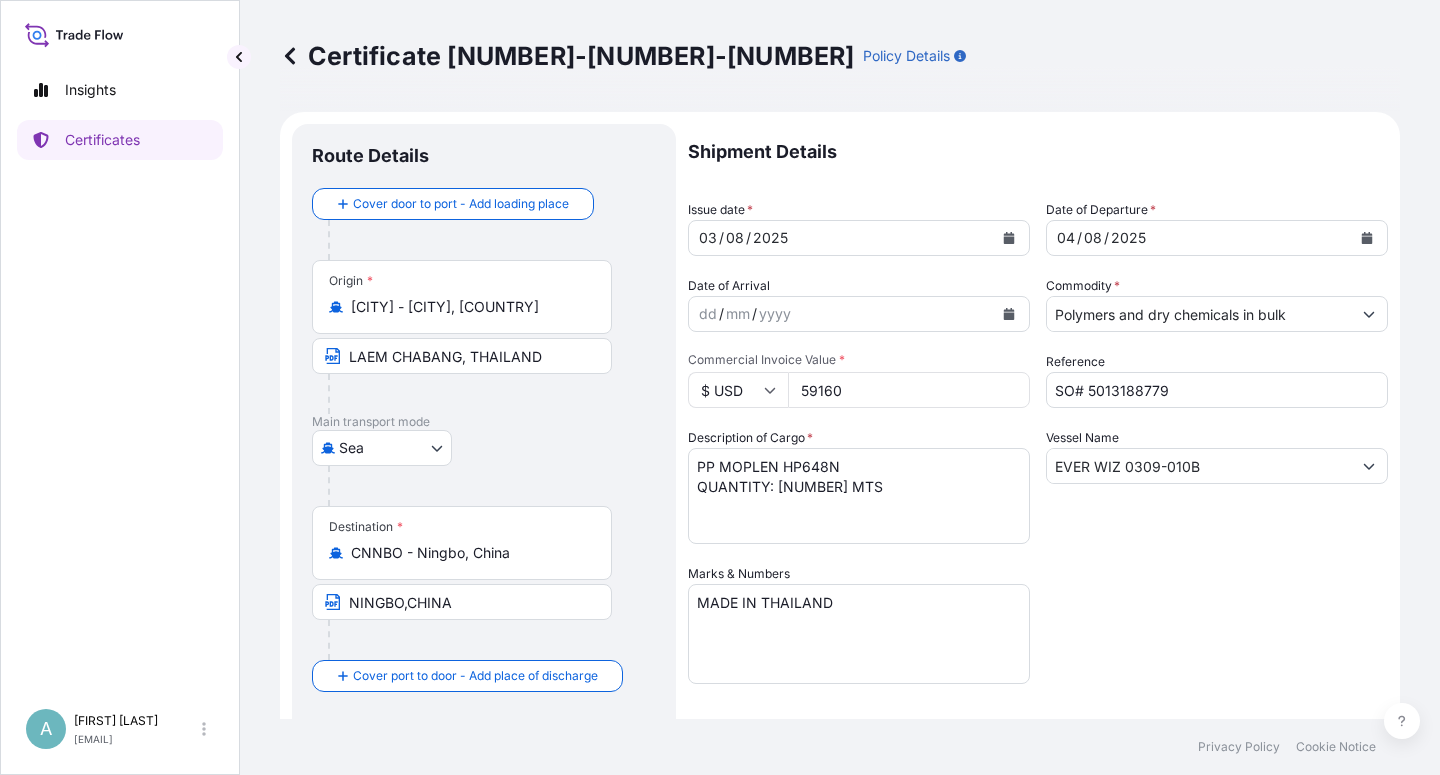 click 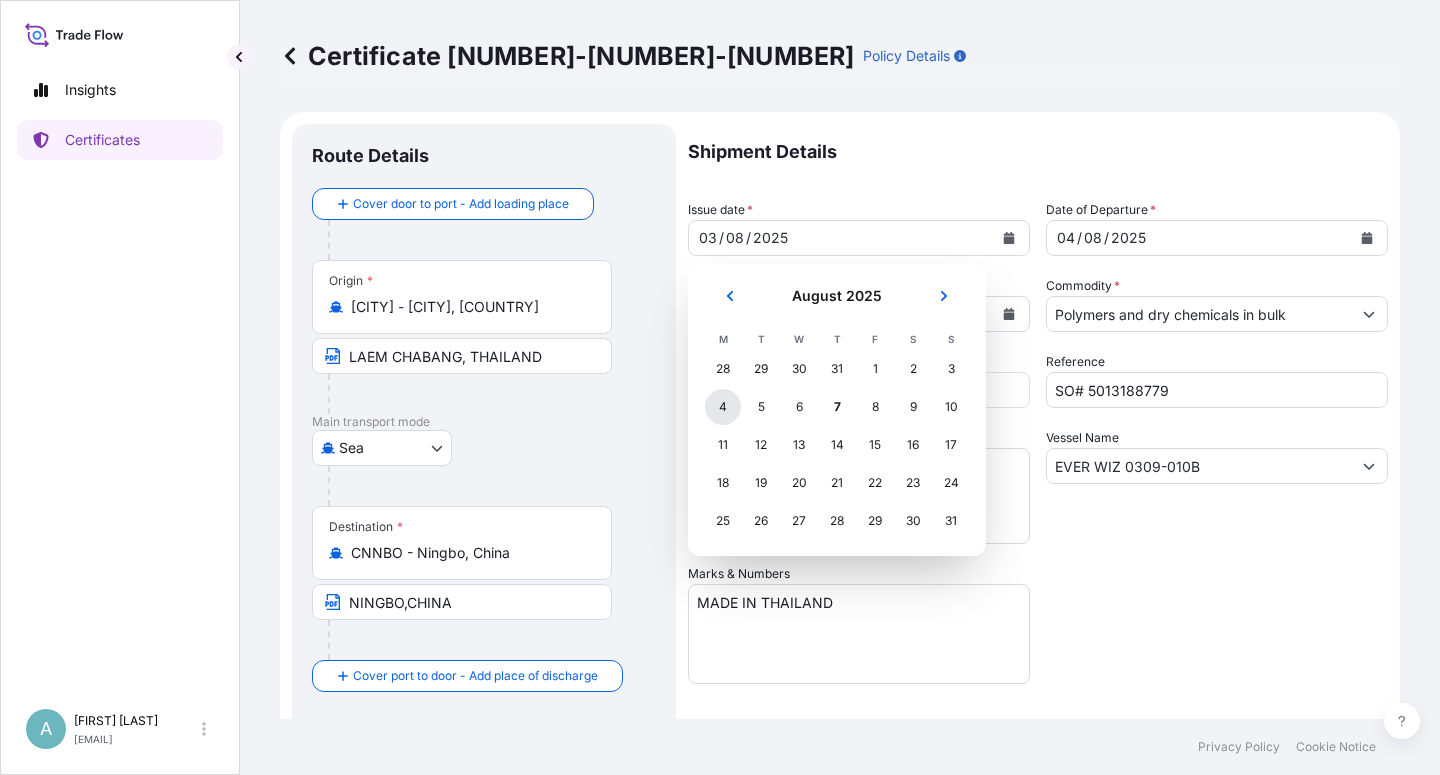 click on "4" at bounding box center (723, 407) 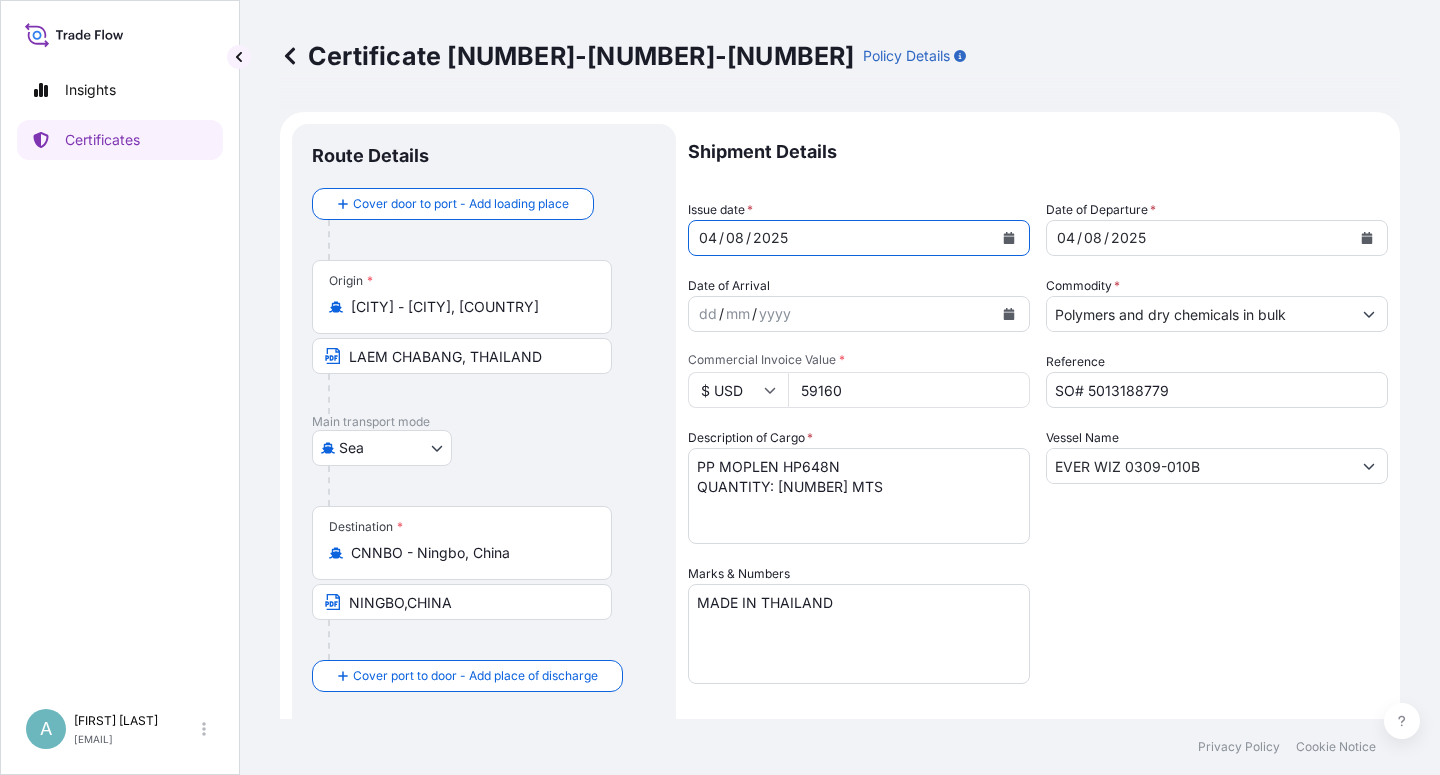 click 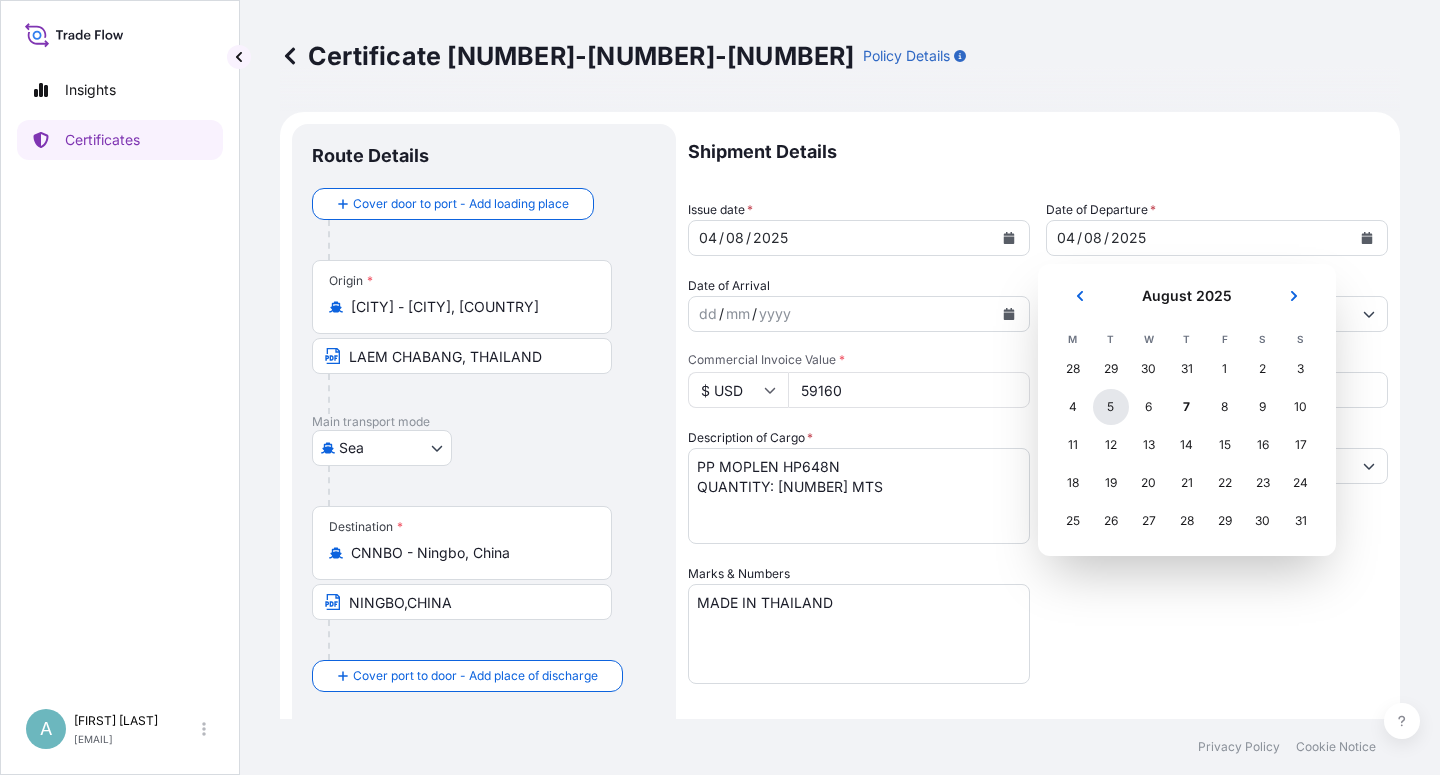 click on "5" at bounding box center [1111, 407] 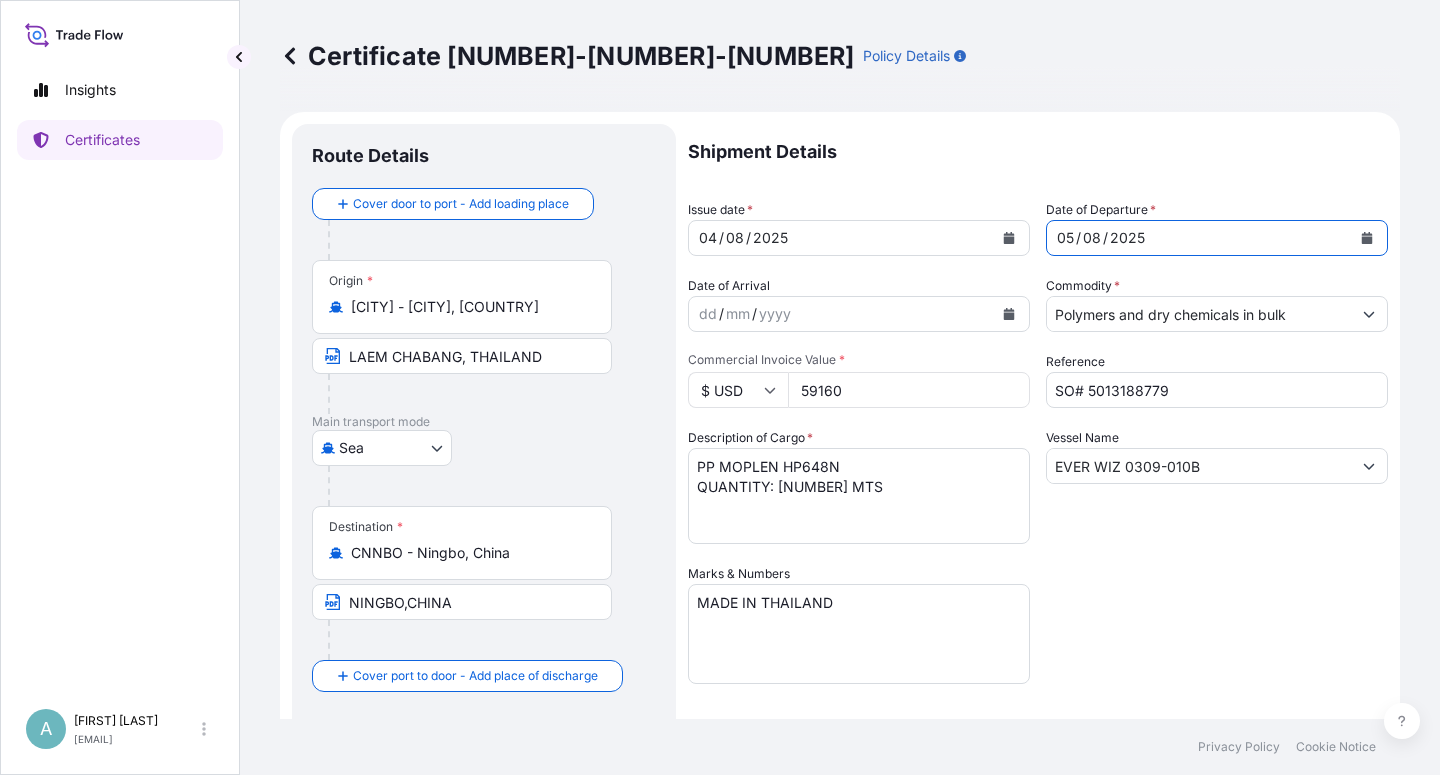 drag, startPoint x: 1144, startPoint y: 599, endPoint x: 1160, endPoint y: 596, distance: 16.27882 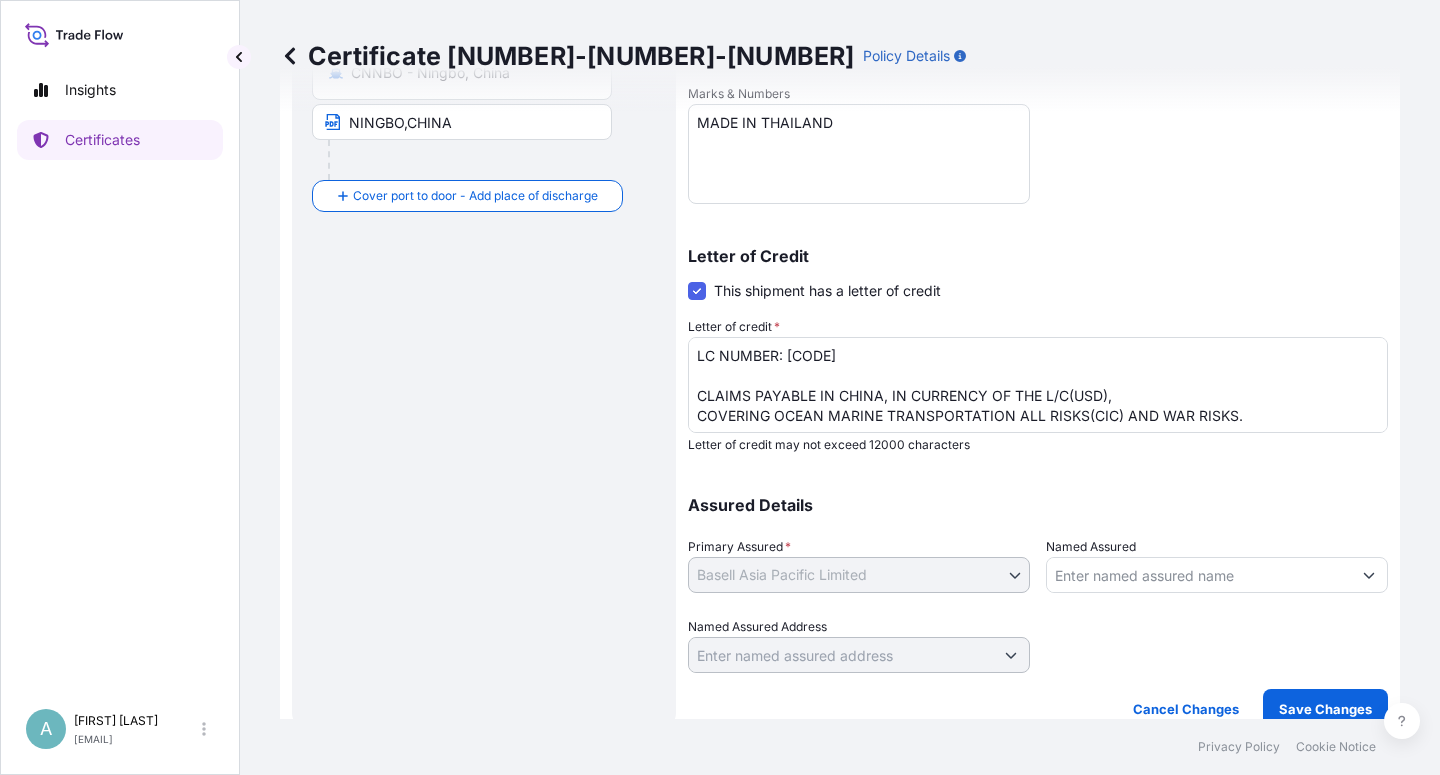 scroll, scrollTop: 490, scrollLeft: 0, axis: vertical 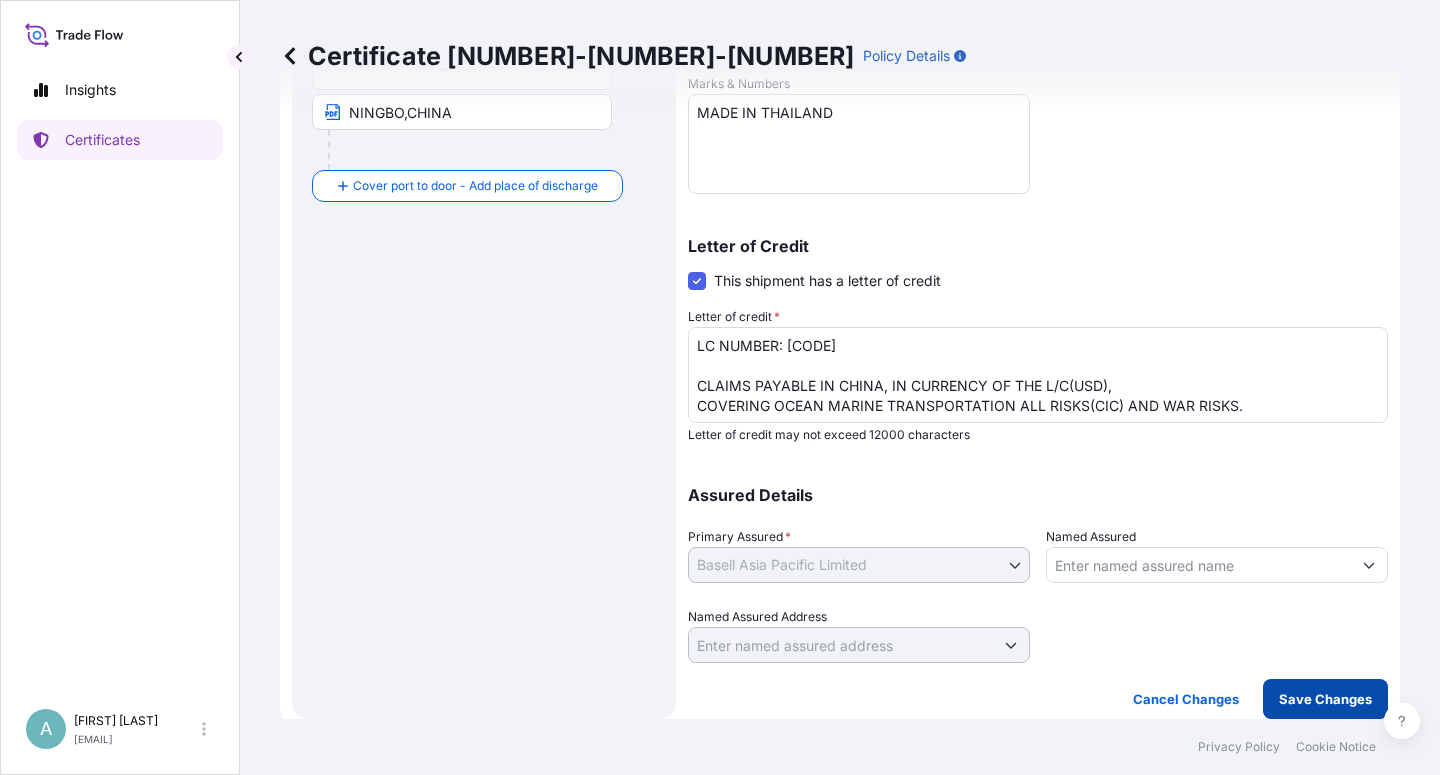 click on "Save Changes" at bounding box center (1325, 699) 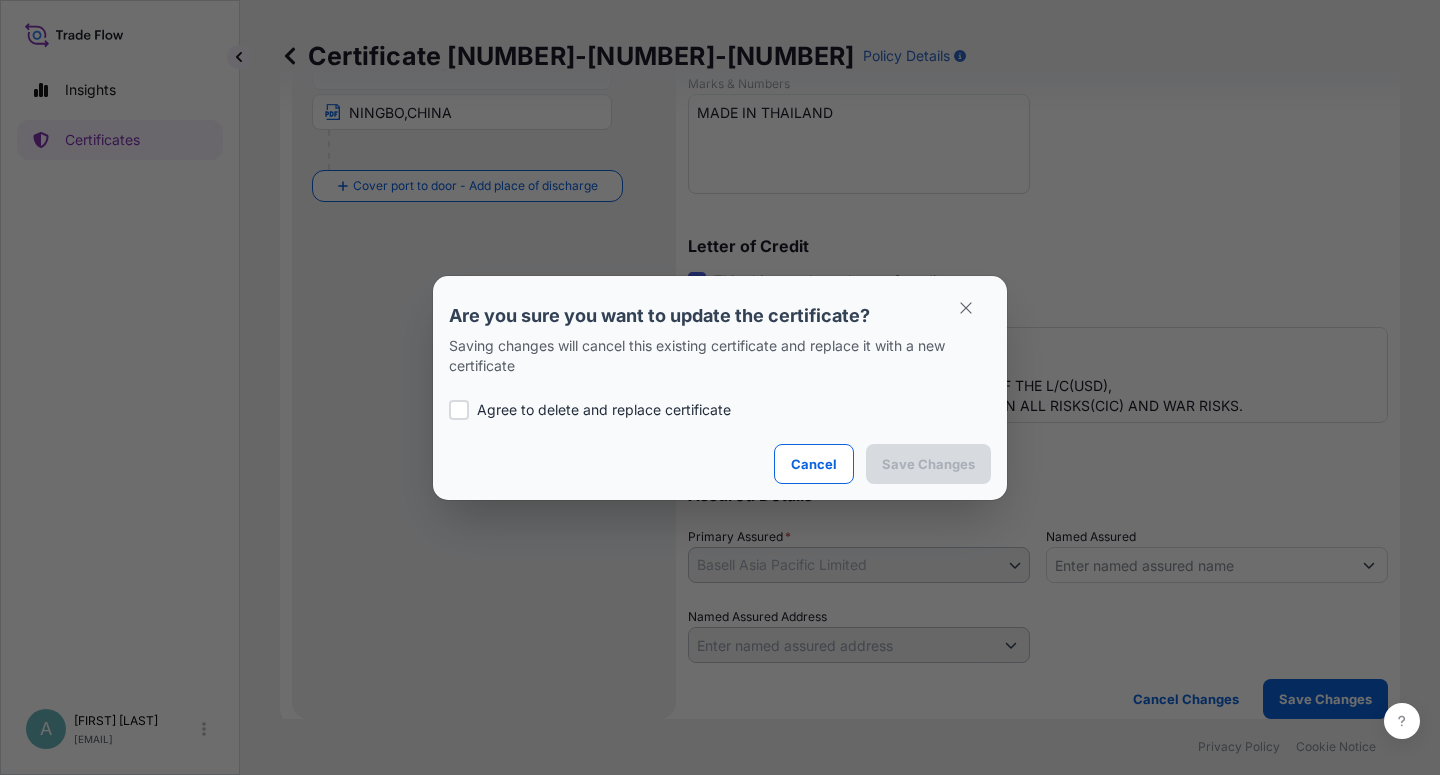 click on "Agree to delete and replace certificate" at bounding box center (604, 410) 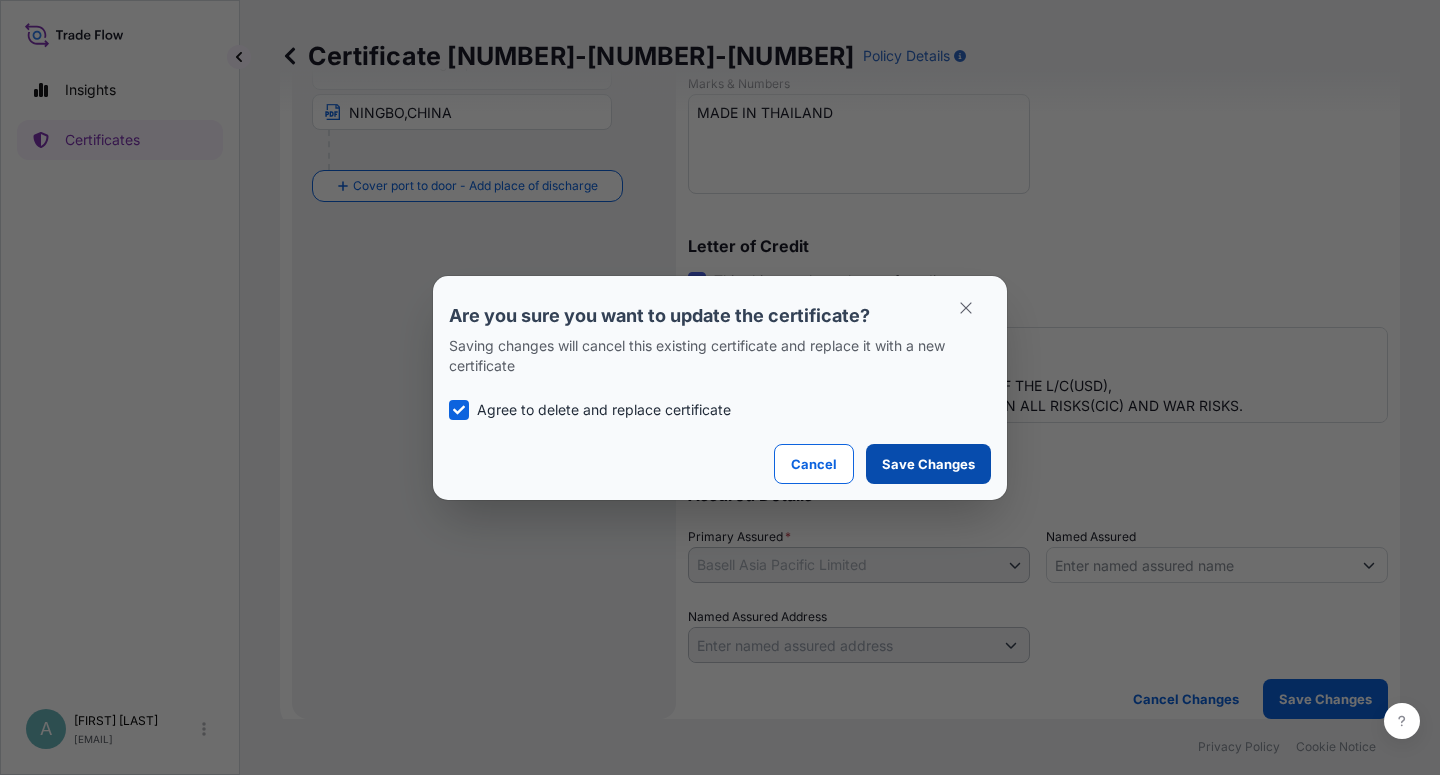 click on "Save Changes" at bounding box center [928, 464] 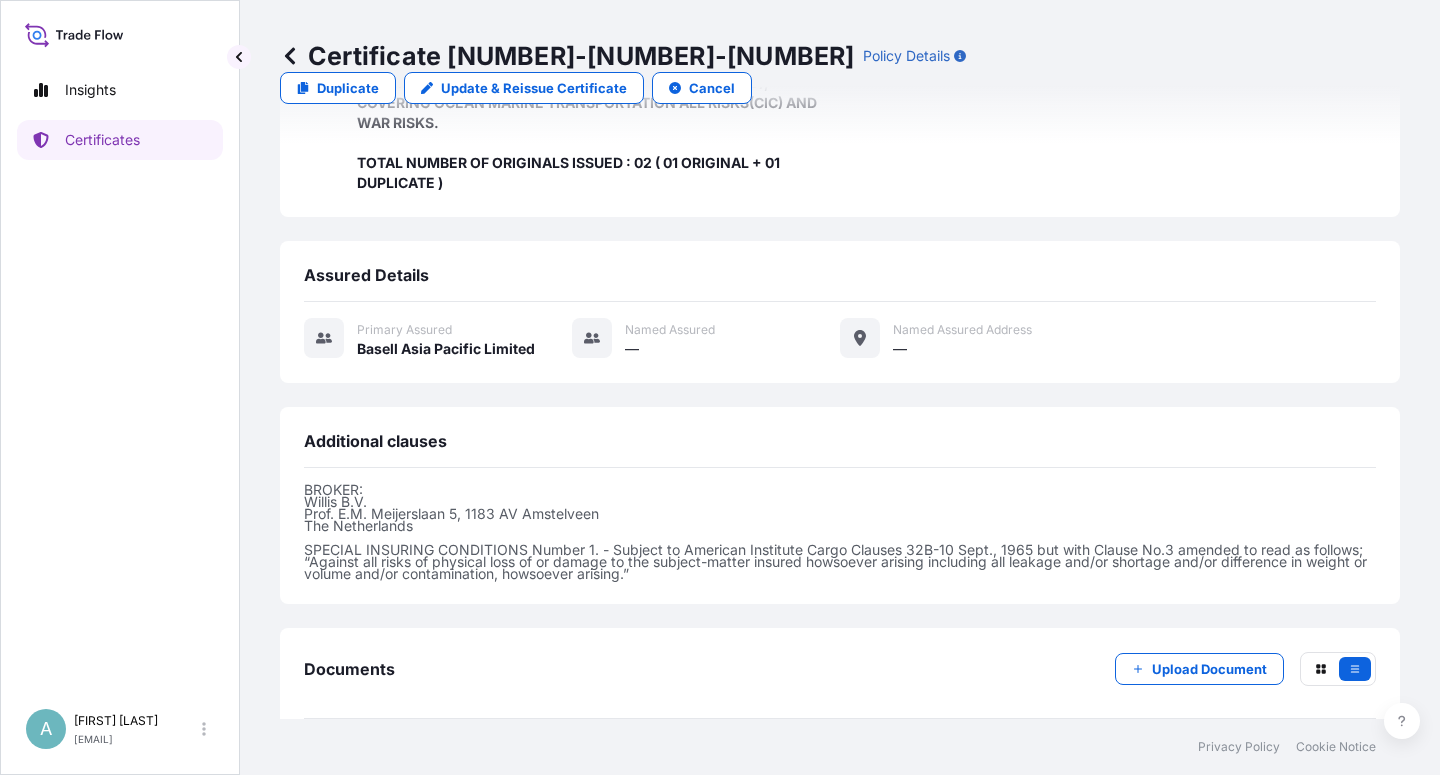 scroll, scrollTop: 554, scrollLeft: 0, axis: vertical 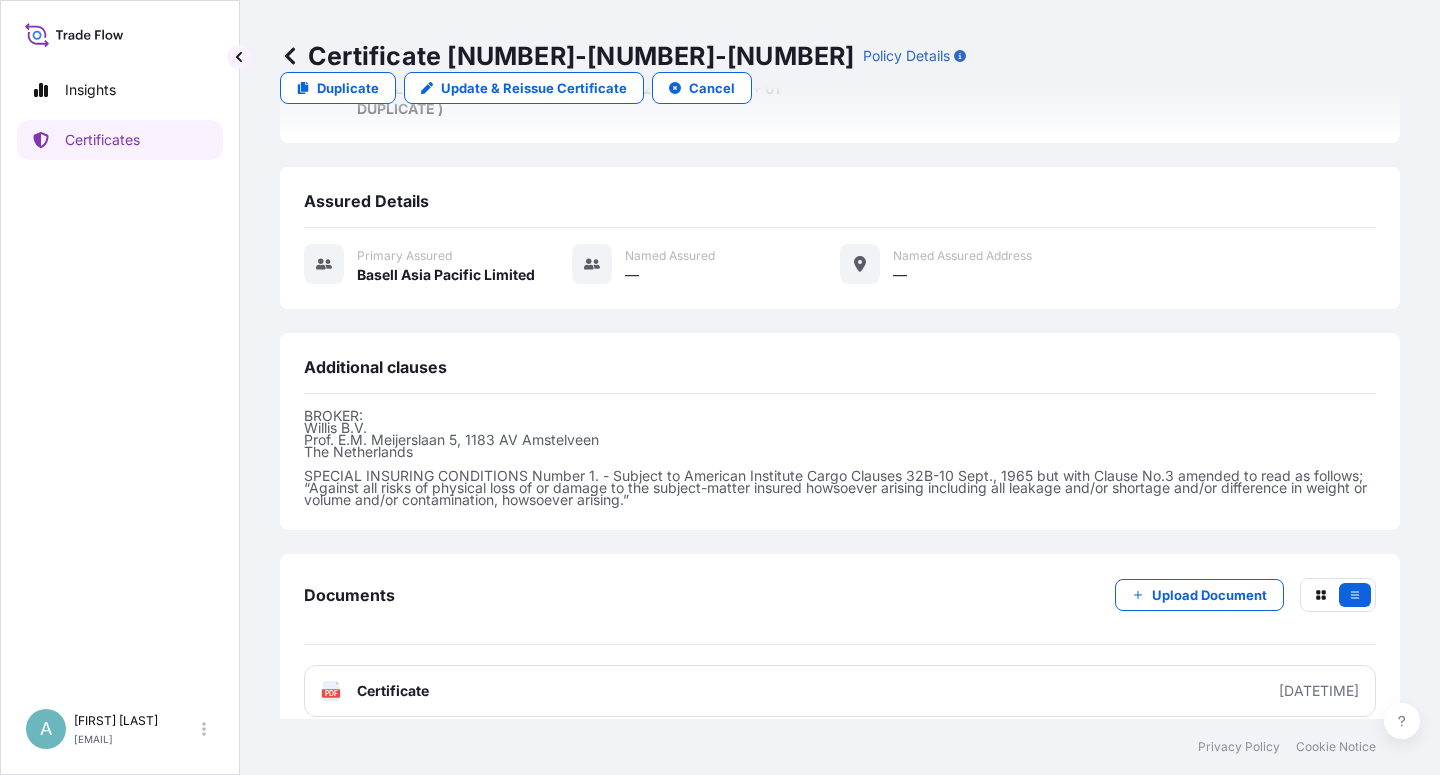 click on "PDF Certificate [DATE]" at bounding box center [840, 691] 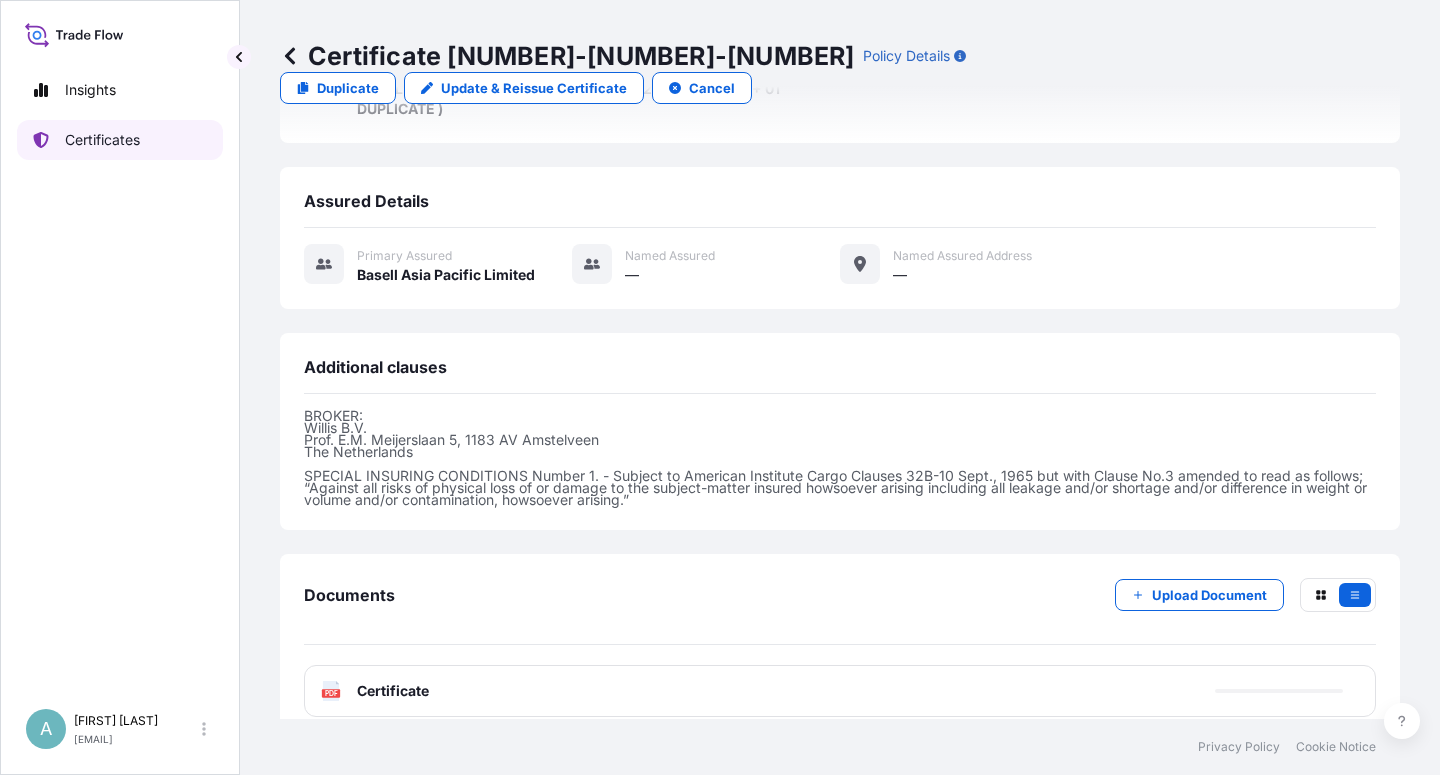 click on "Certificates" at bounding box center [120, 140] 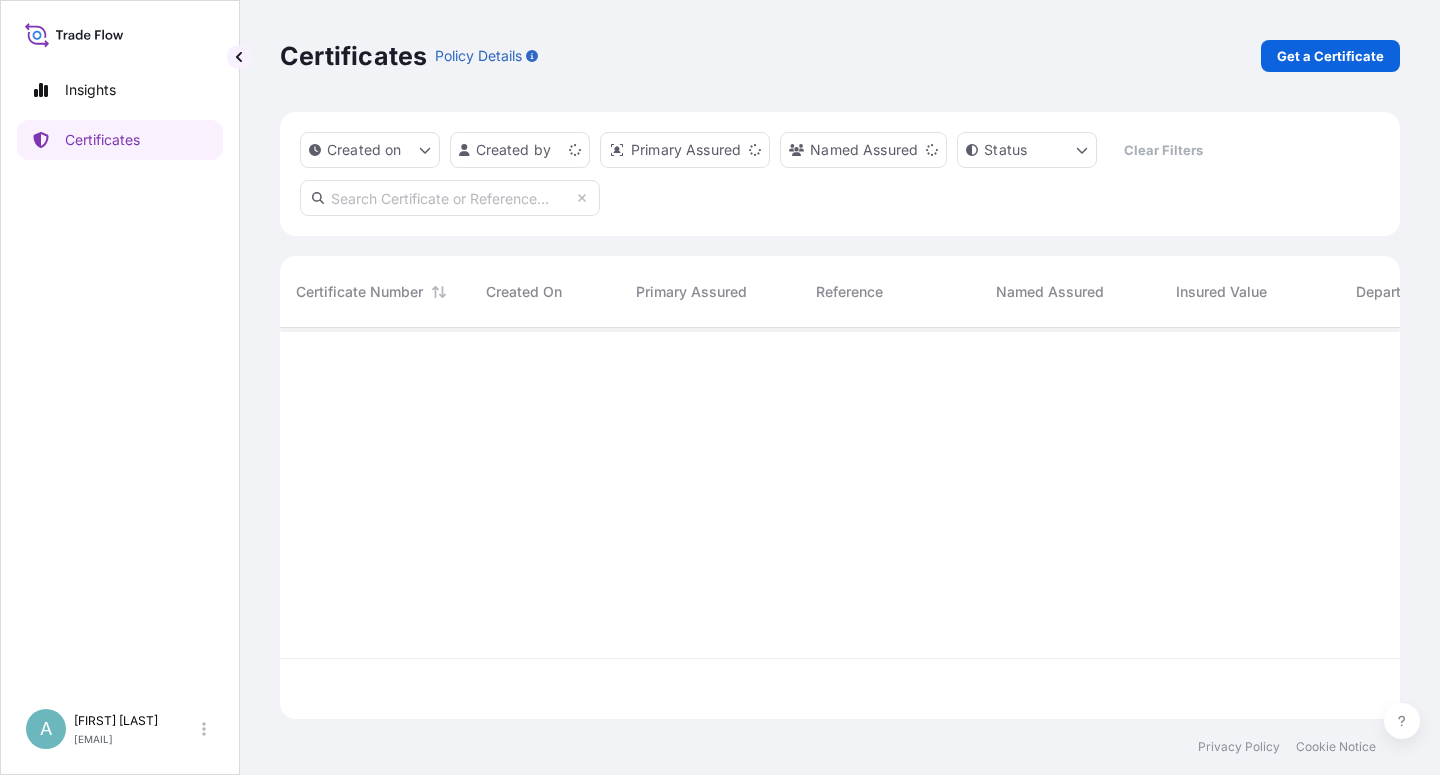 scroll, scrollTop: 0, scrollLeft: 0, axis: both 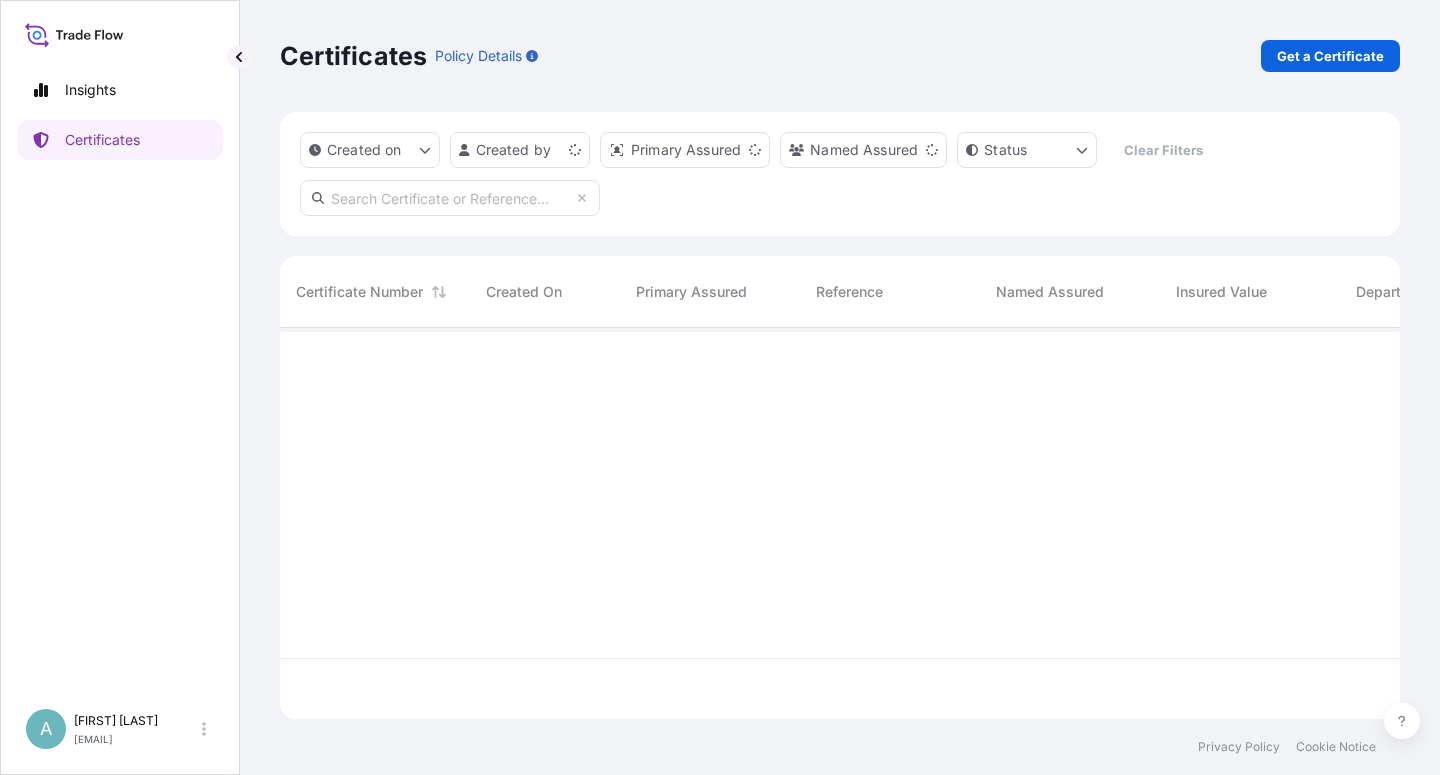 click at bounding box center (450, 198) 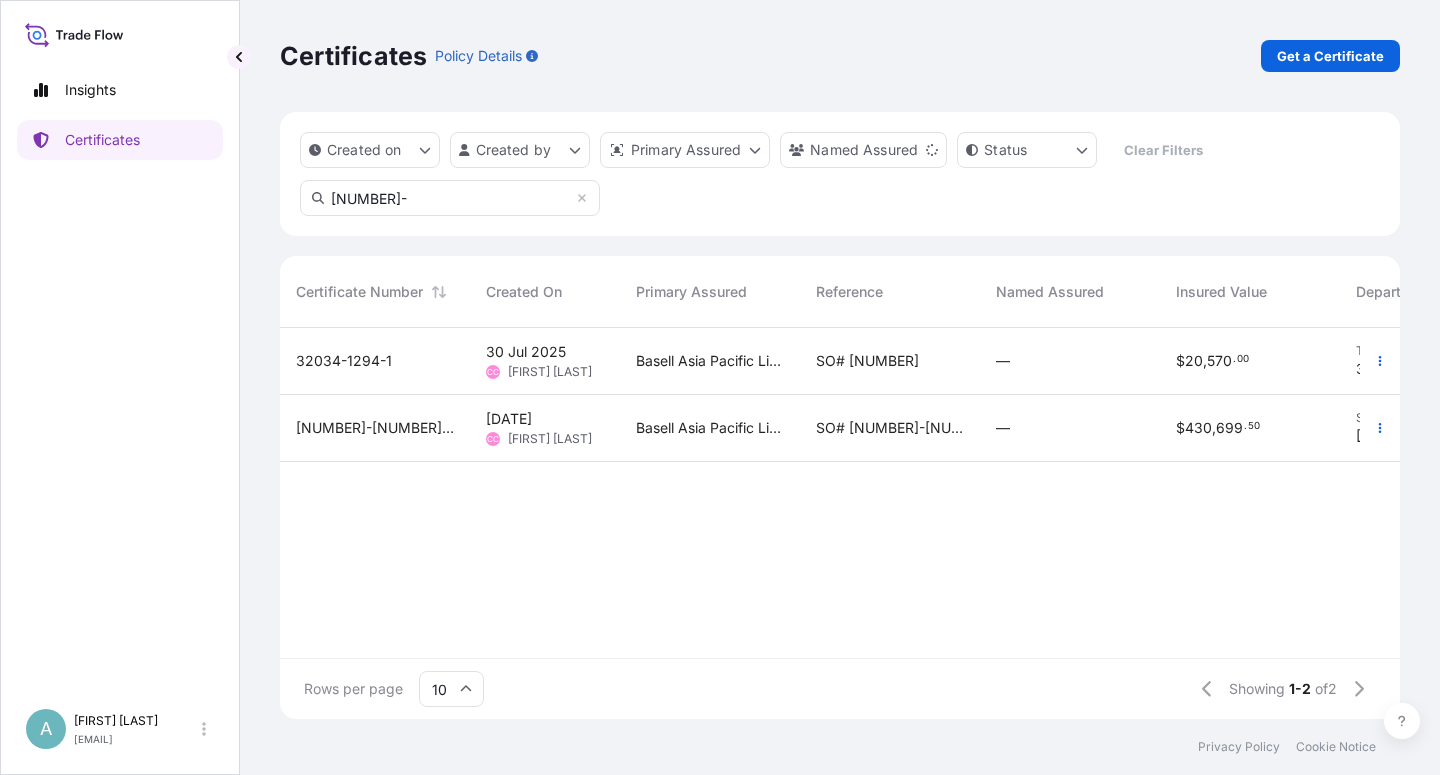 type on "[NUMBER]-" 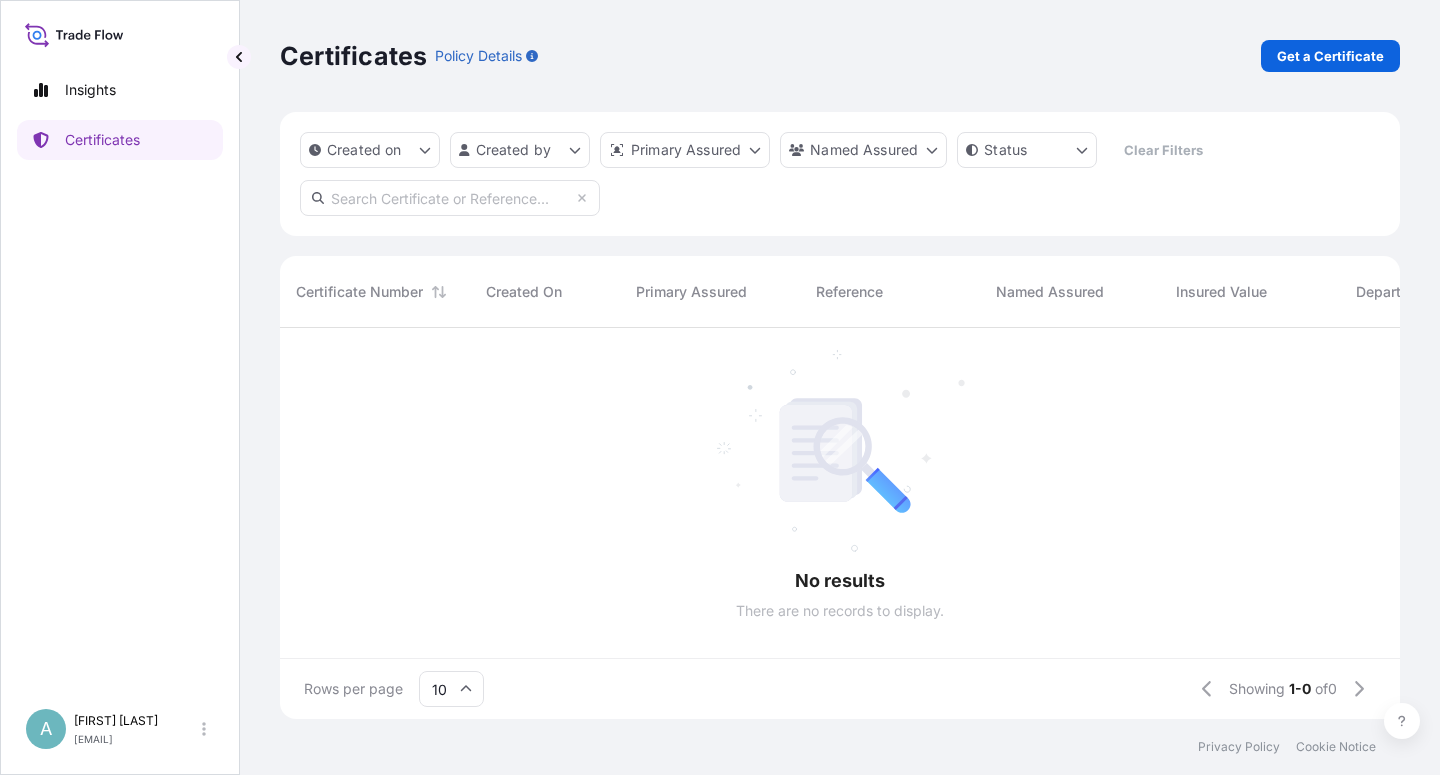 scroll, scrollTop: 18, scrollLeft: 18, axis: both 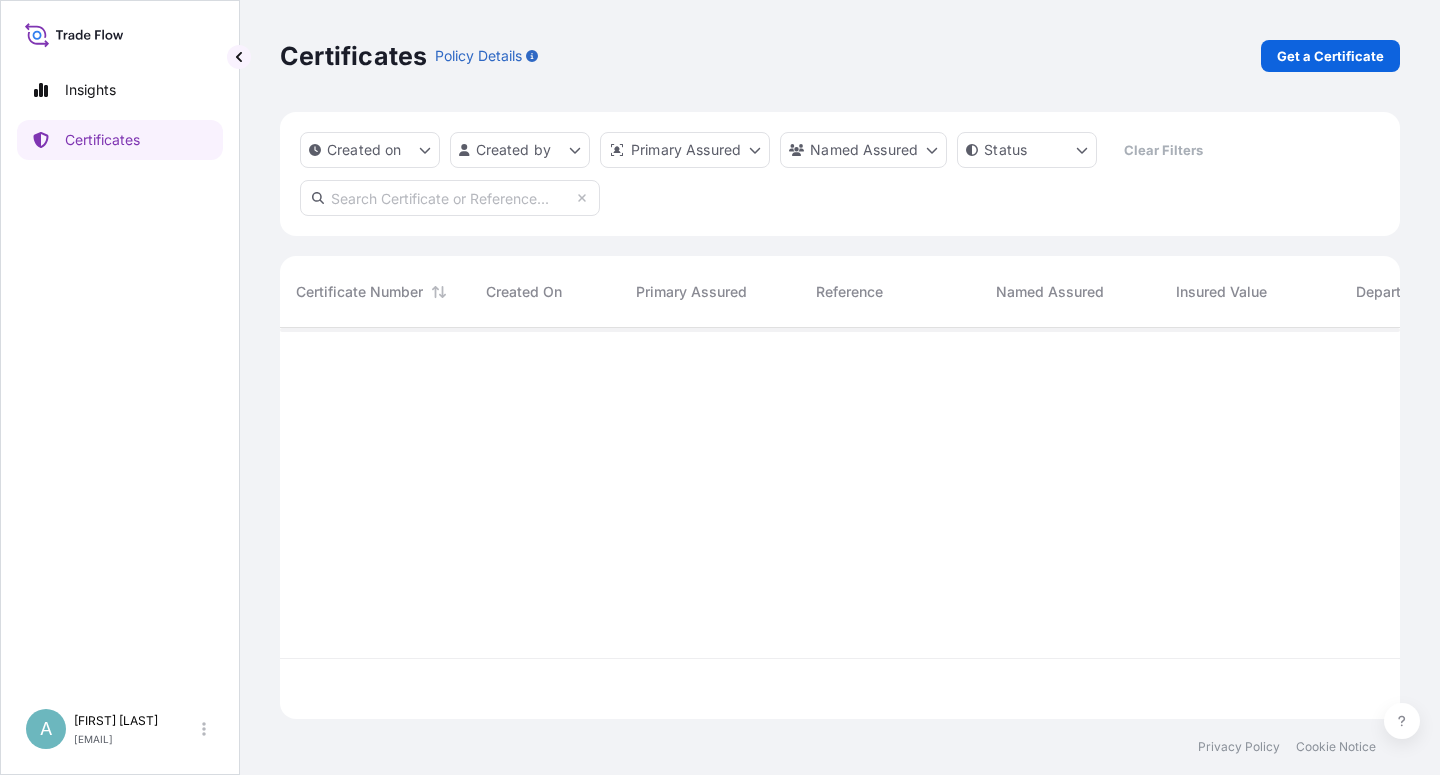click at bounding box center (450, 198) 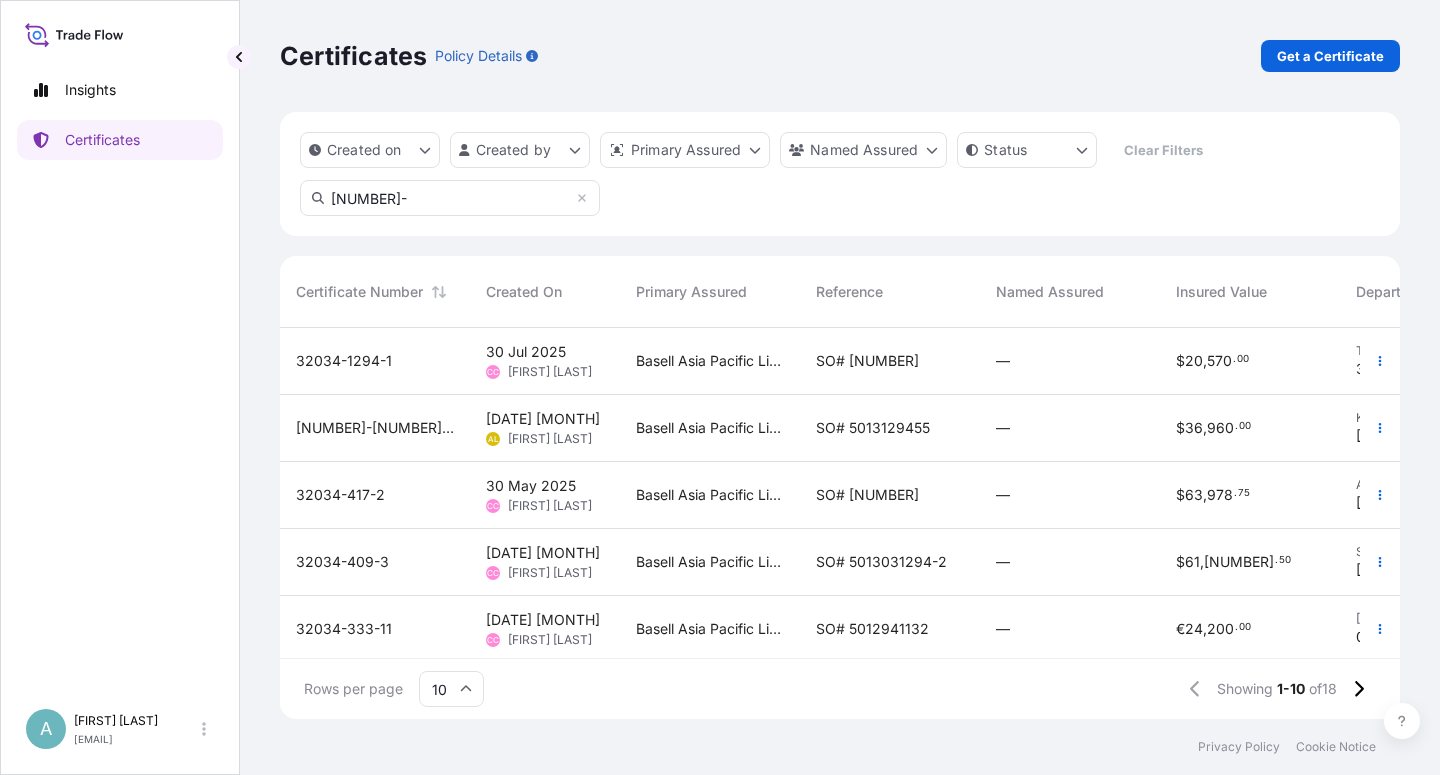 type on "[NUMBER]-" 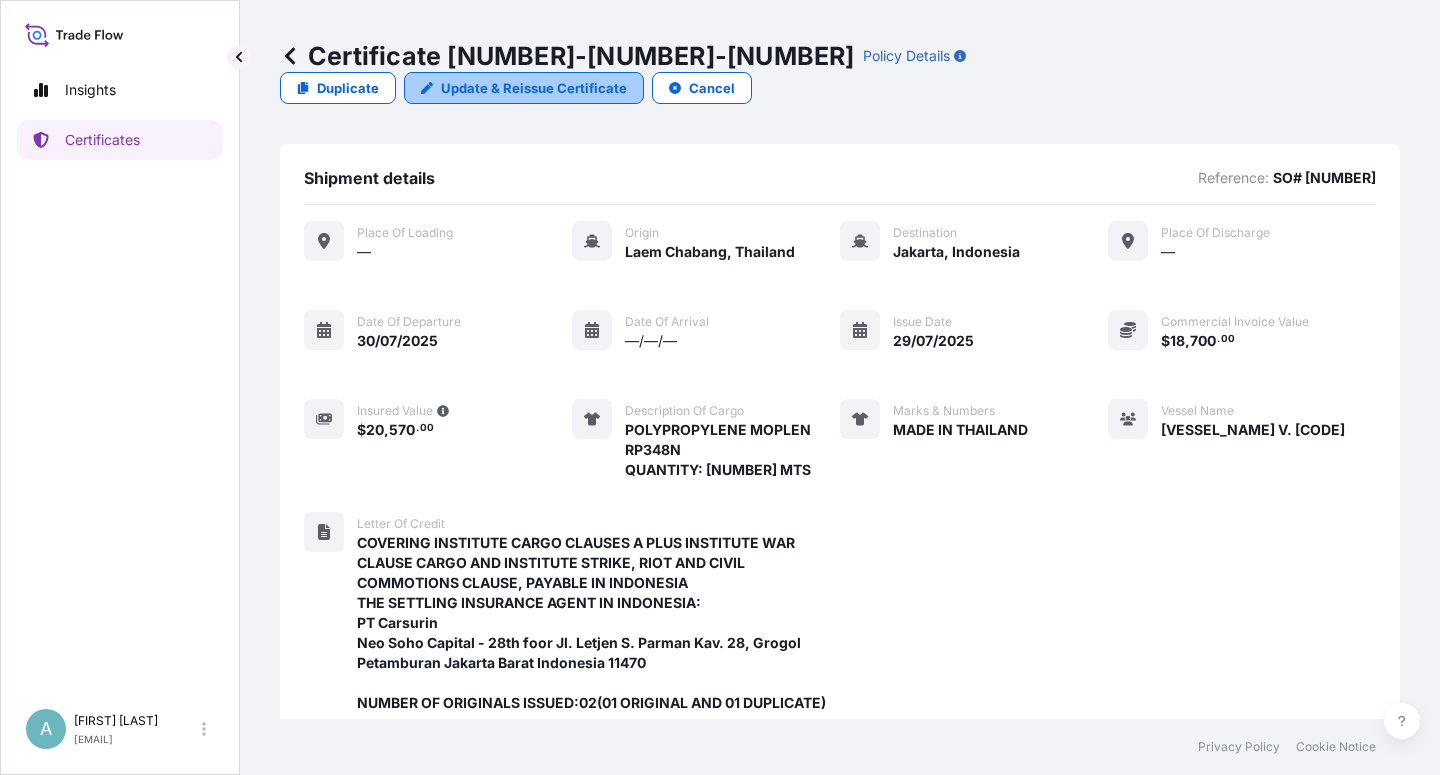click on "Update & Reissue Certificate" at bounding box center [534, 88] 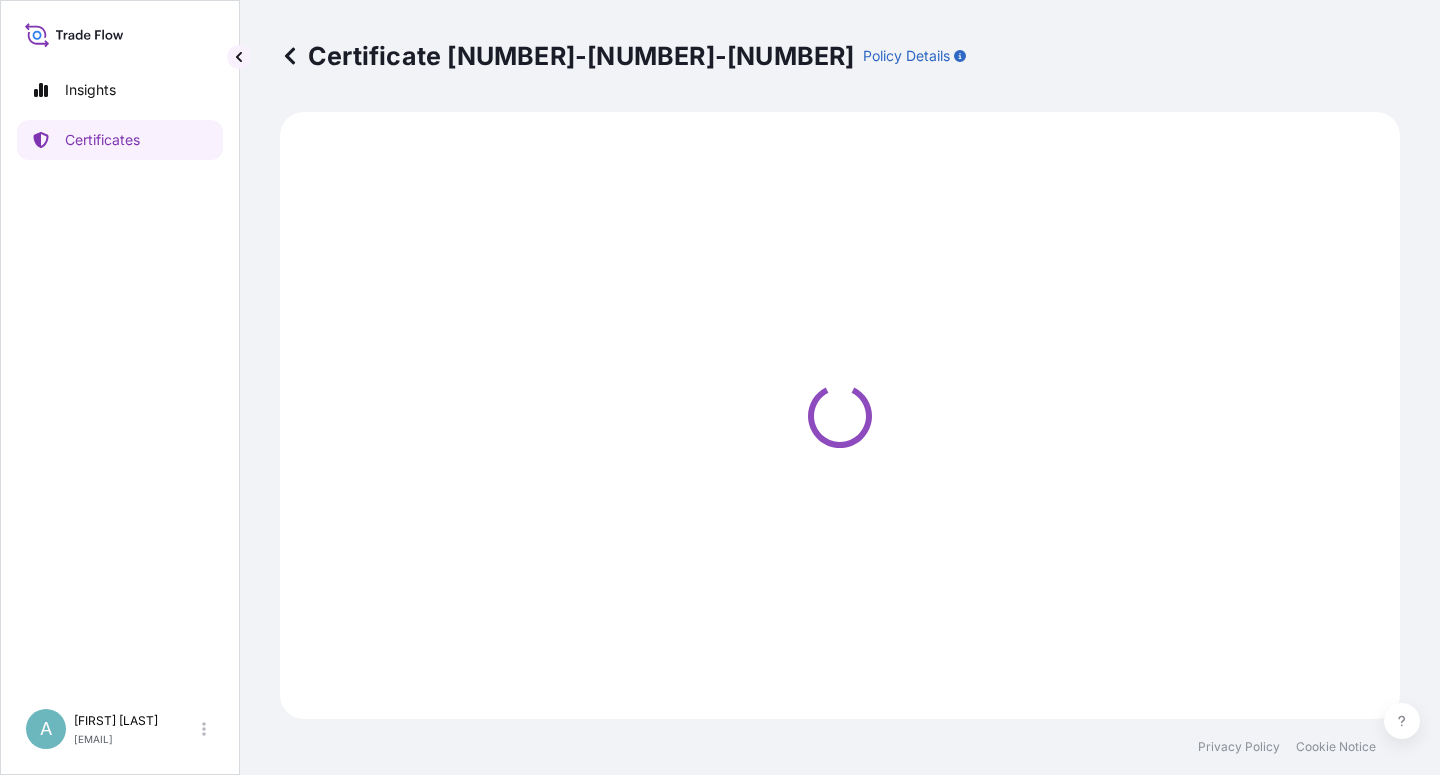 select on "Sea" 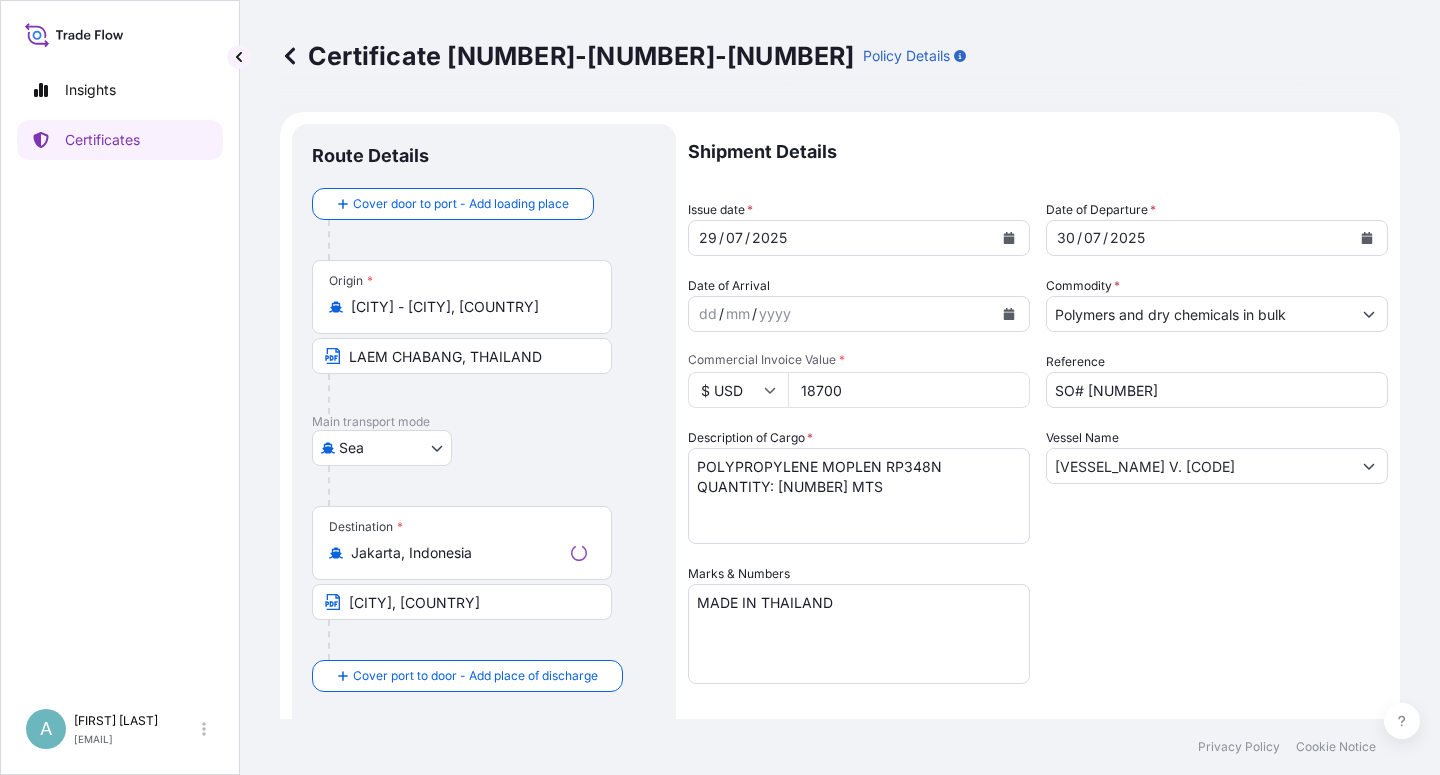 select on "[NUMBER]" 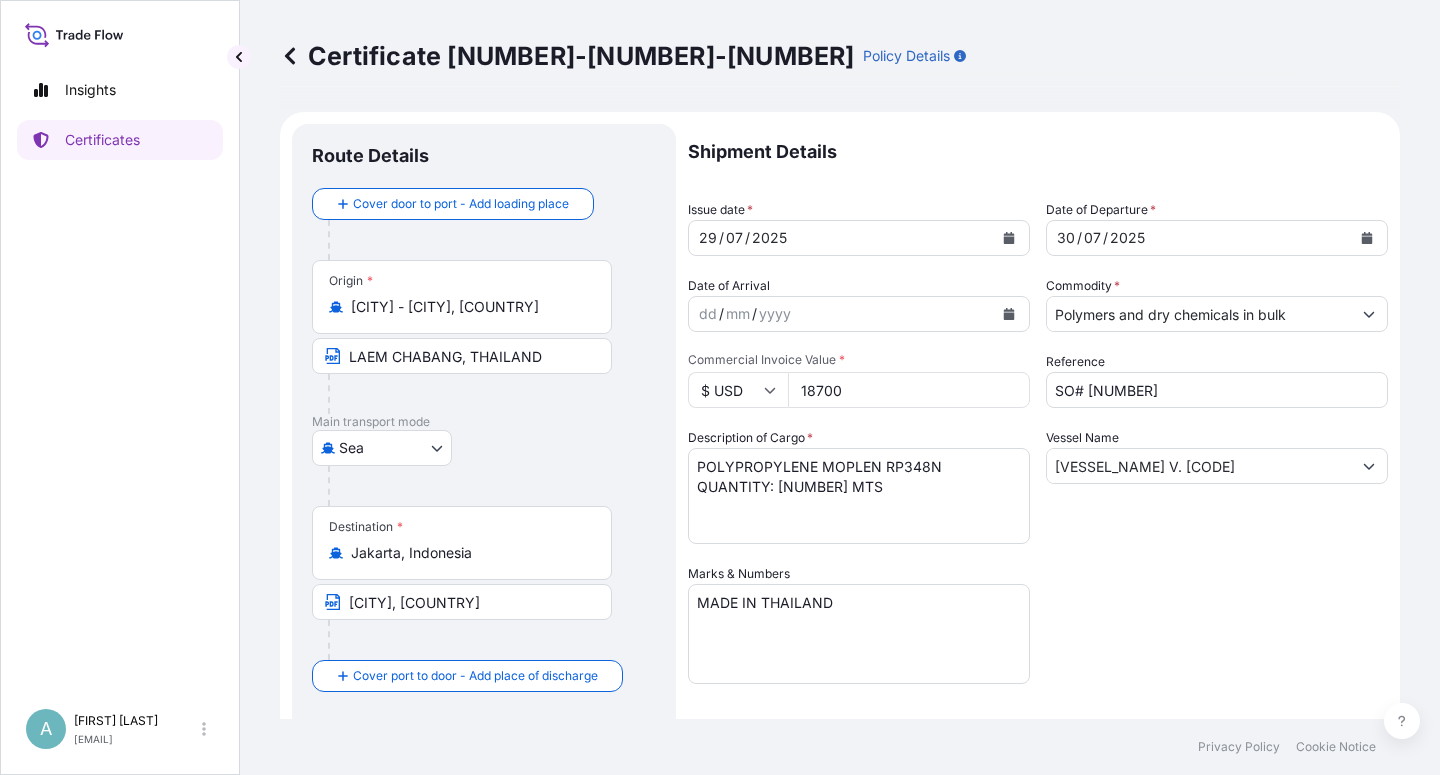 click 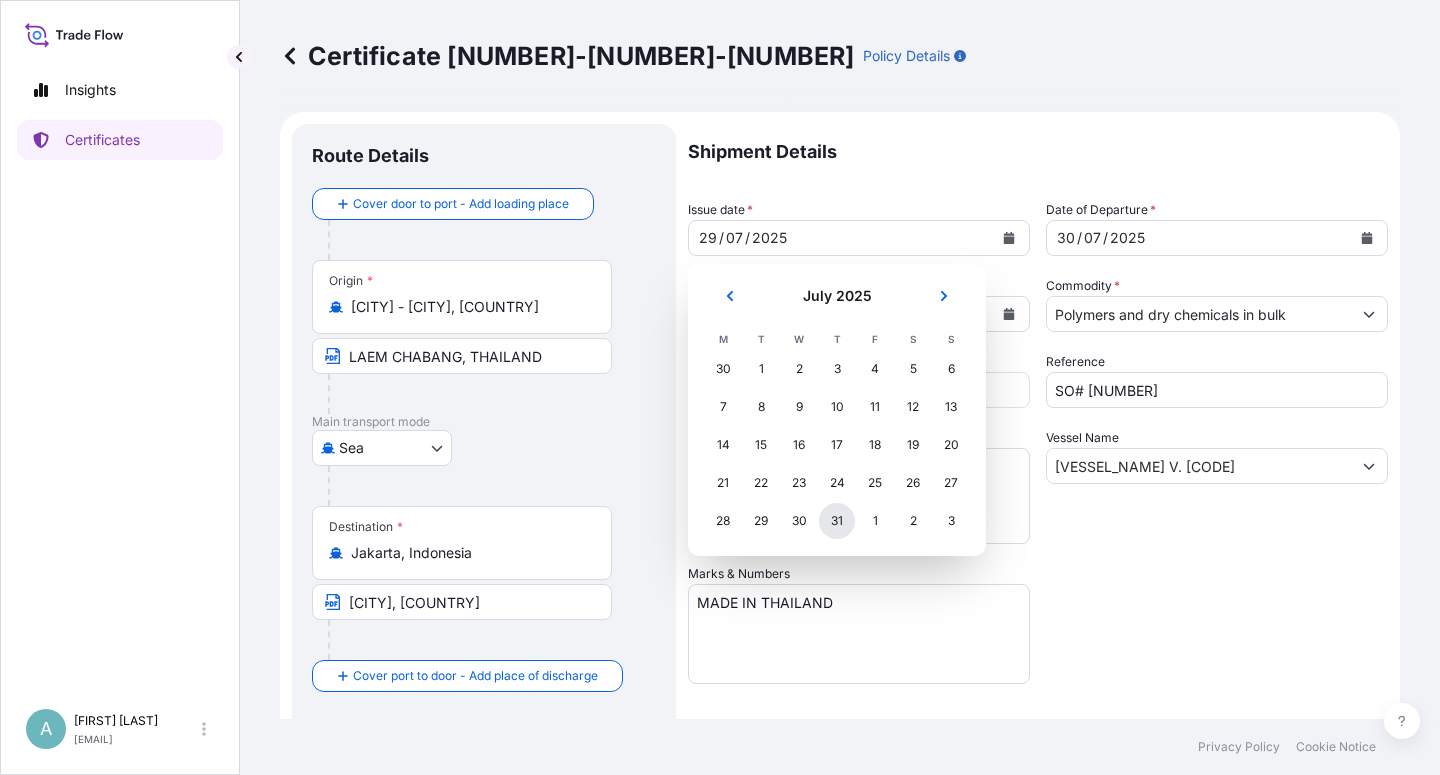 click on "31" at bounding box center (837, 521) 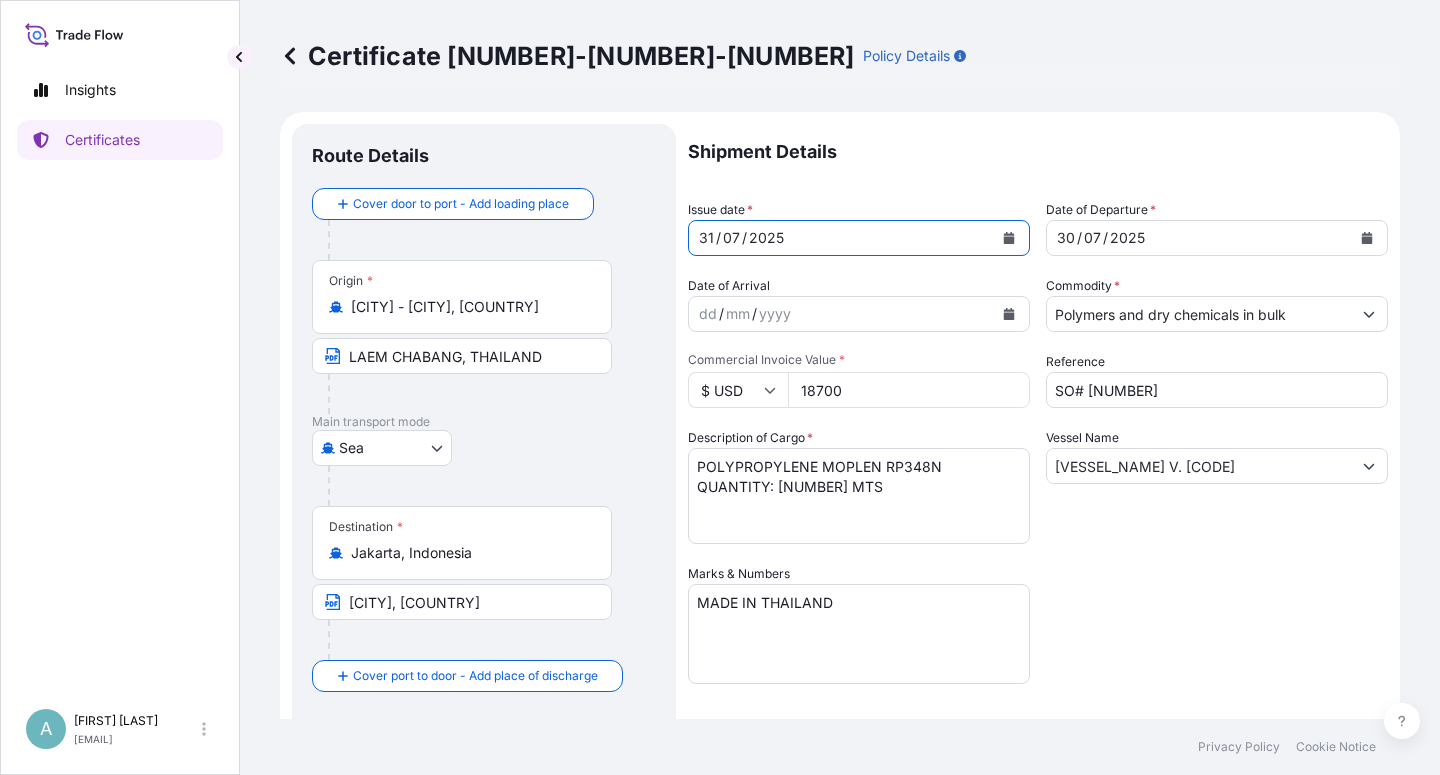 click 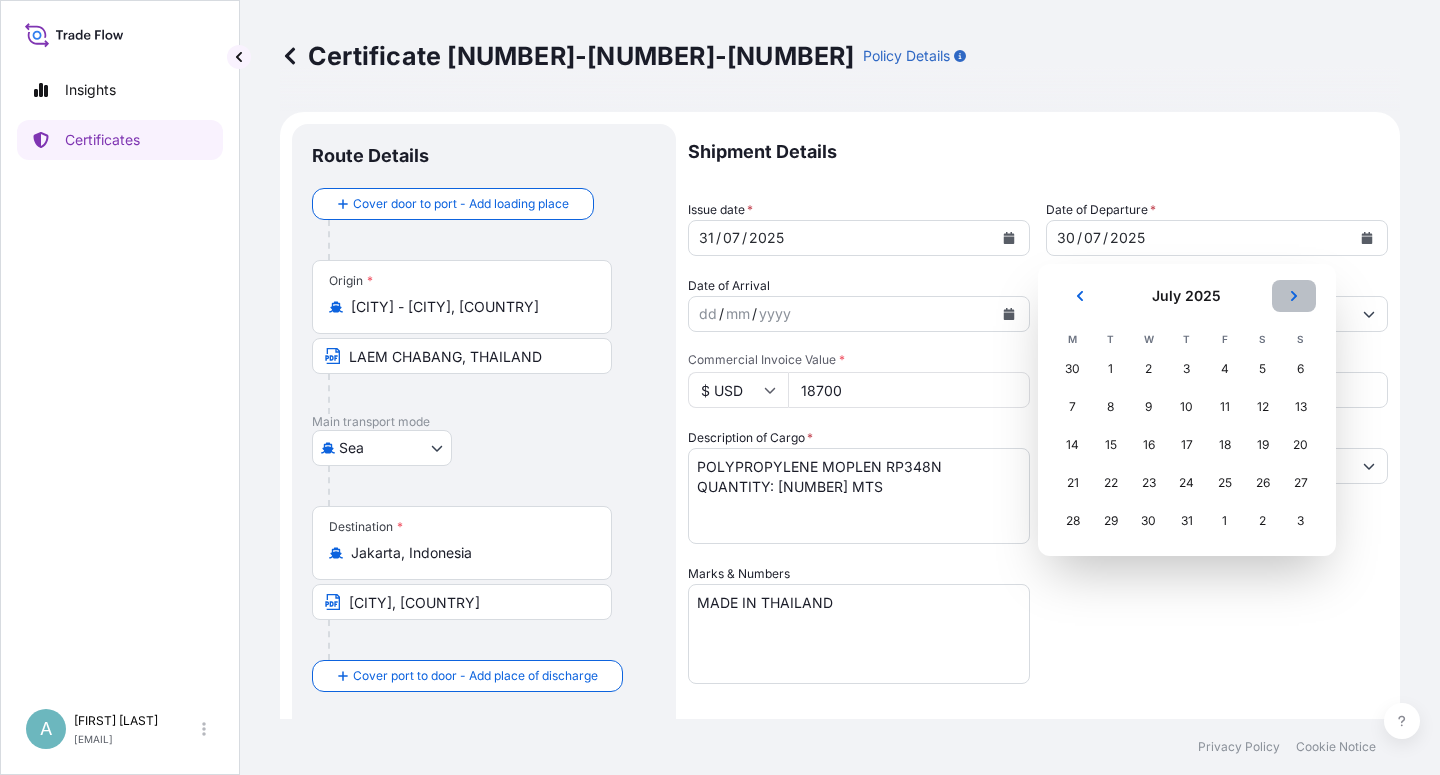 click 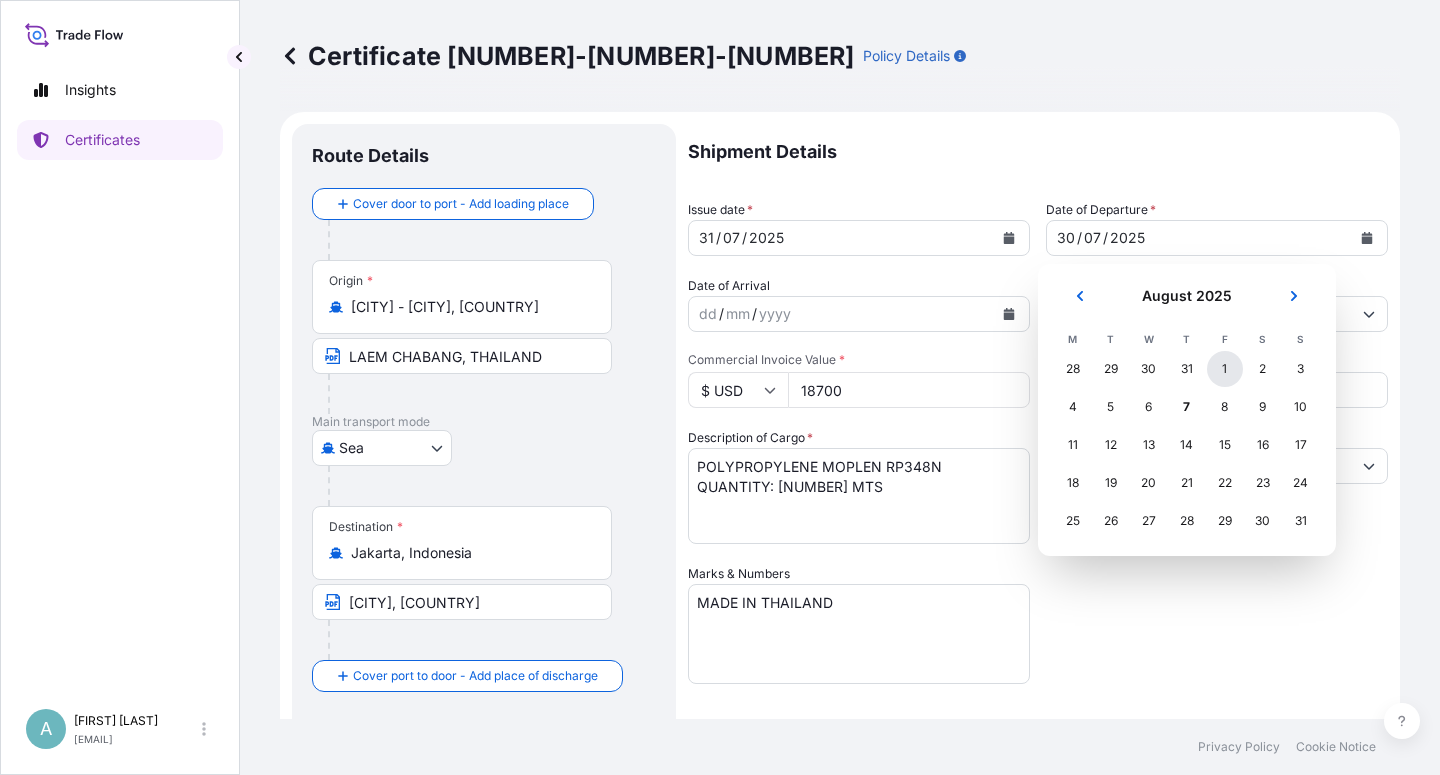 click on "1" at bounding box center [1225, 369] 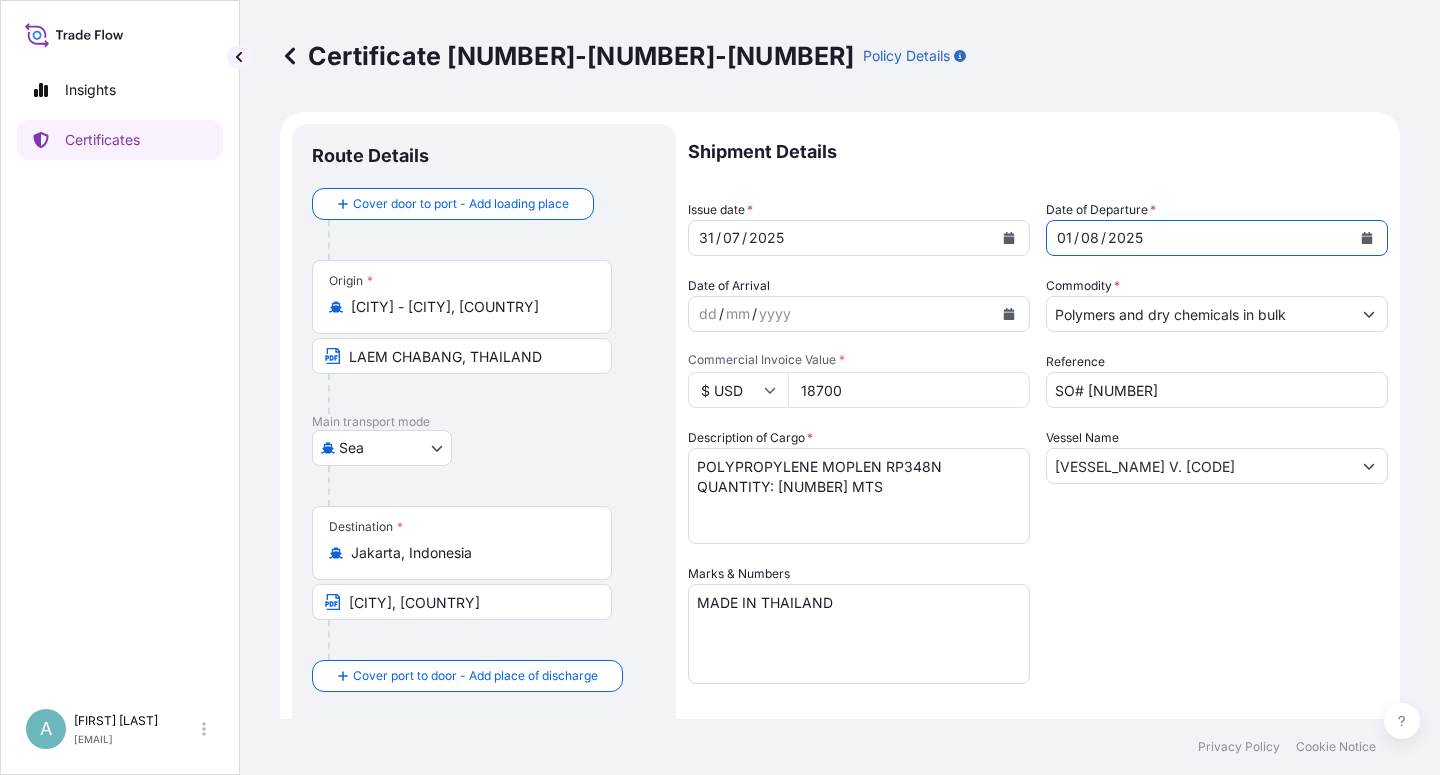 click on "Shipment Details Issue date * [DATE] Date of Departure * [DATE] Date of Arrival dd / mm / yyyy Commodity * Polymers and dry chemicals in bulk Packing Category Commercial Invoice Value * $ USD 18700 Reference SO# 5013160304 Description of Cargo * POLYPROPYLENE MOPLEN RP348N
QUANTITY: 17.000 MTS Vessel Name DANUM 175 V. 097S Marks & Numbers MADE IN THAILAND Letter of Credit This shipment has a letter of credit Letter of credit * COVERING INSTITUTE CARGO CLAUSES A PLUS INSTITUTE WAR CLAUSE CARGO AND INSTITUTE STRIKE, RIOT AND CIVIL COMMOTIONS CLAUSE, PAYABLE IN INDONESIA
THE SETTLING INSURANCE AGENT IN INDONESIA:
PT Carsurin
Neo Soho Capital - 28th foor Jl. Letjen S. Parman Kav. 28, Grogol Petamburan Jakarta Barat Indonesia 11470
NUMBER OF ORIGINALS ISSUED:02(01 ORIGINAL AND 01 DUPLICATE) Letter of credit may not exceed 12000 characters Assured Details Primary Assured * Basell Asia Pacific Limited Basell Asia Pacific Limited Named Assured Named Assured Address" at bounding box center [1038, 638] 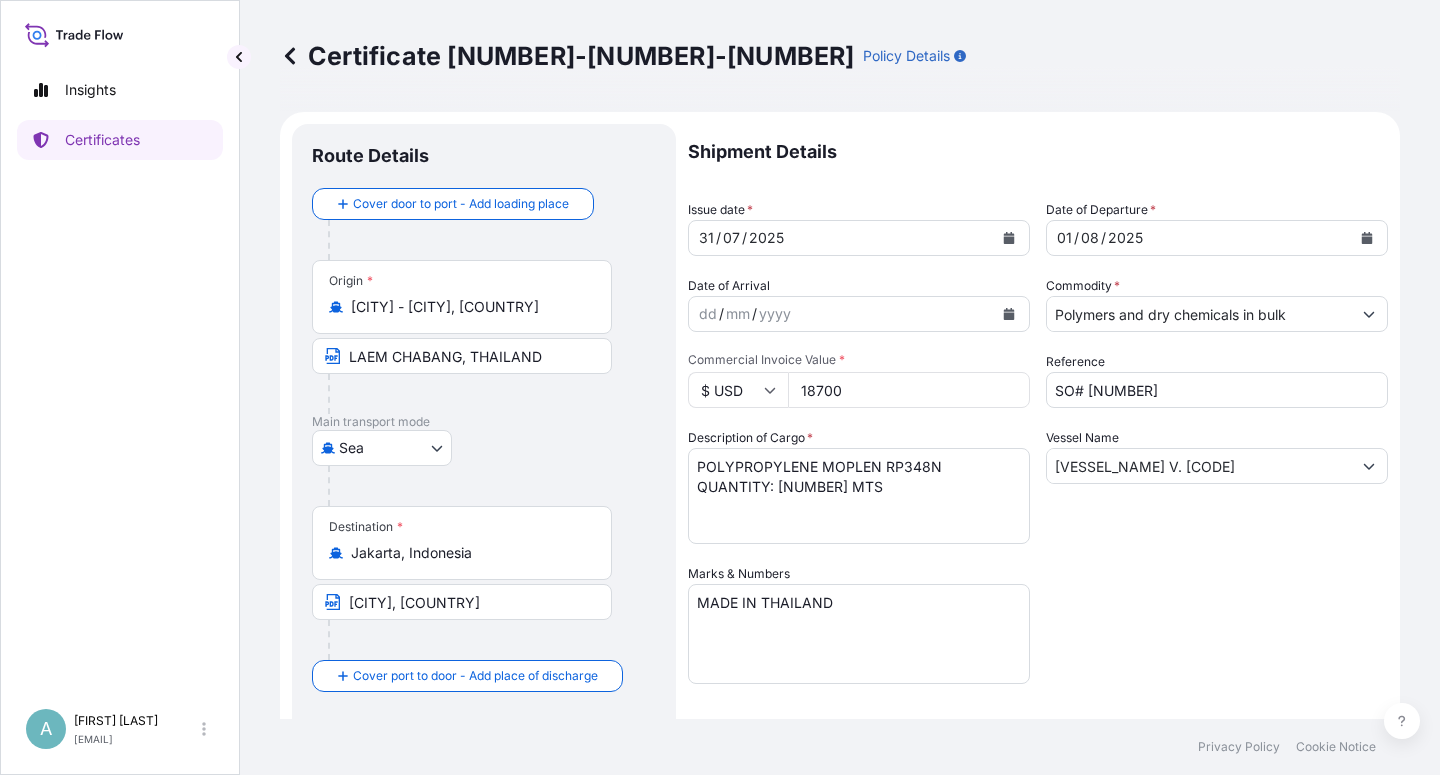click on "Shipment Details Issue date * [DATE] Date of Departure * [DATE] Date of Arrival dd / mm / yyyy Commodity * Polymers and dry chemicals in bulk Packing Category Commercial Invoice Value * $ USD 18700 Reference SO# 5013160304 Description of Cargo * POLYPROPYLENE MOPLEN RP348N
QUANTITY: 17.000 MTS Vessel Name DANUM 175 V. 097S Marks & Numbers MADE IN THAILAND Letter of Credit This shipment has a letter of credit Letter of credit * COVERING INSTITUTE CARGO CLAUSES A PLUS INSTITUTE WAR CLAUSE CARGO AND INSTITUTE STRIKE, RIOT AND CIVIL COMMOTIONS CLAUSE, PAYABLE IN INDONESIA
THE SETTLING INSURANCE AGENT IN INDONESIA:
PT Carsurin
Neo Soho Capital - 28th foor Jl. Letjen S. Parman Kav. 28, Grogol Petamburan Jakarta Barat Indonesia 11470
NUMBER OF ORIGINALS ISSUED:02(01 ORIGINAL AND 01 DUPLICATE) Letter of credit may not exceed 12000 characters Assured Details Primary Assured * Basell Asia Pacific Limited Basell Asia Pacific Limited Named Assured Named Assured Address" at bounding box center (1038, 638) 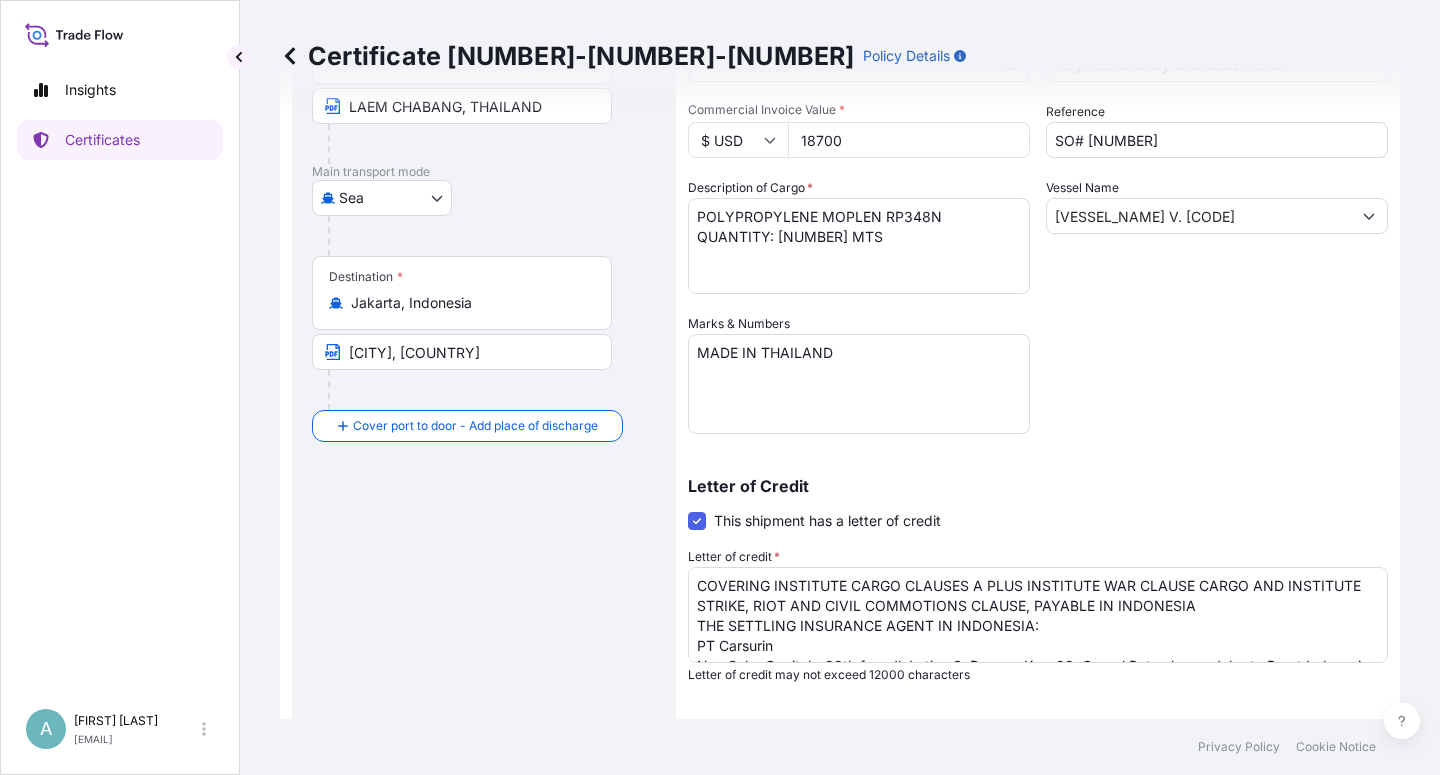 scroll, scrollTop: 10, scrollLeft: 0, axis: vertical 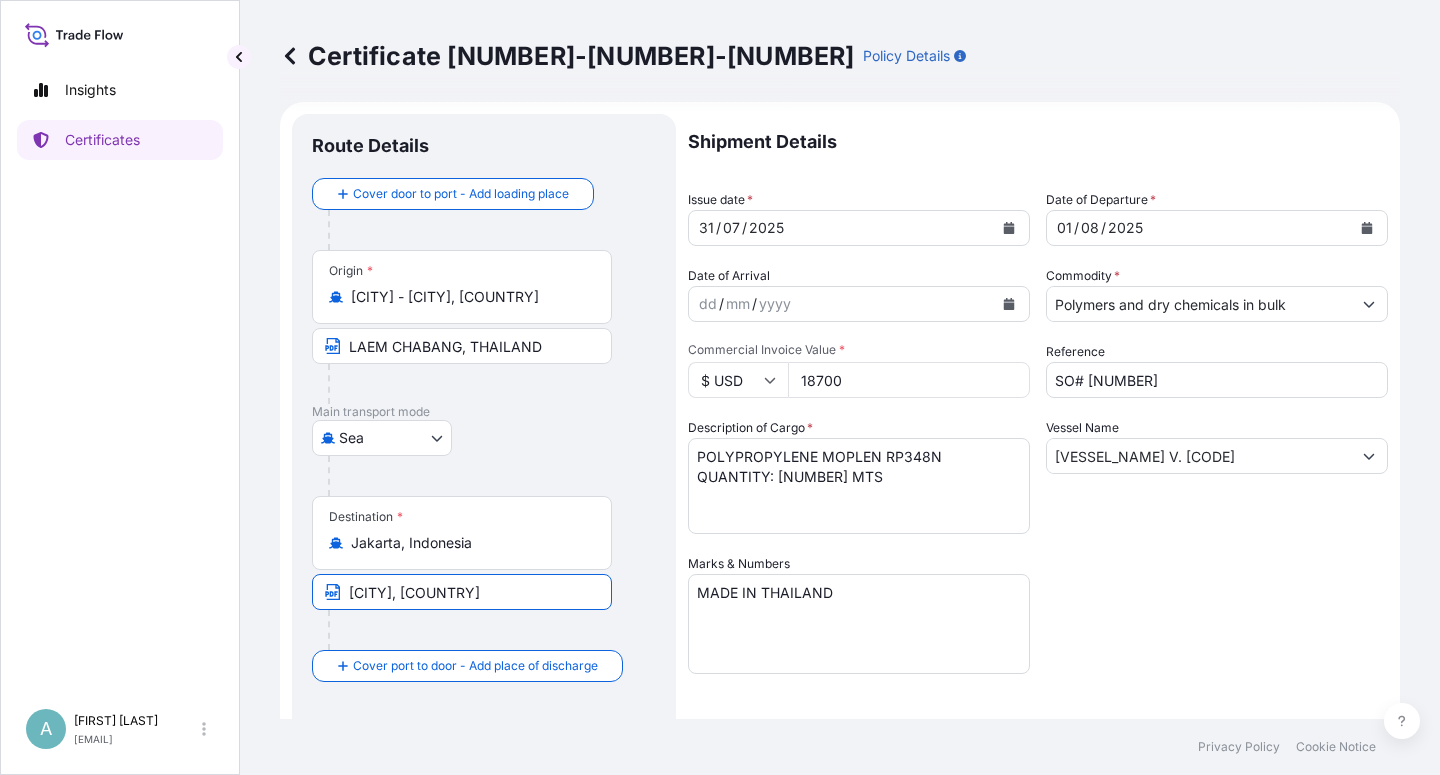 drag, startPoint x: 348, startPoint y: 593, endPoint x: 654, endPoint y: 592, distance: 306.00165 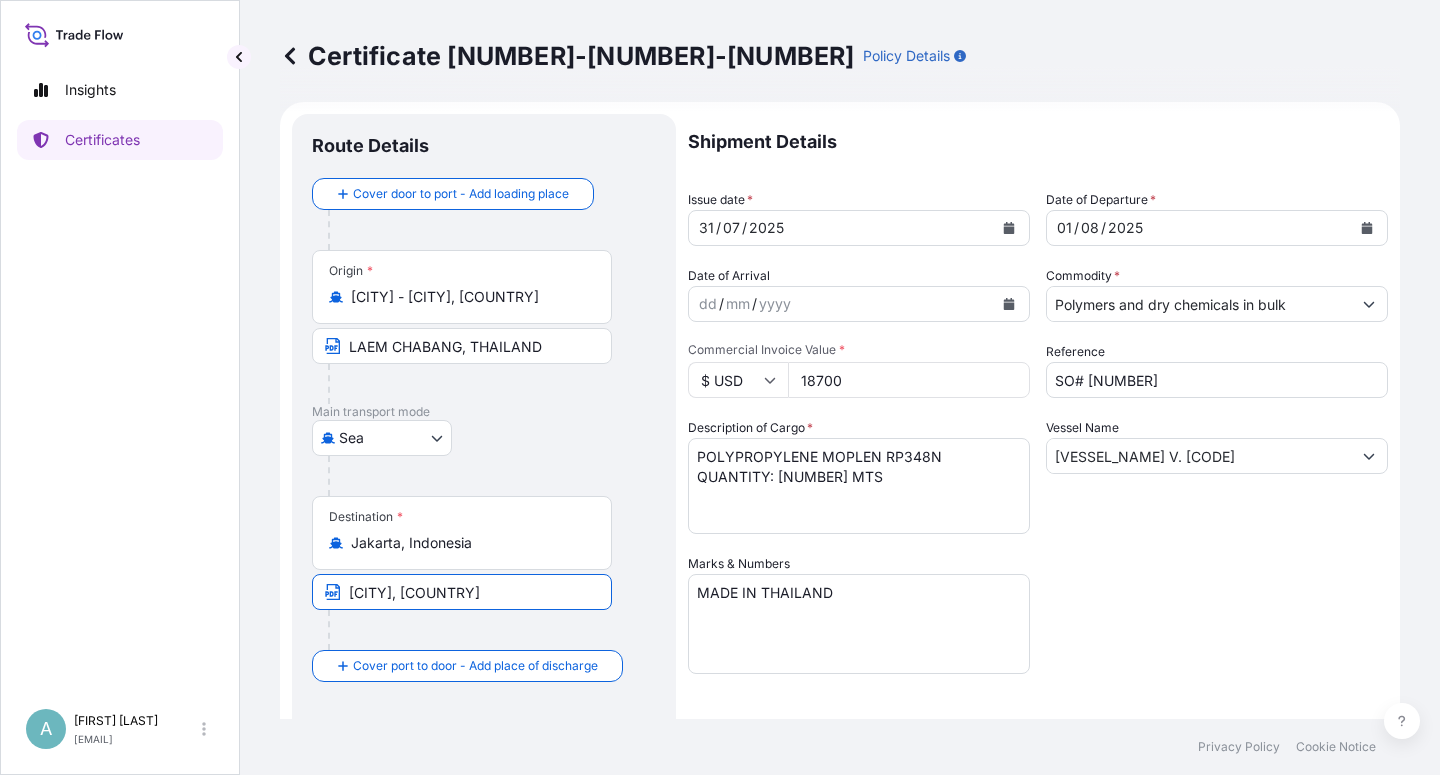 click on "Destination * Jakarta, Indonesia TANJUNG PRIOK, JAKARTA, INDONESIA" at bounding box center (484, 573) 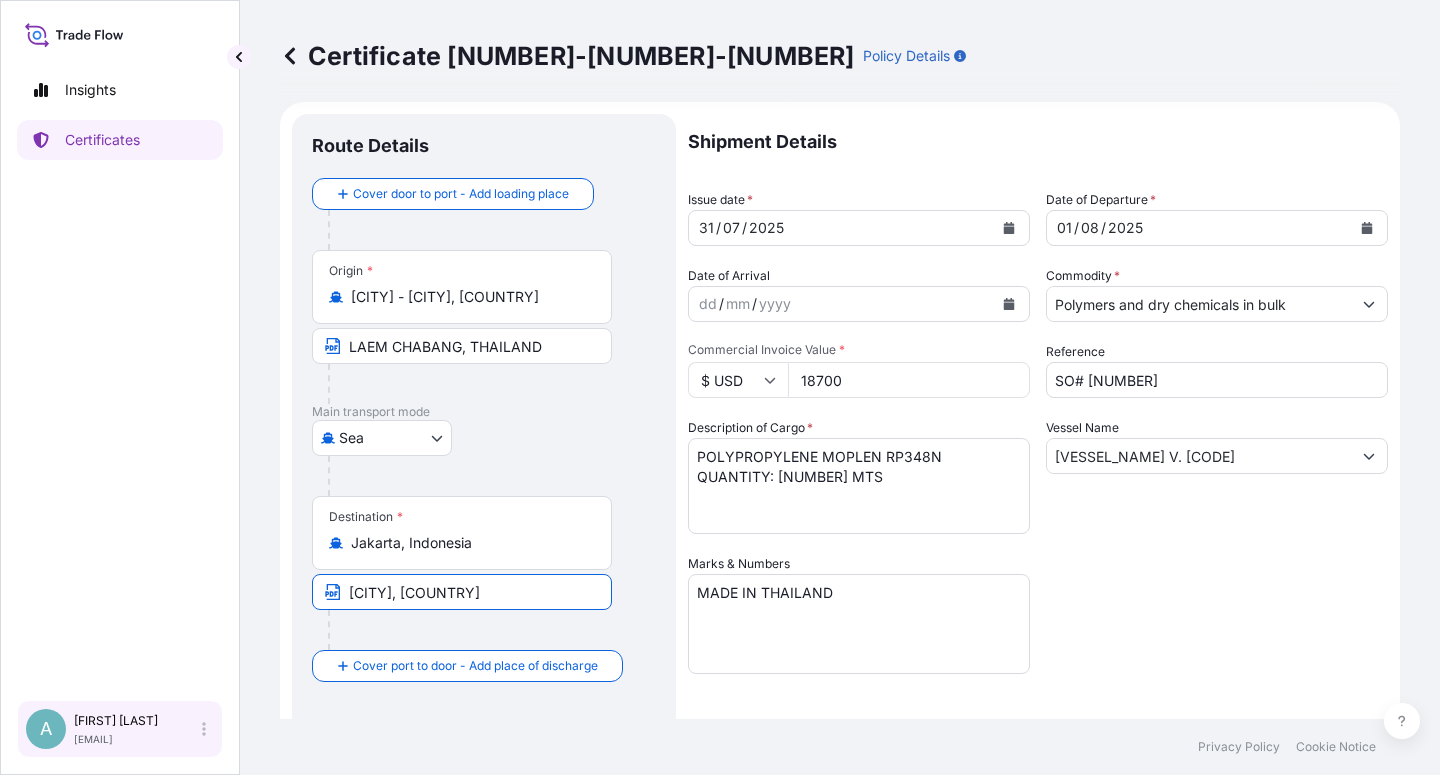 scroll, scrollTop: 0, scrollLeft: 15, axis: horizontal 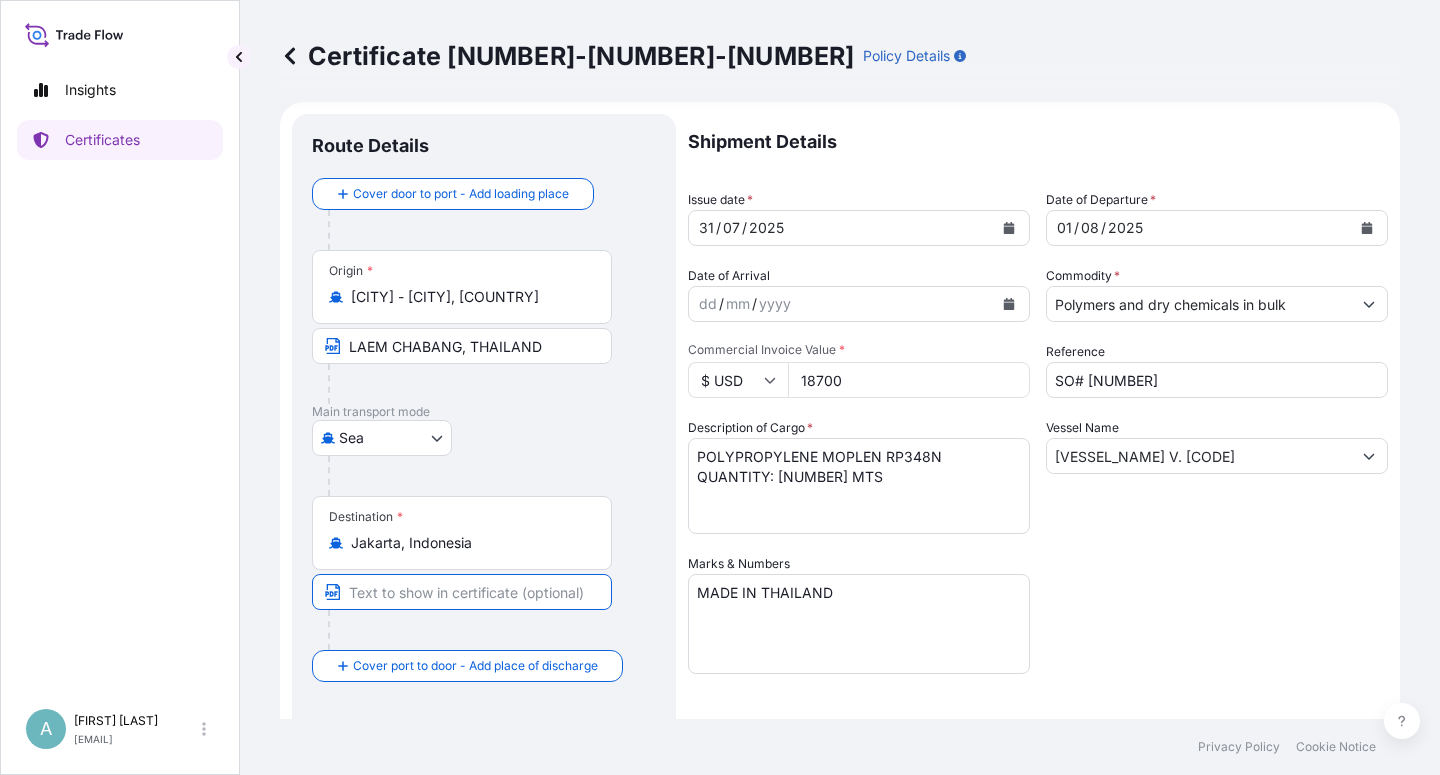 paste on "[CITY], [COUNTRY]" 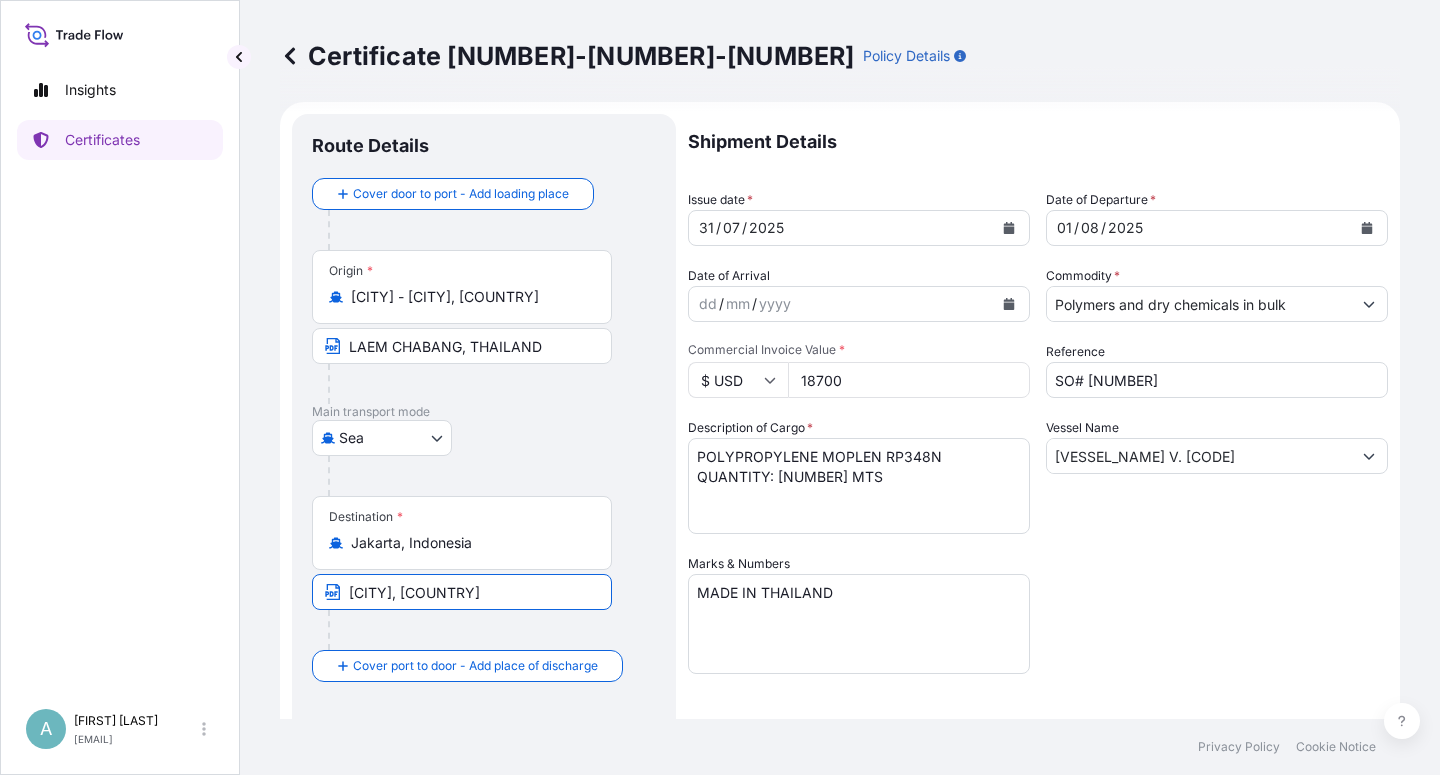 type on "[CITY], [COUNTRY]" 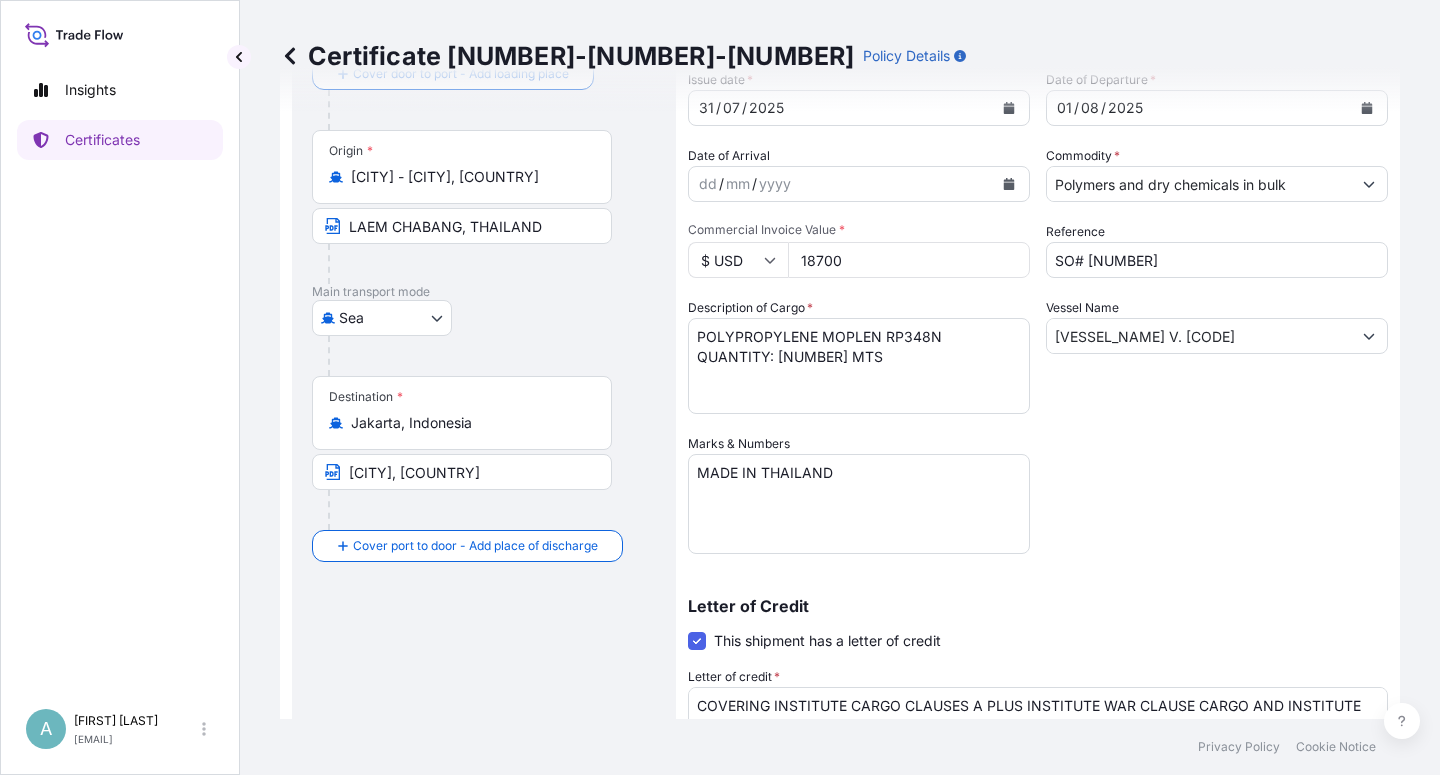 scroll, scrollTop: 490, scrollLeft: 0, axis: vertical 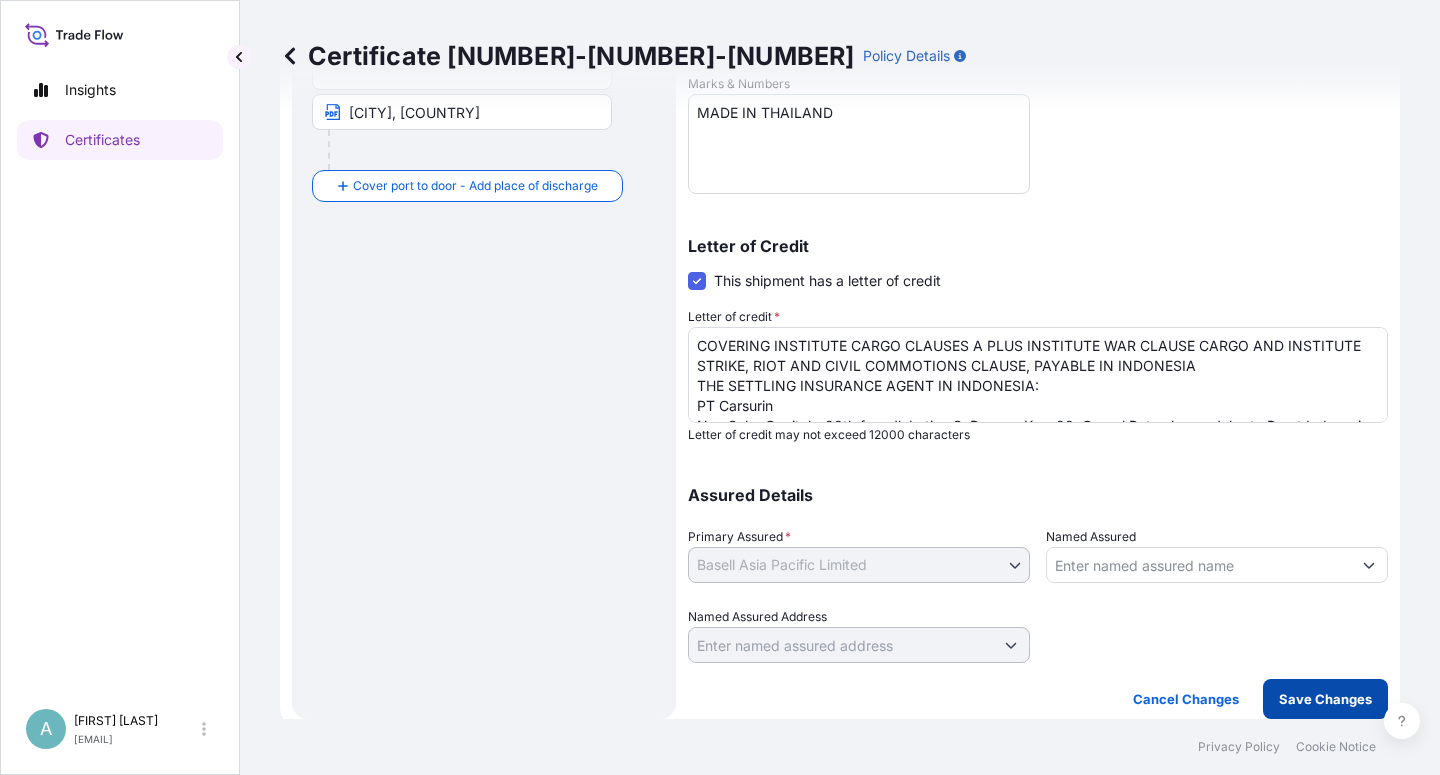 click on "Save Changes" at bounding box center [1325, 699] 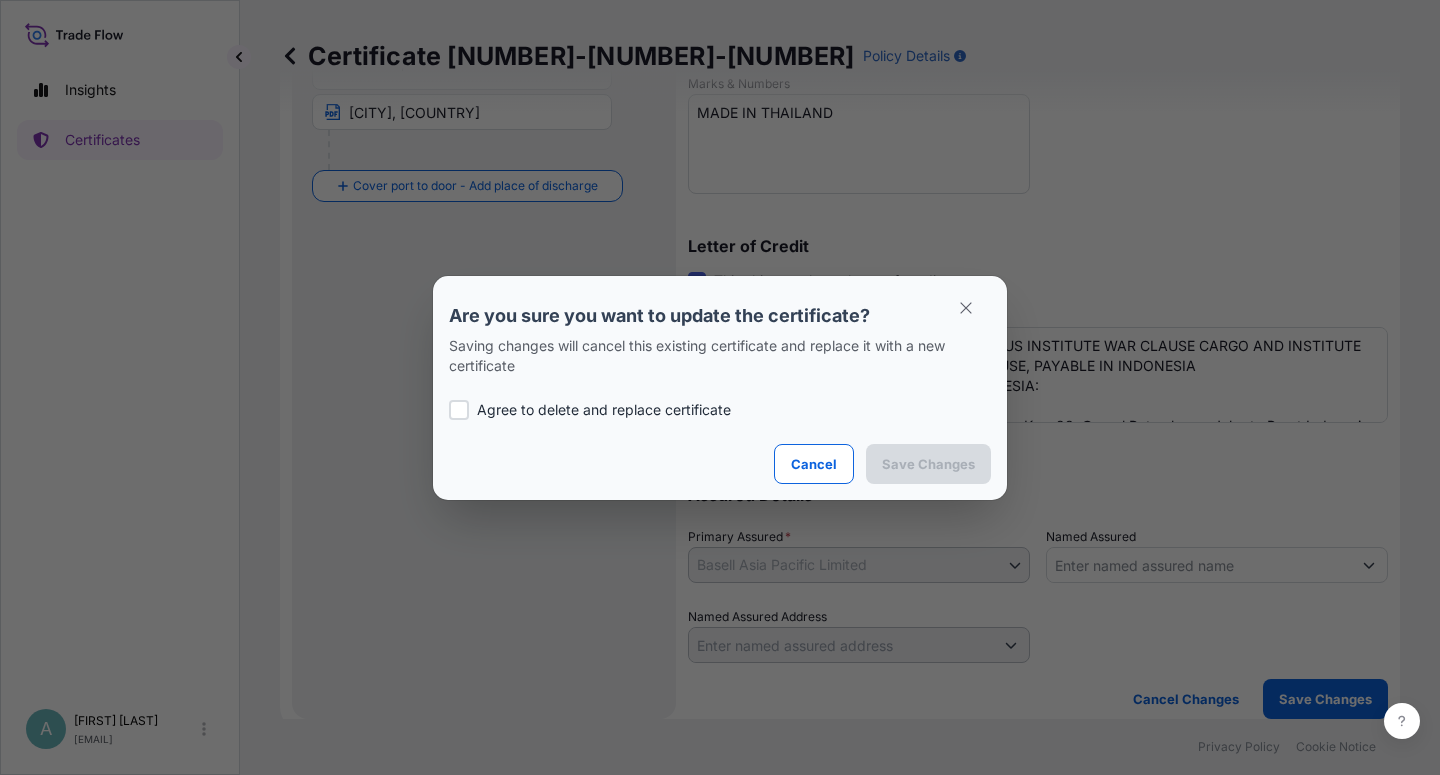 click on "Agree to delete and replace certificate" at bounding box center [604, 410] 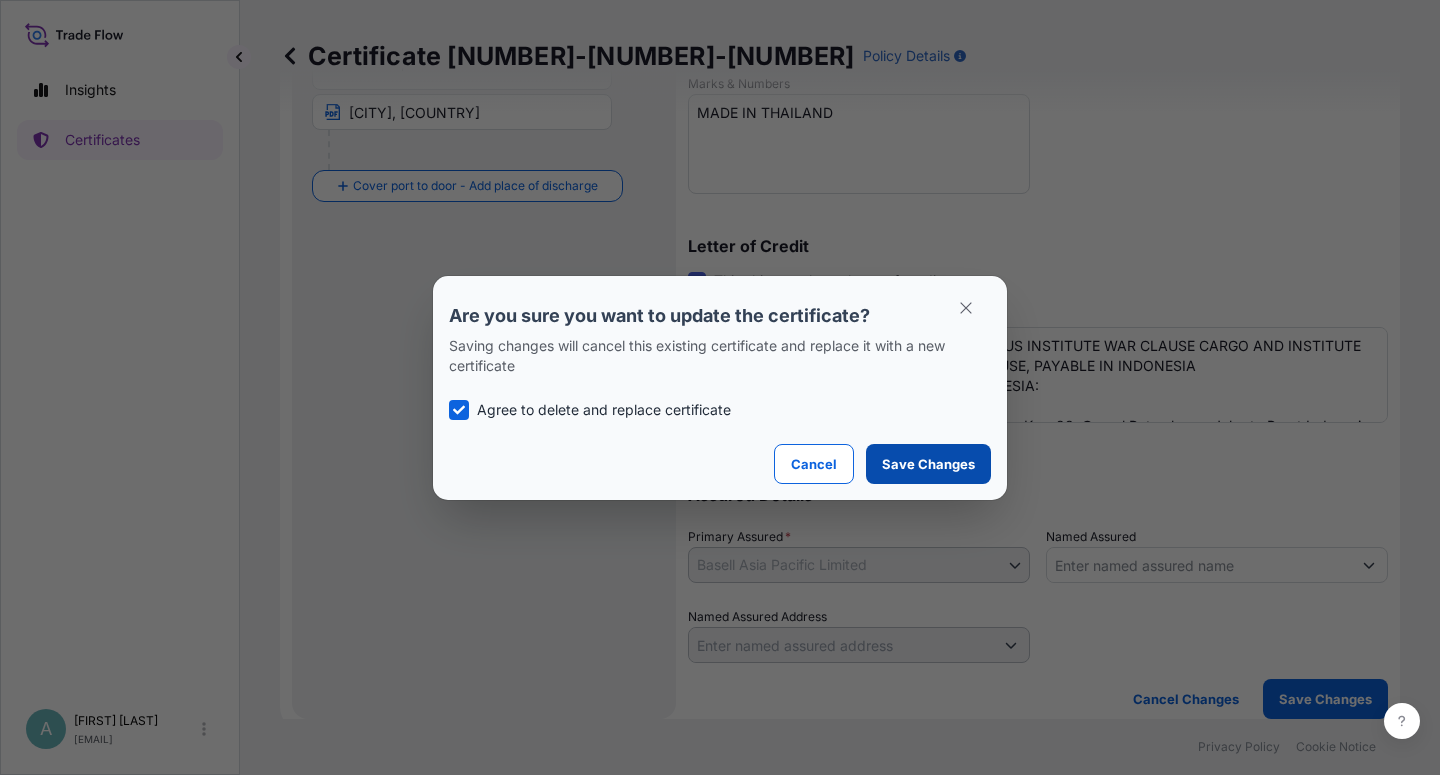 click on "Save Changes" at bounding box center [928, 464] 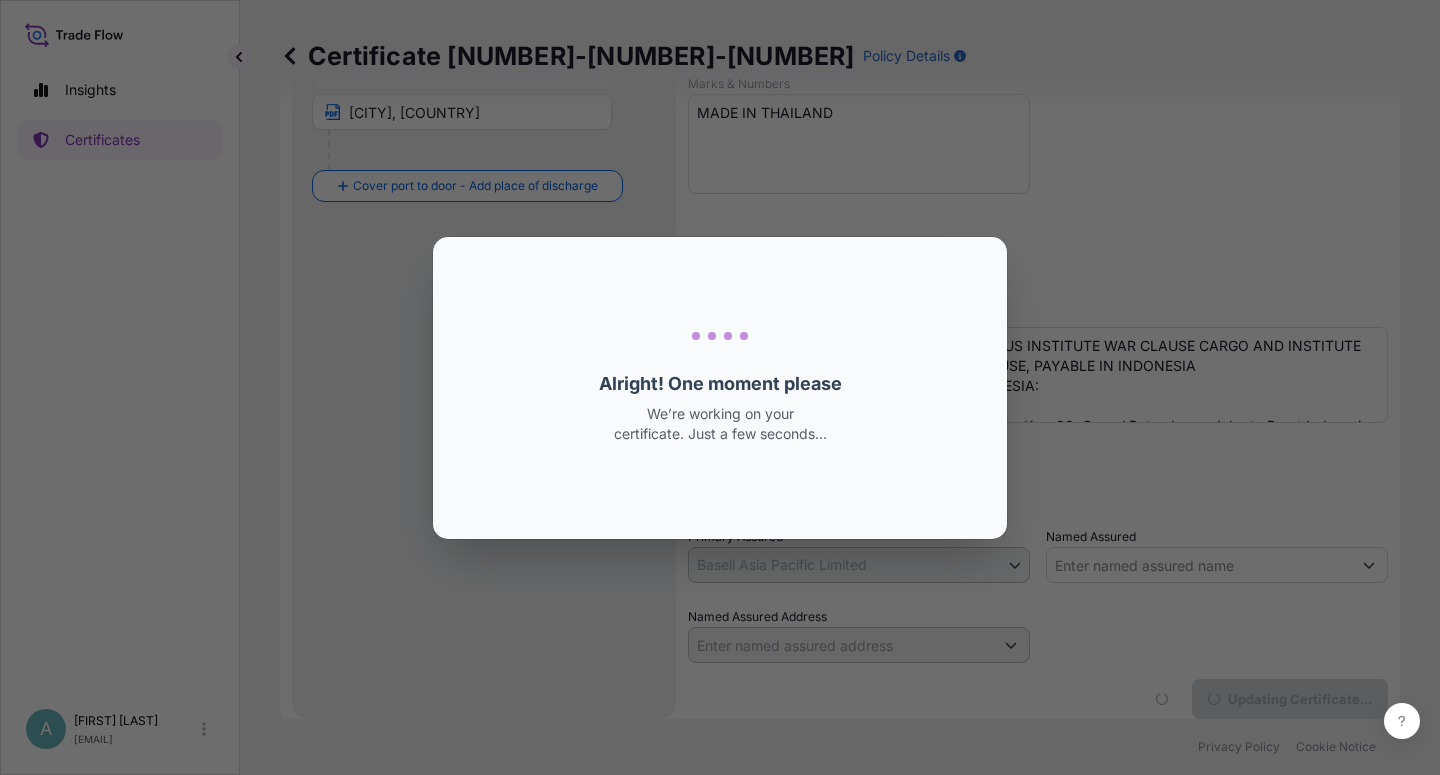 scroll, scrollTop: 0, scrollLeft: 0, axis: both 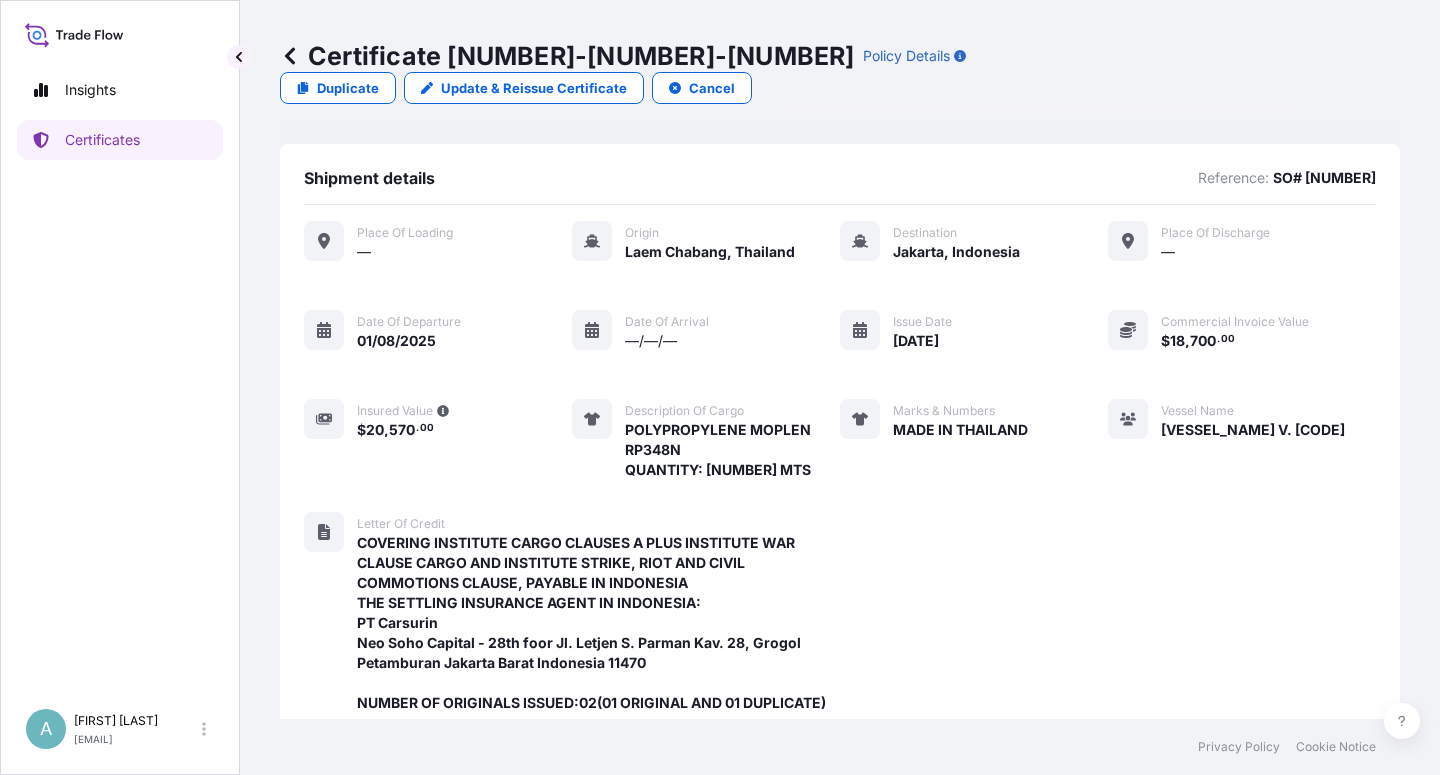 click on "Place of Loading — Origin Laem Chabang, Thailand Destination Jakarta, Indonesia Place of discharge — Date of departure [DATE] Date of arrival —/—/— Issue Date [DATE] Commercial Invoice Value $ 18 , 700 . 00 Insured Value $ 20 , 570 . 00 Description of cargo POLYPROPYLENE MOPLEN RP348N
QUANTITY: 17.000 MTS Marks & Numbers MADE IN THAILAND Vessel Name DANUM 175 V. 097S Letter of Credit COVERING INSTITUTE CARGO CLAUSES A PLUS INSTITUTE WAR CLAUSE CARGO AND INSTITUTE STRIKE, RIOT AND CIVIL COMMOTIONS CLAUSE, PAYABLE IN INDONESIA
THE SETTLING INSURANCE AGENT IN INDONESIA:
PT Carsurin
Neo Soho Capital - 28th foor Jl. Letjen S. Parman Kav. 28, Grogol Petamburan Jakarta Barat Indonesia 11470
NUMBER OF ORIGINALS ISSUED:02(01 ORIGINAL AND 01 DUPLICATE)" at bounding box center [840, 477] 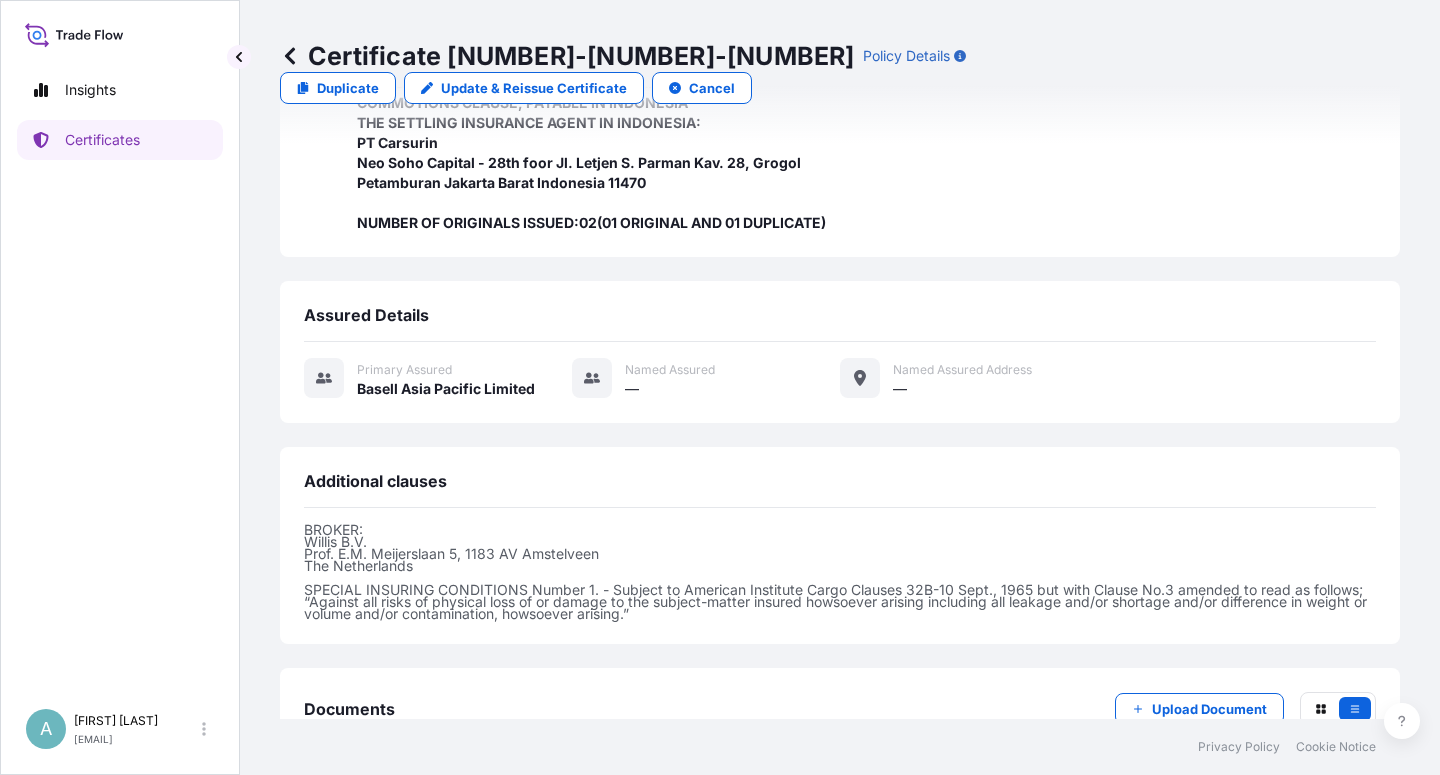 scroll, scrollTop: 594, scrollLeft: 0, axis: vertical 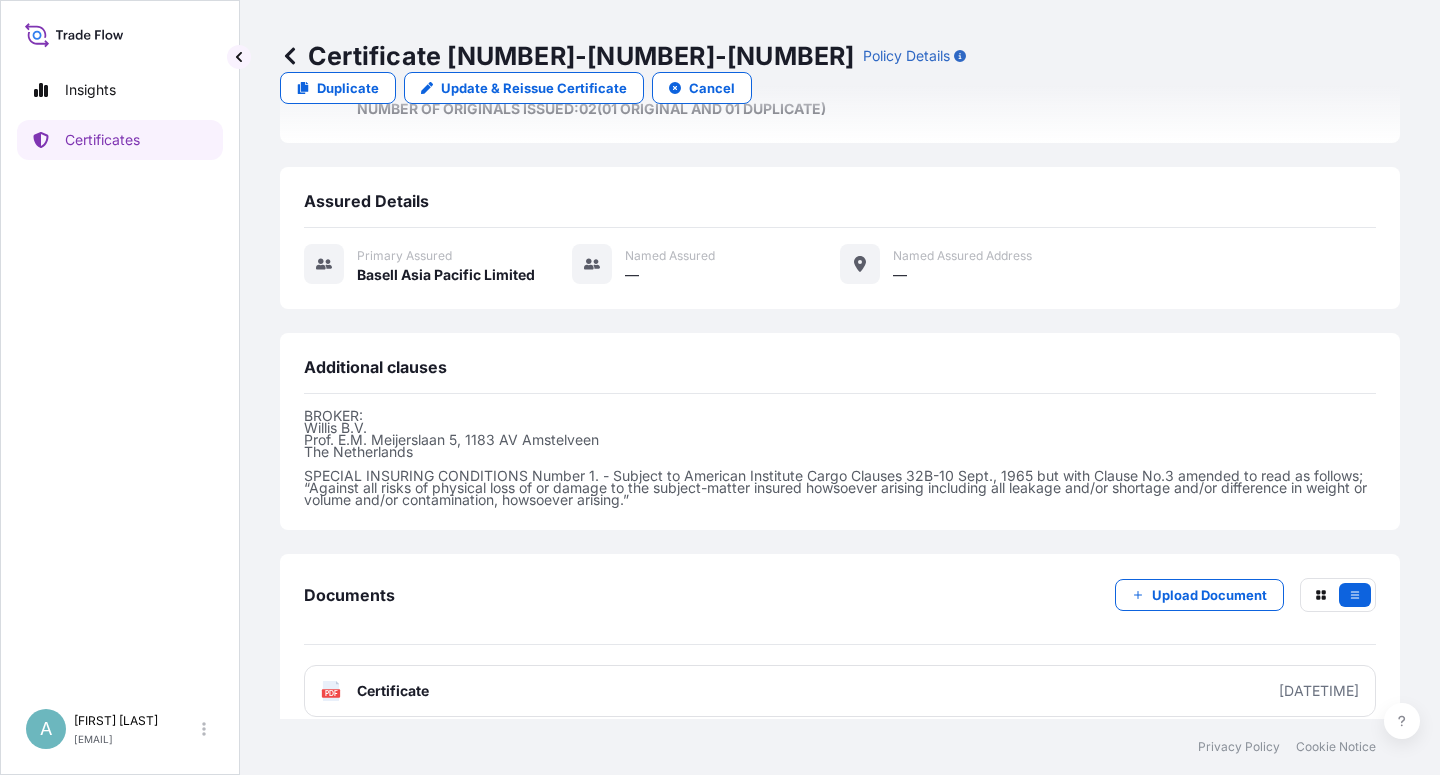click on "Certificate" at bounding box center (393, 691) 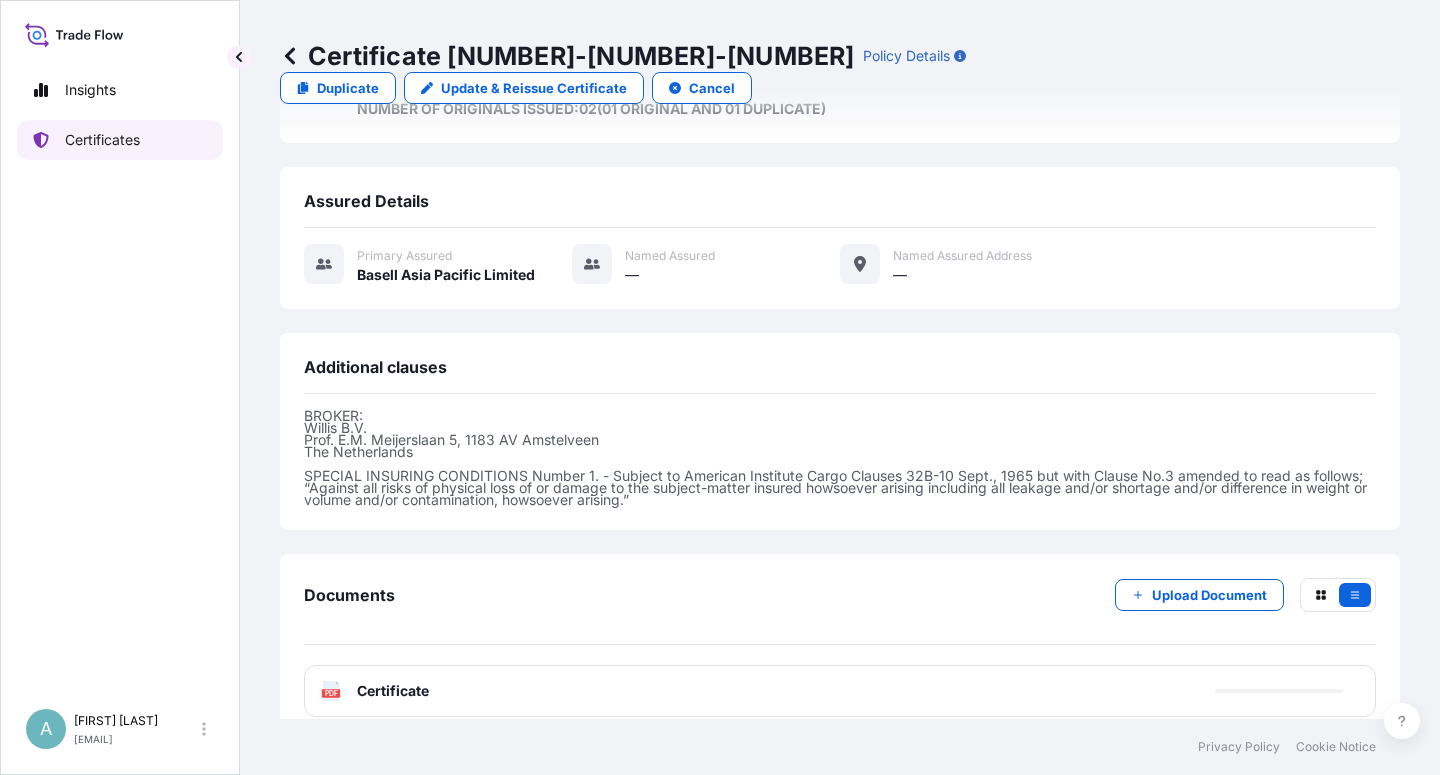 click on "Certificates" at bounding box center [120, 140] 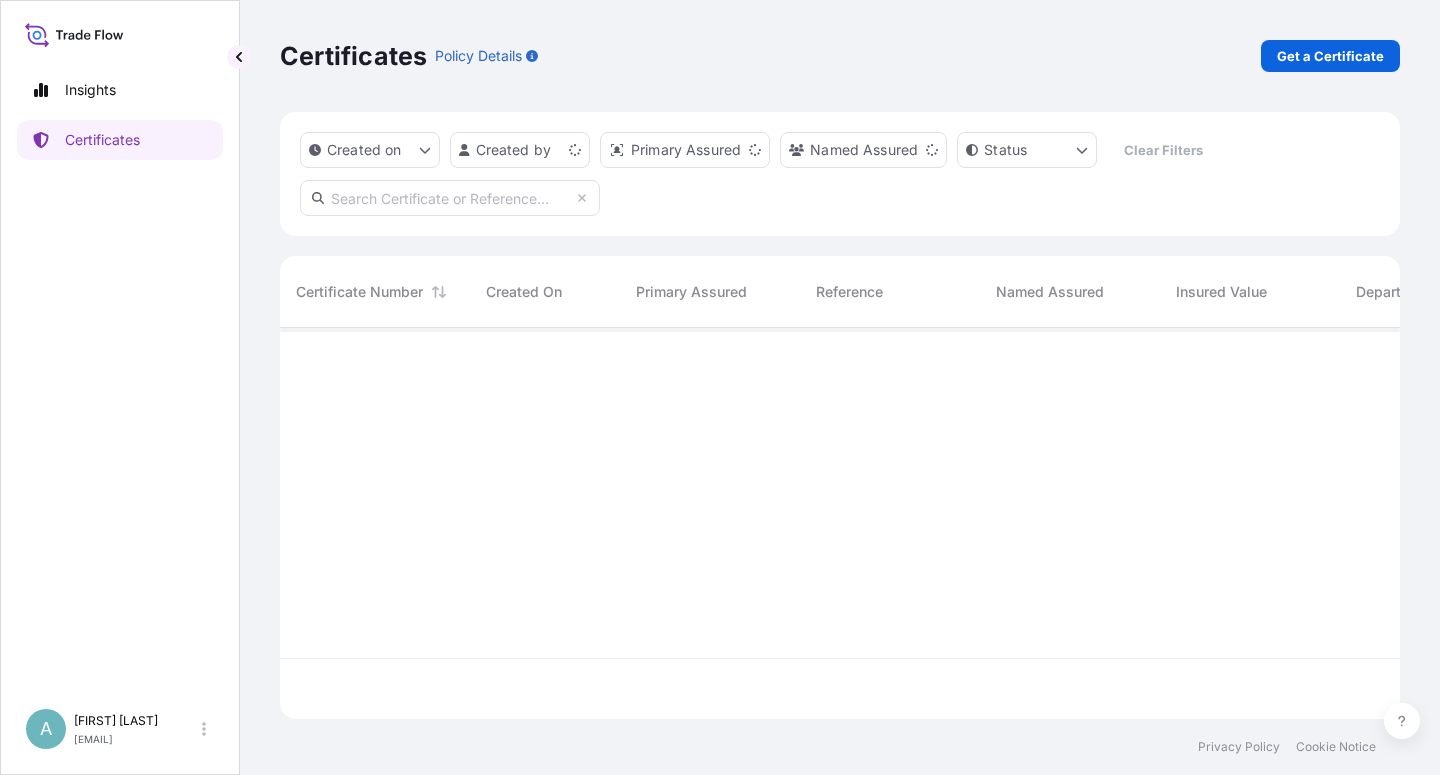 scroll, scrollTop: 18, scrollLeft: 18, axis: both 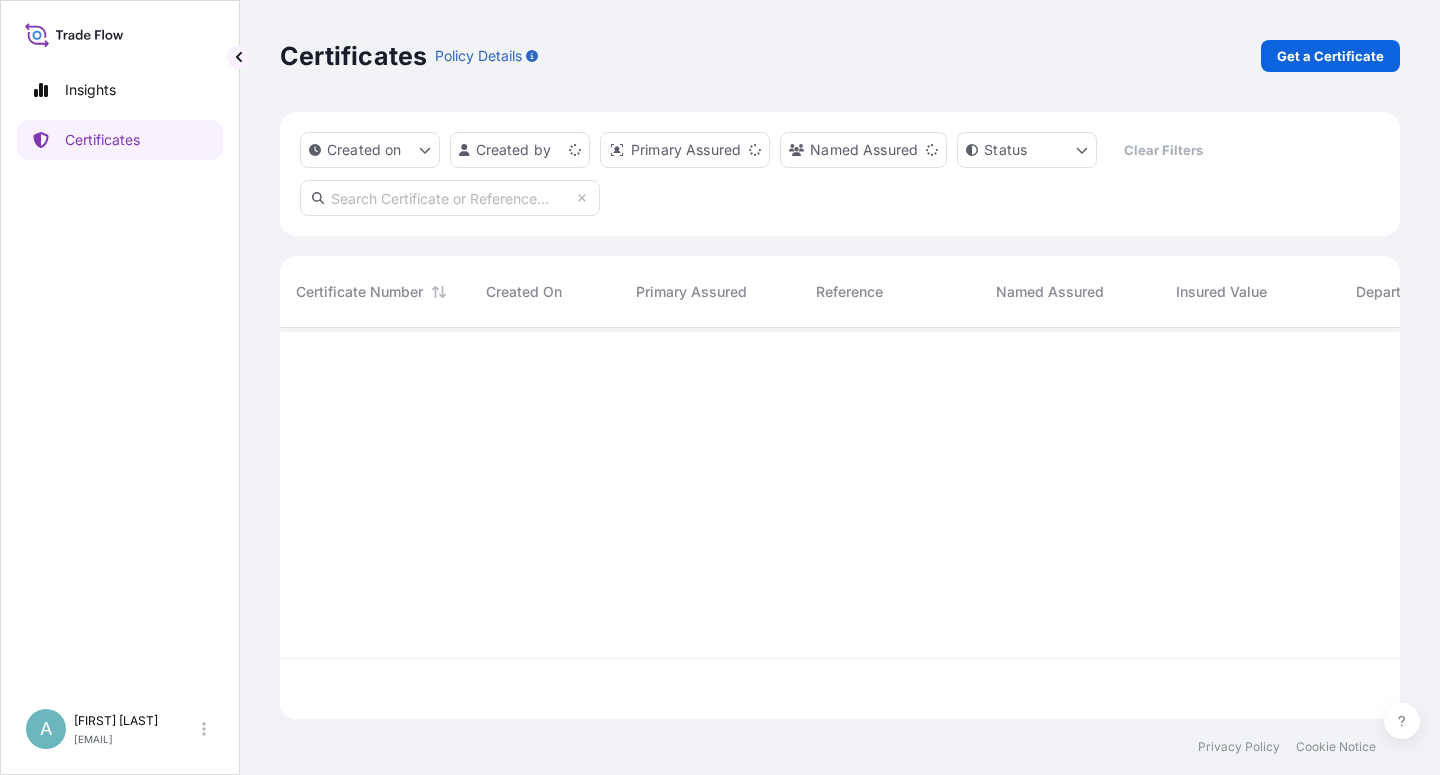 click at bounding box center [450, 198] 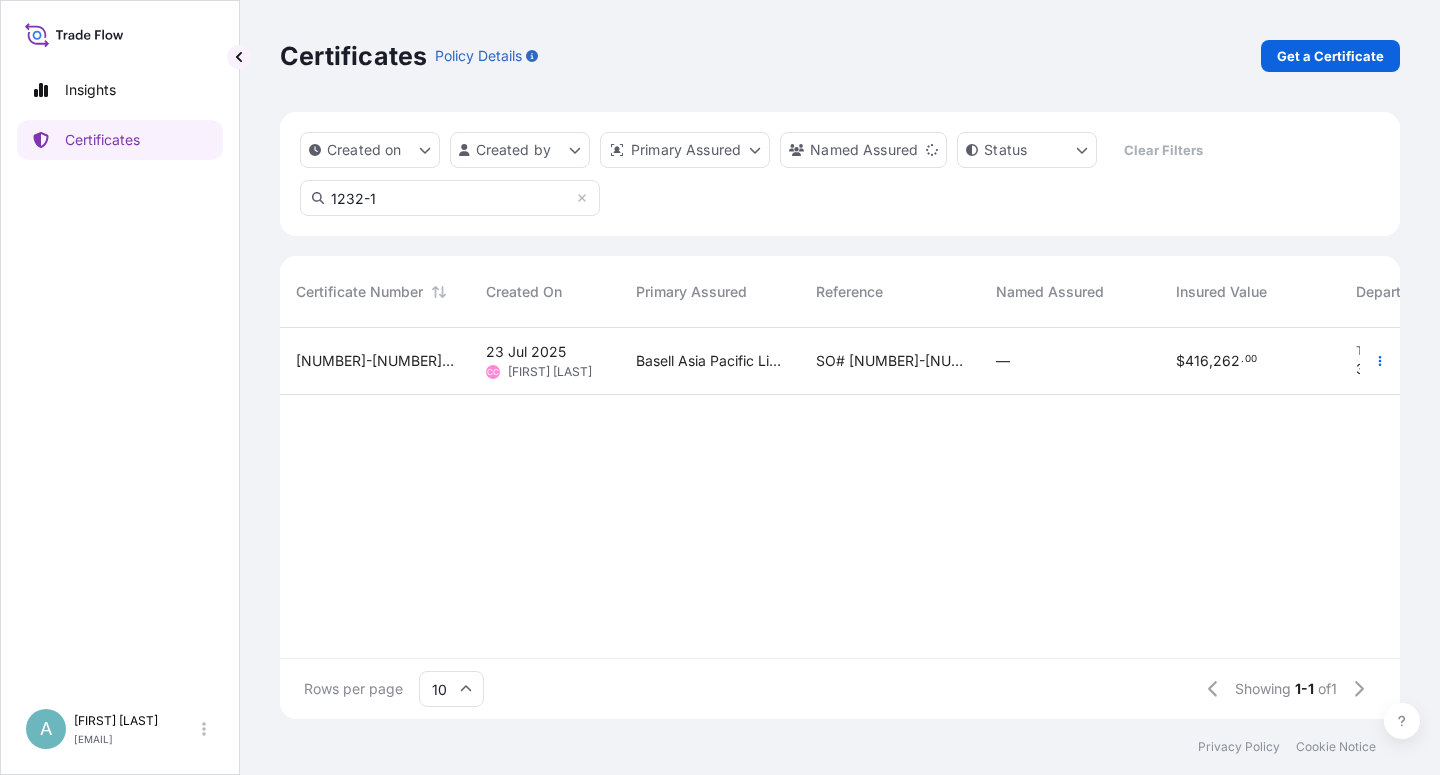 type on "1232-1" 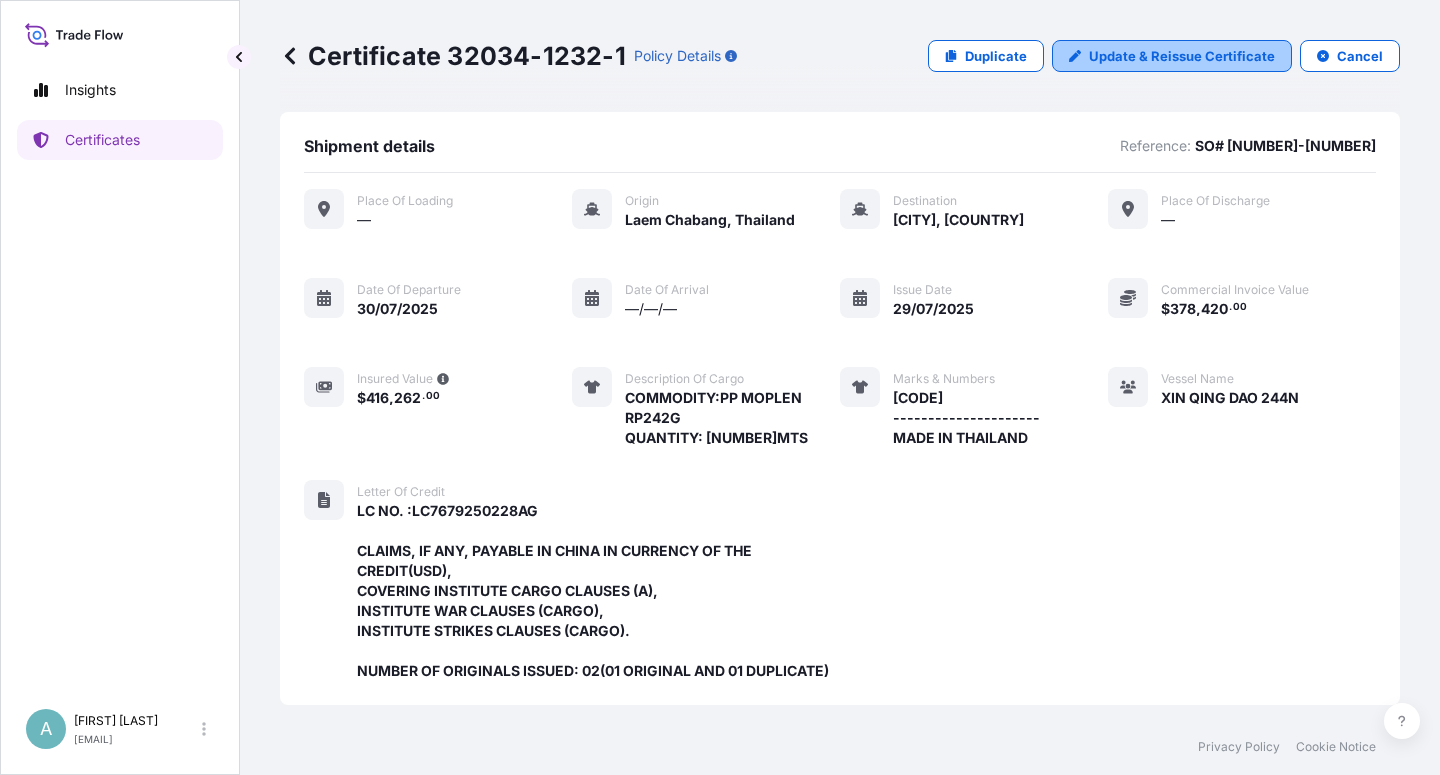click on "Update & Reissue Certificate" at bounding box center (1182, 56) 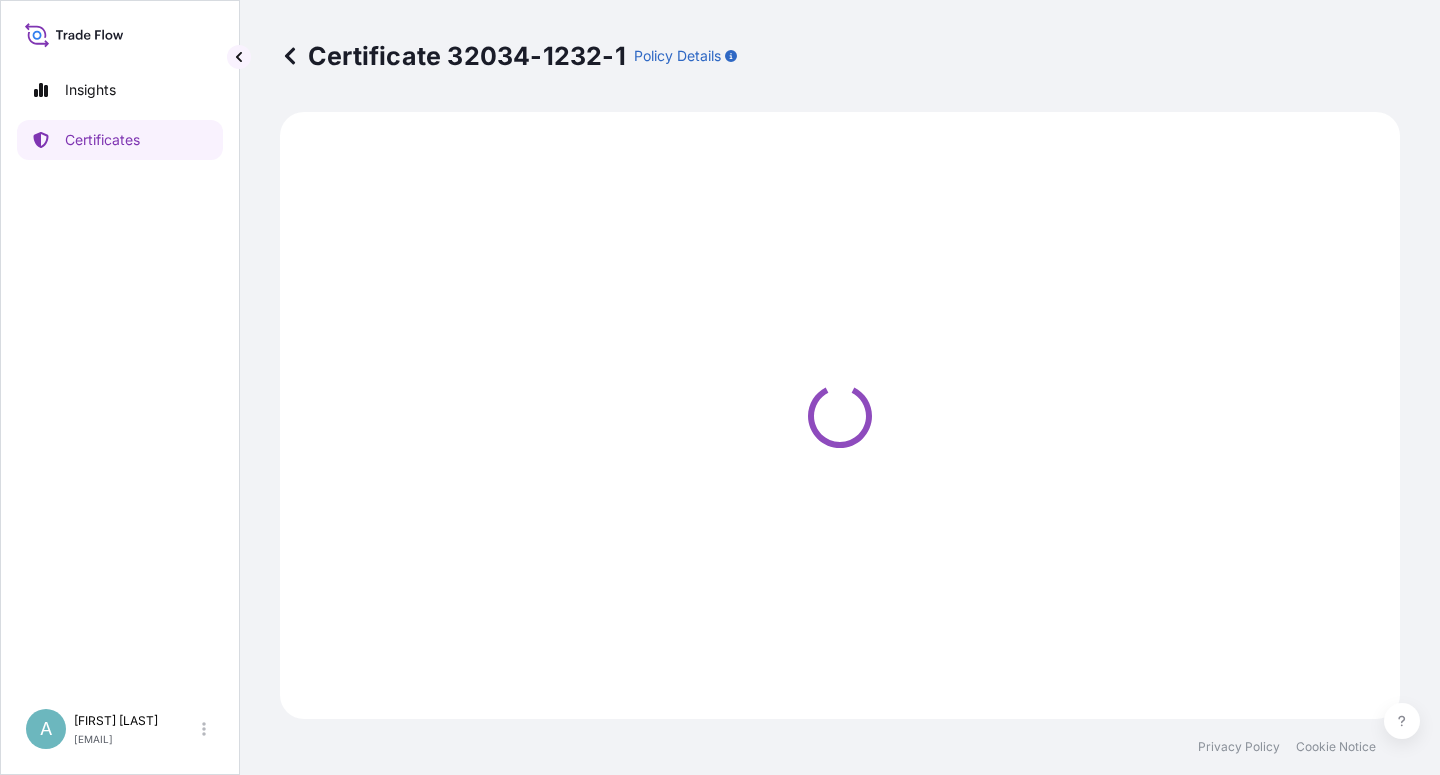 select on "Sea" 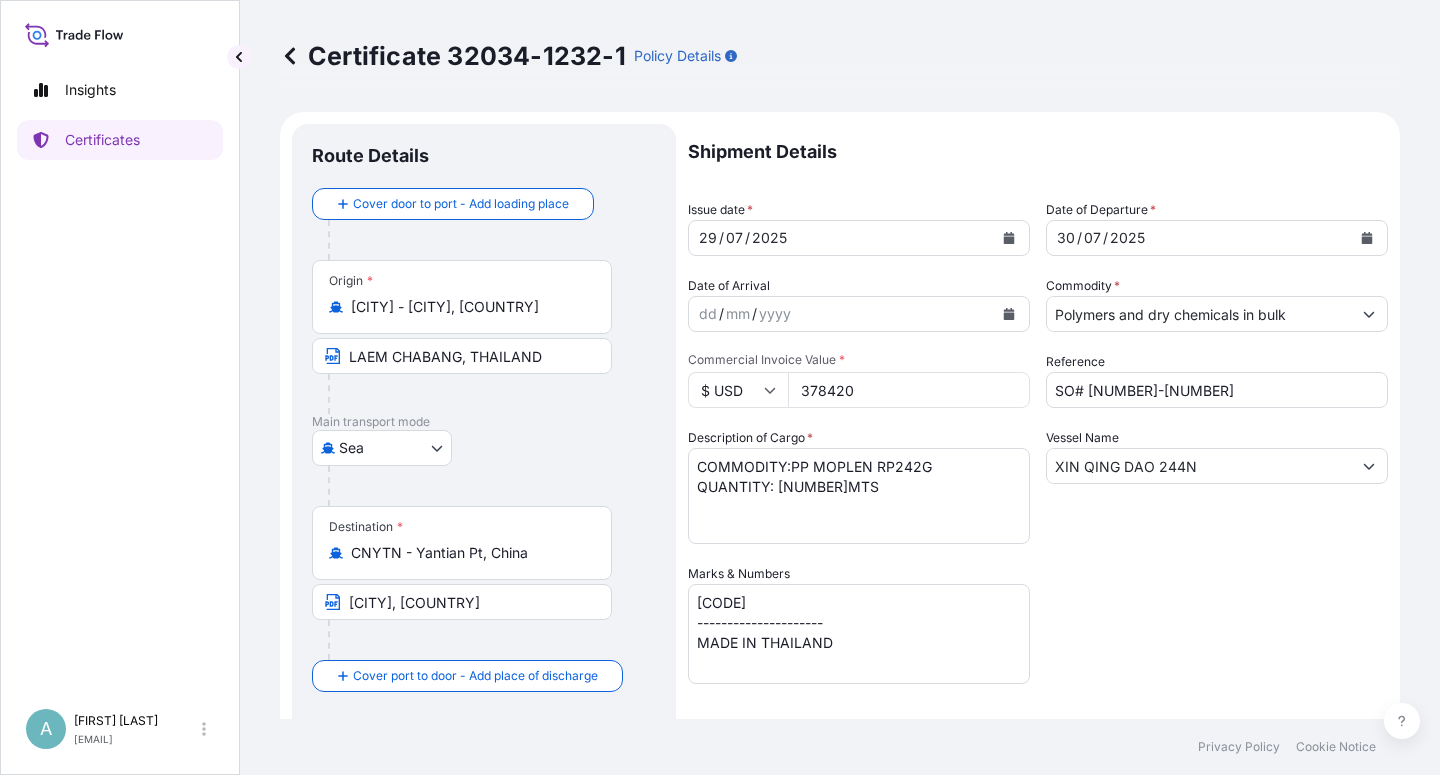 select on "[NUMBER]" 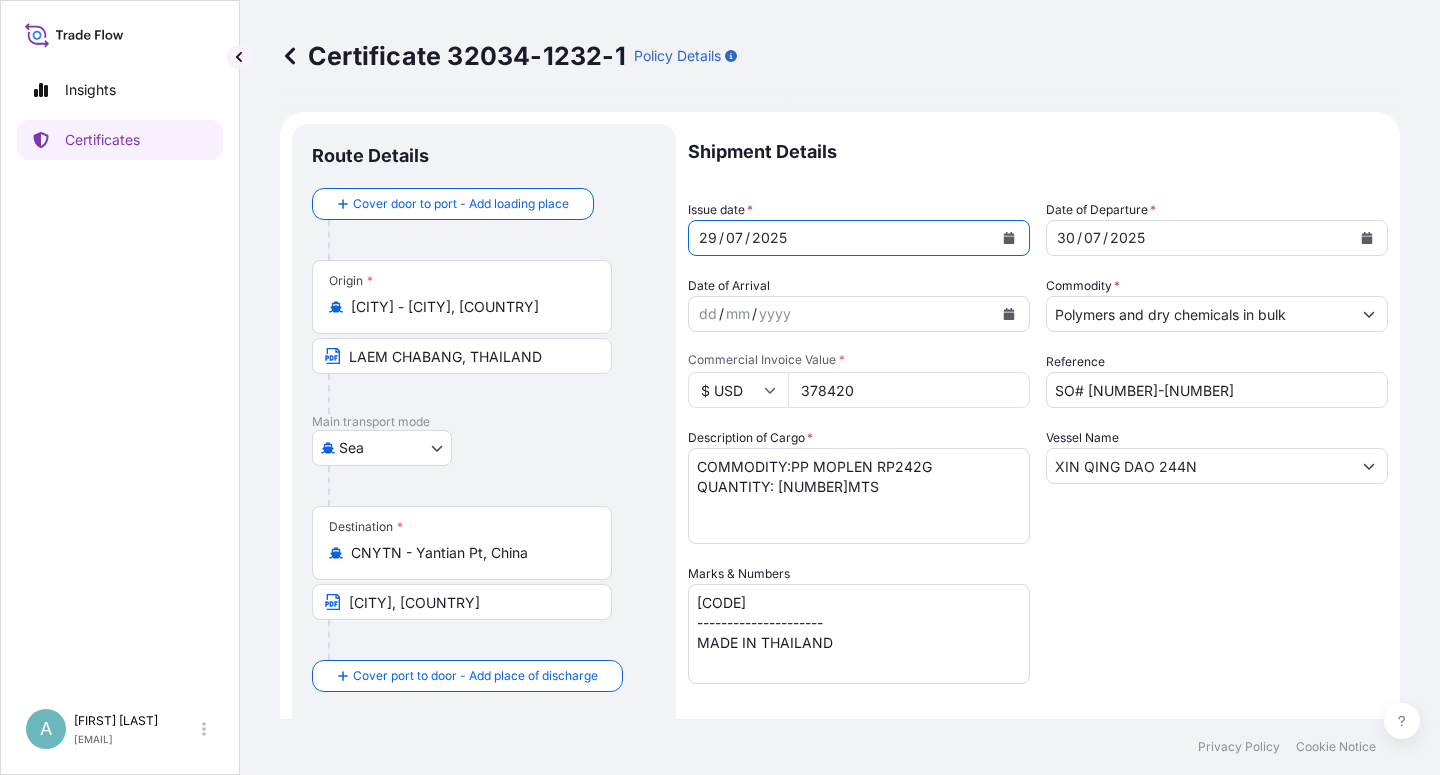 click 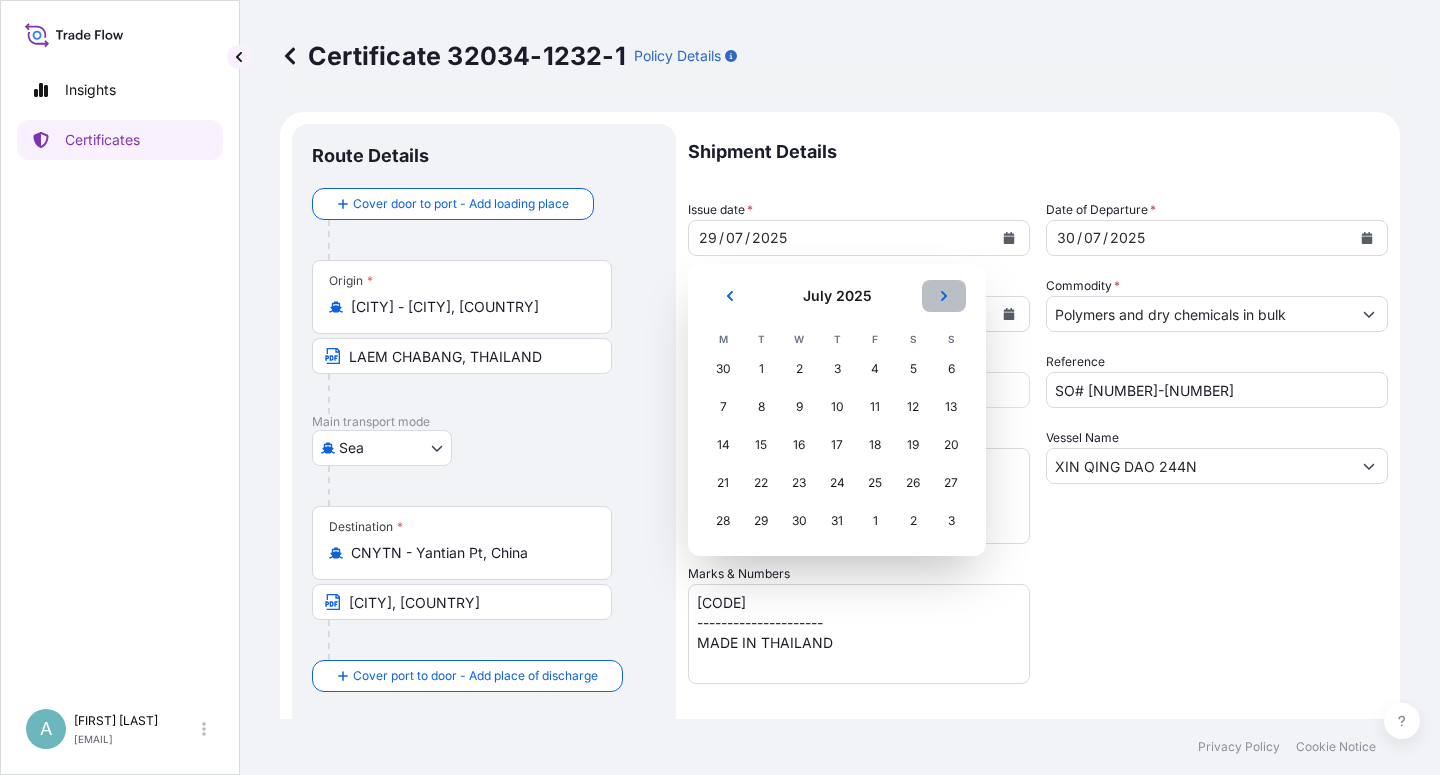 click at bounding box center (944, 296) 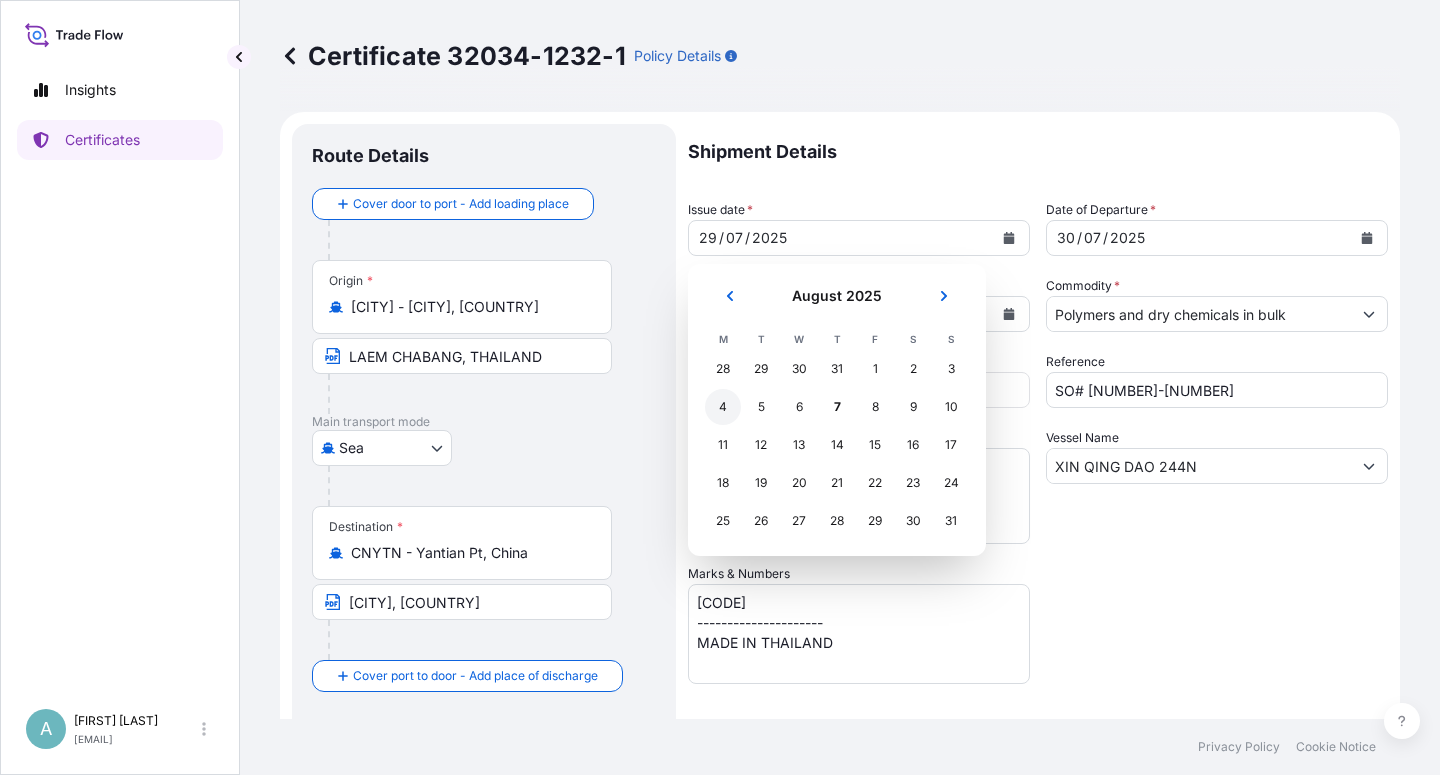 click on "4" at bounding box center [723, 407] 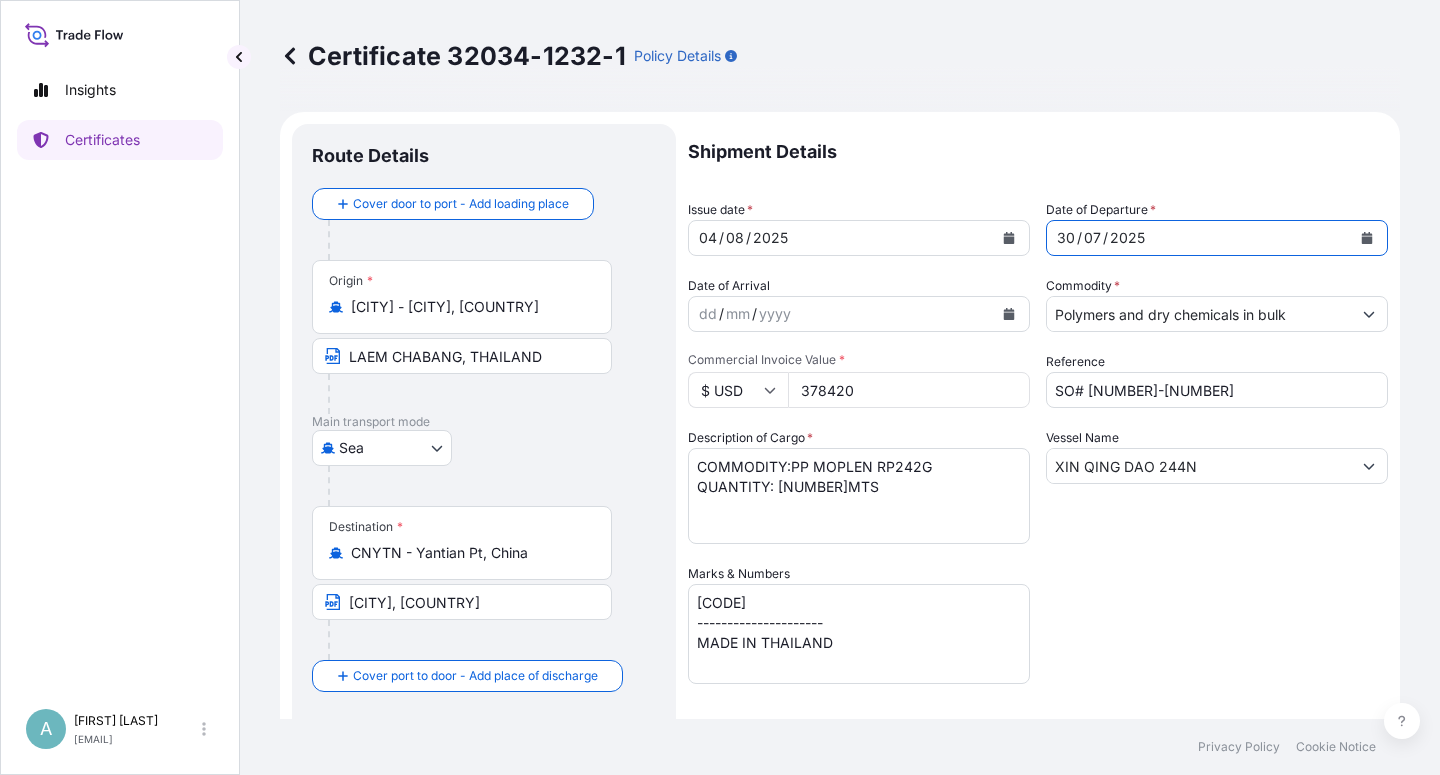 click at bounding box center [1367, 238] 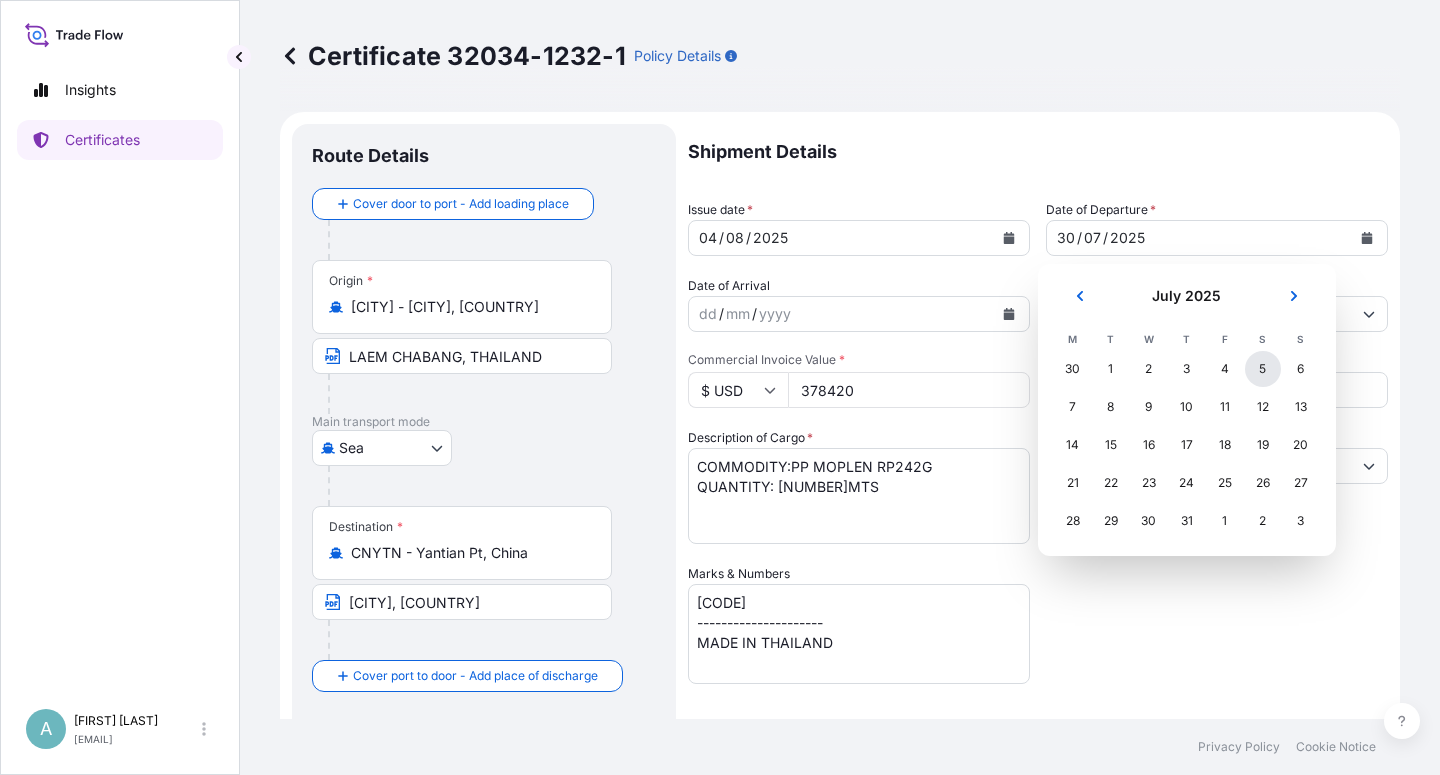 click on "5" at bounding box center (1263, 369) 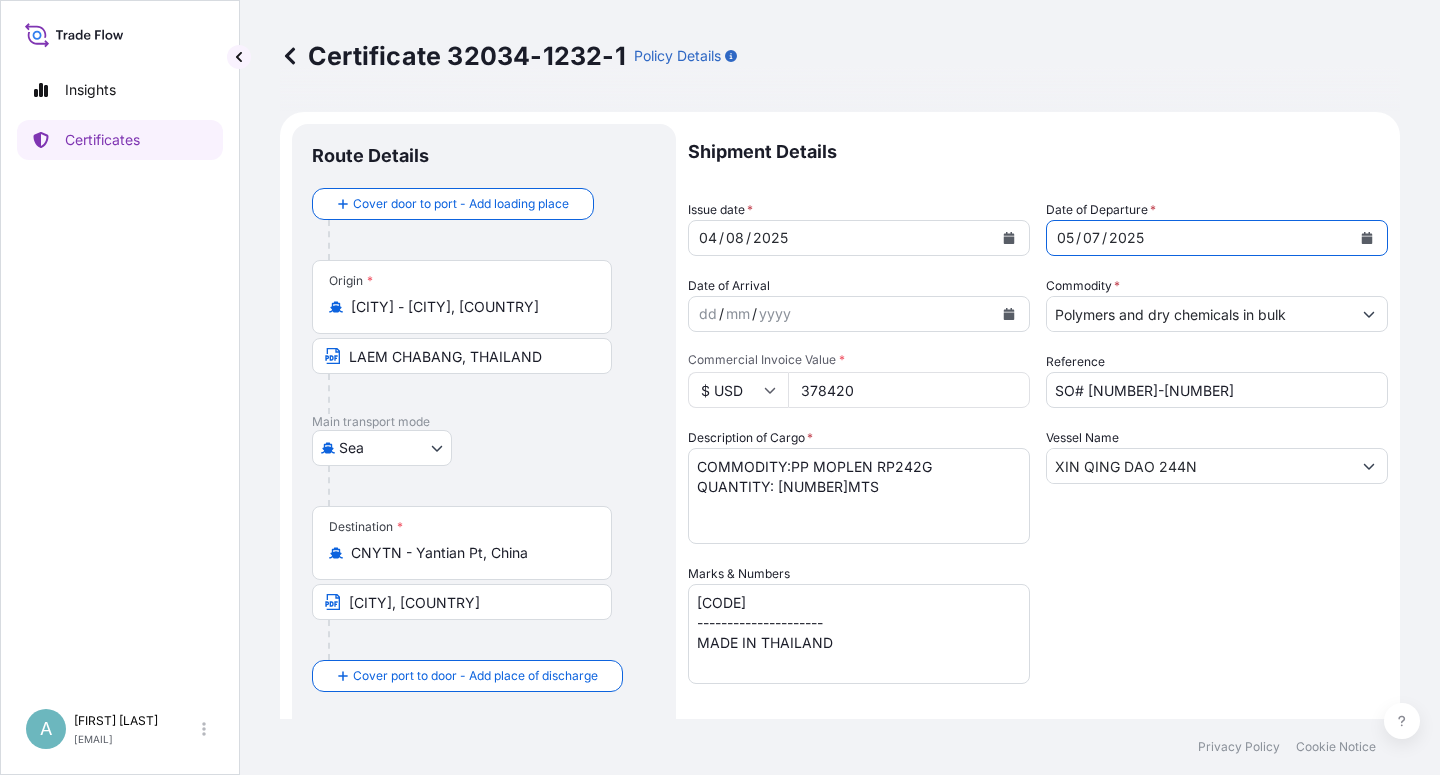 click 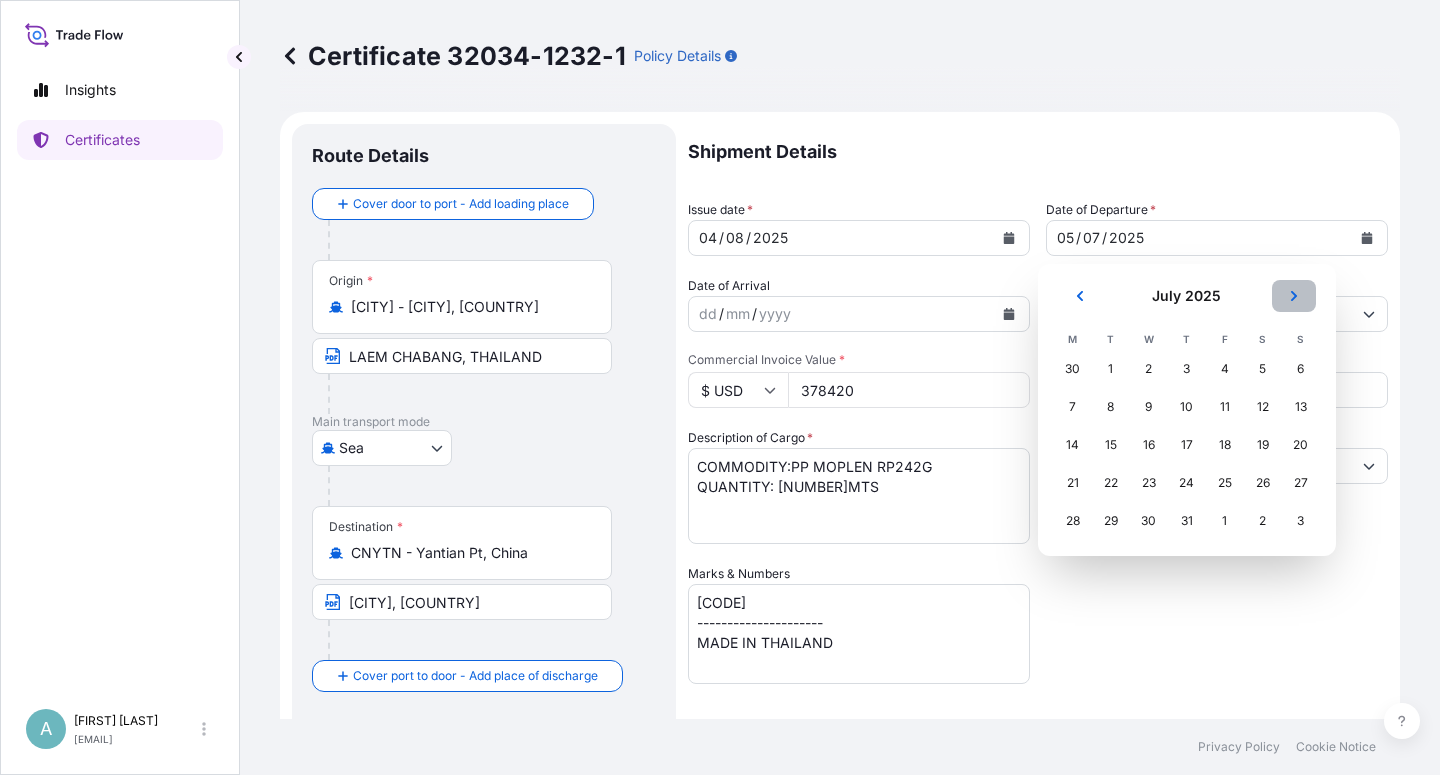 click at bounding box center [1294, 296] 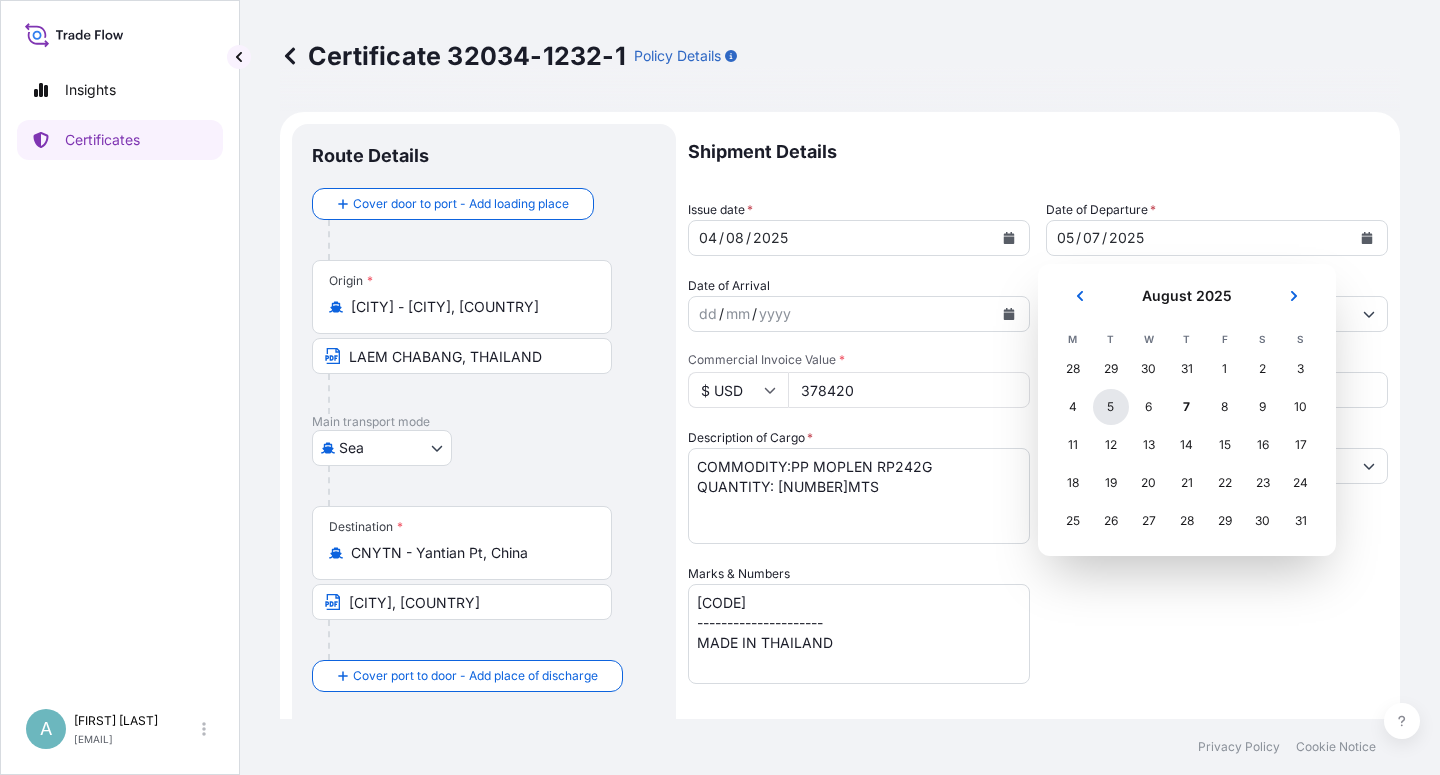 click on "5" at bounding box center (1111, 407) 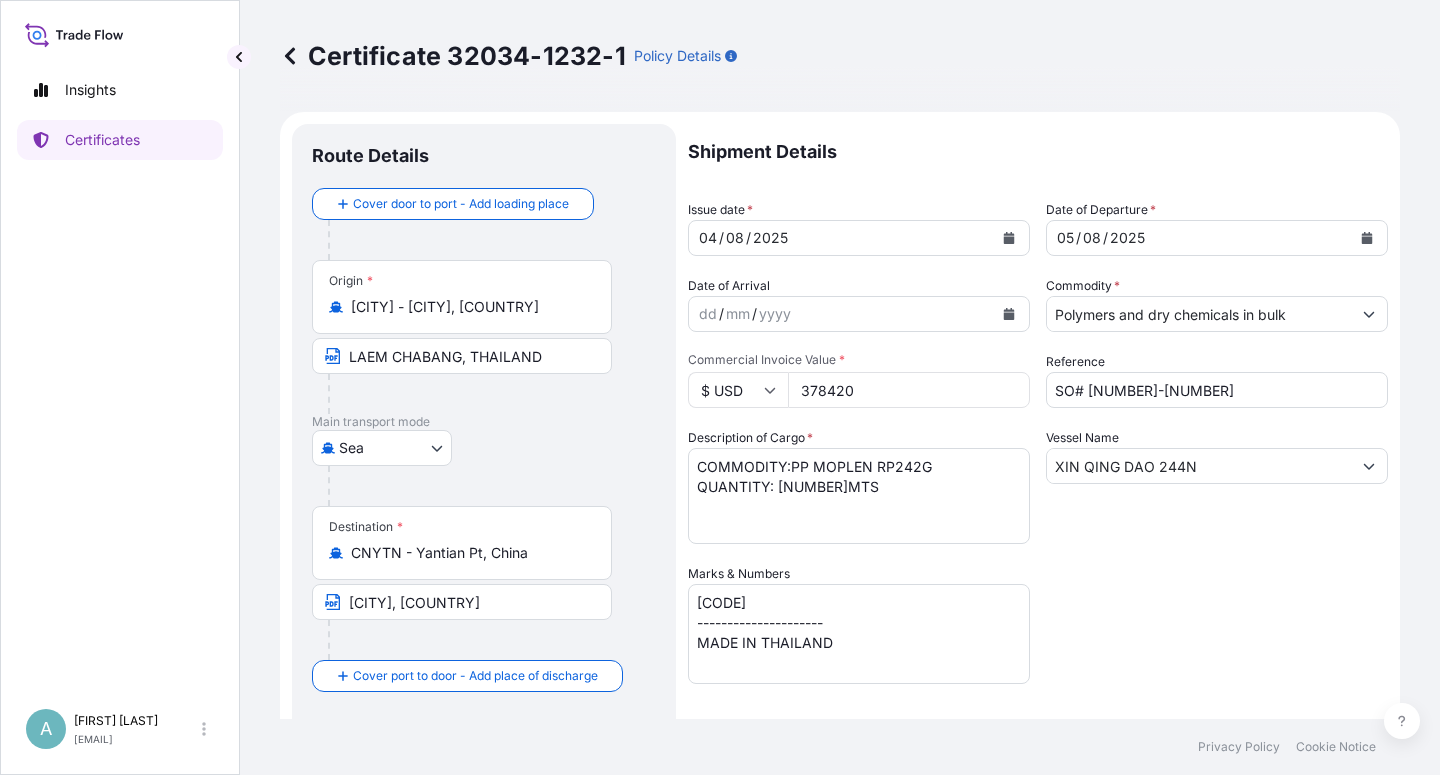 click on "Shipment Details Issue date * [DATE] Date of Departure * [DATE] Date of Arrival dd / mm / yyyy Commodity * Polymers and dry chemicals in bulk Packing Category Commercial Invoice Value * $ USD 378420 Reference SO# 5013162582-2 Description of Cargo * COMMODITY:PP MOPLEN RP242G
QUANTITY: 357.000MTS Vessel Name XIN QING DAO 244N Marks & Numbers 2025FJS-GJBC7
---------------------
MADE IN THAILAND Letter of Credit This shipment has a letter of credit Letter of credit * LC NO. :LC7679250228AG
CLAIMS, IF ANY, PAYABLE IN CHINA IN CURRENCY OF THE CREDIT(USD),
COVERING INSTITUTE CARGO CLAUSES (A),
INSTITUTE WAR CLAUSES (CARGO),
INSTITUTE STRIKES CLAUSES (CARGO).
NUMBER OF ORIGINALS ISSUED: 02(01 ORIGINAL AND 01 DUPLICATE) Letter of credit may not exceed 12000 characters Assured Details Primary Assured * Basell Asia Pacific Limited Basell Asia Pacific Limited Named Assured Named Assured Address" at bounding box center (1038, 638) 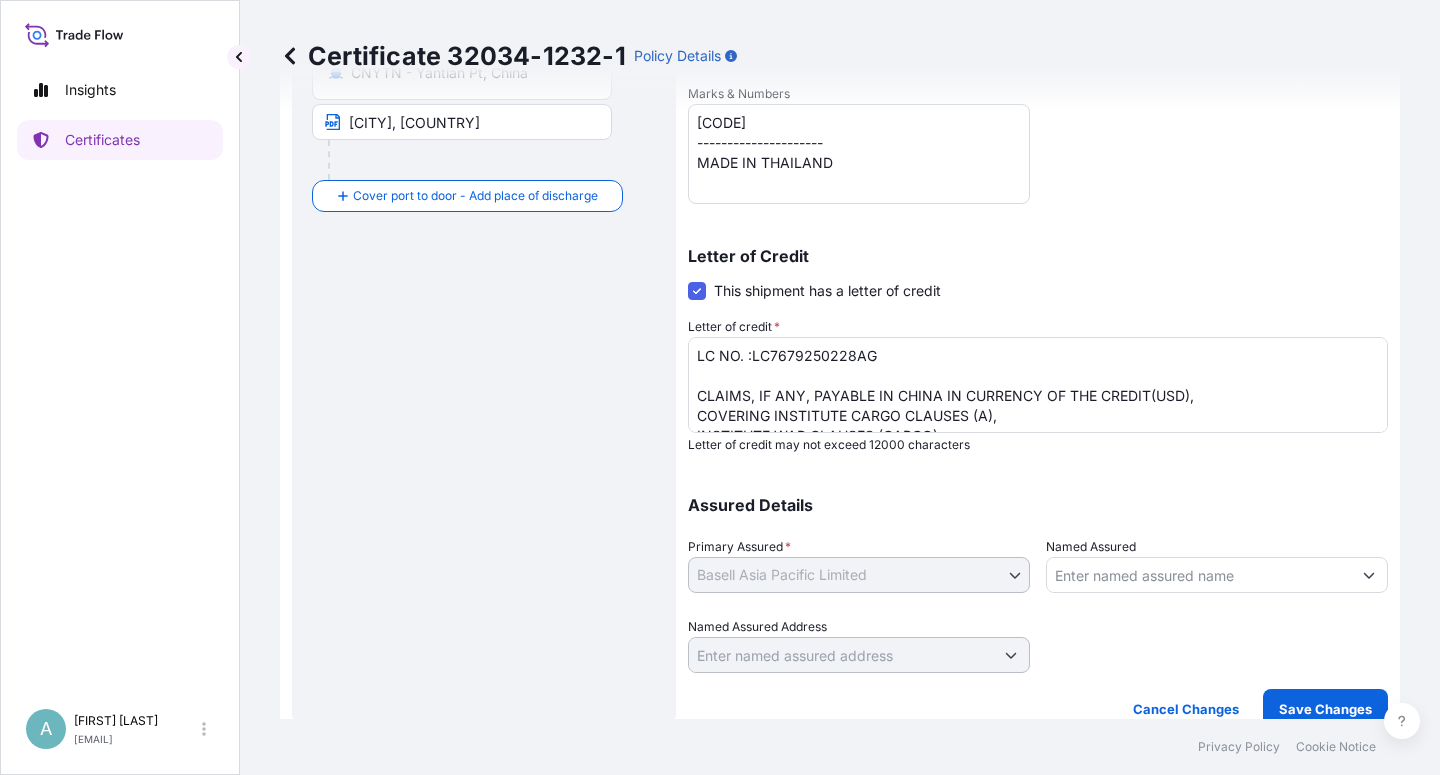 scroll, scrollTop: 490, scrollLeft: 0, axis: vertical 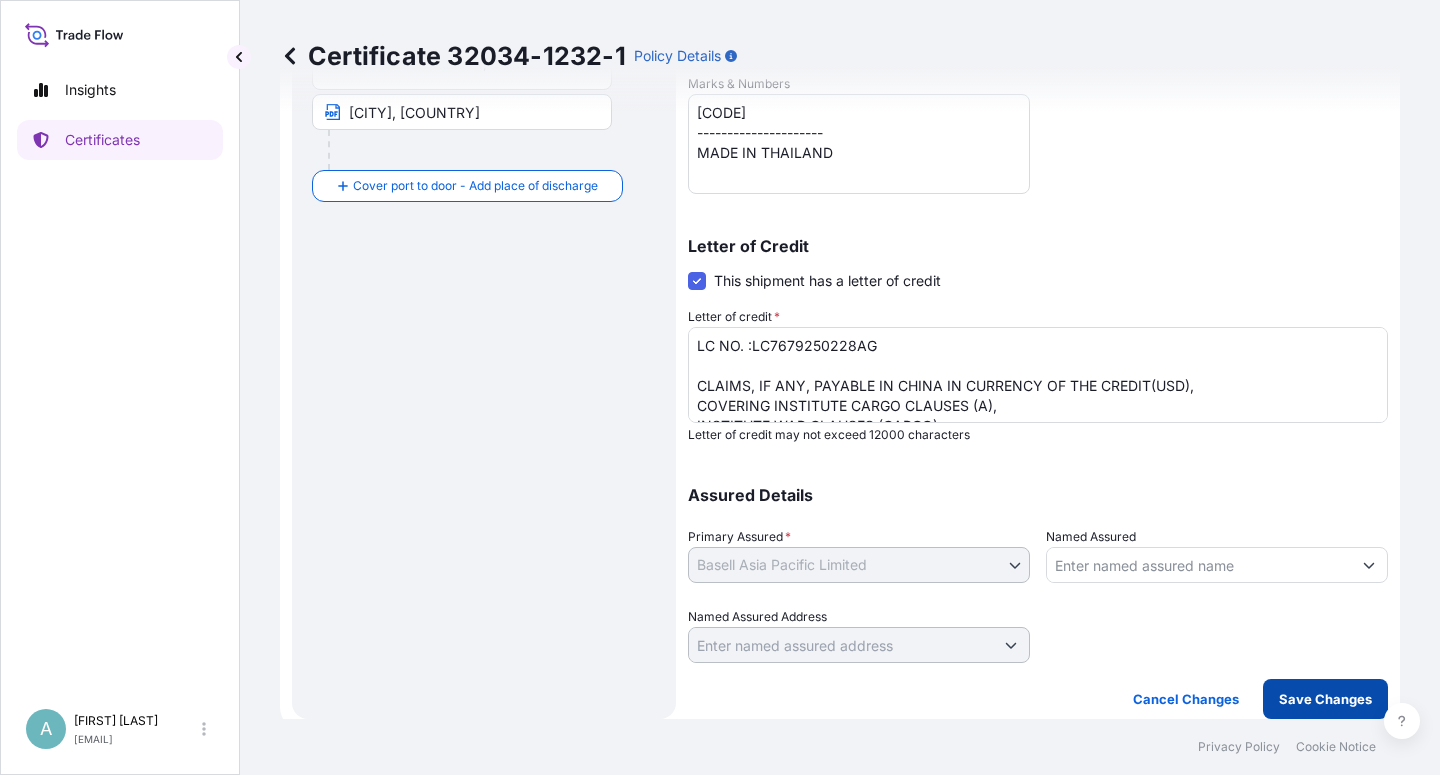 click on "Save Changes" at bounding box center [1325, 699] 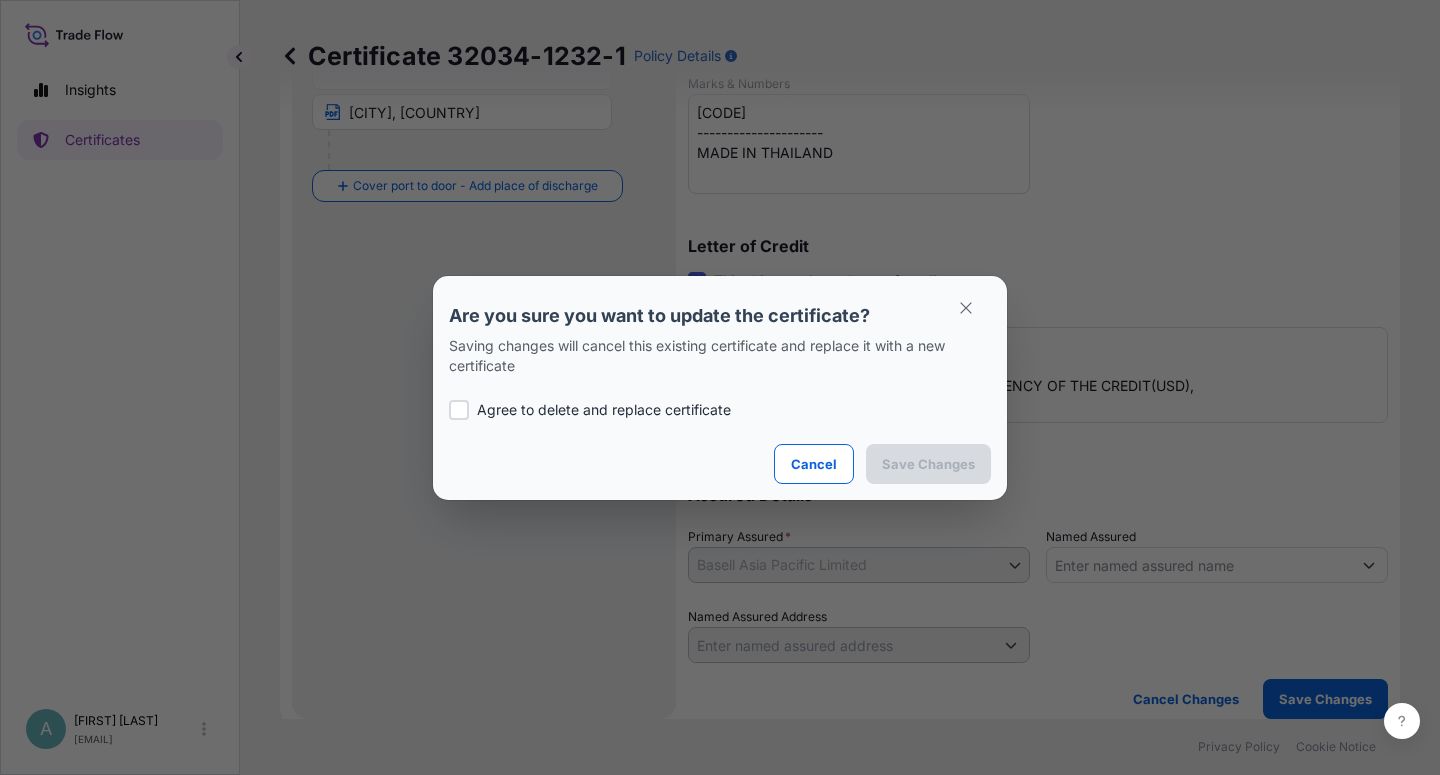 click on "Agree to delete and replace certificate" at bounding box center [604, 410] 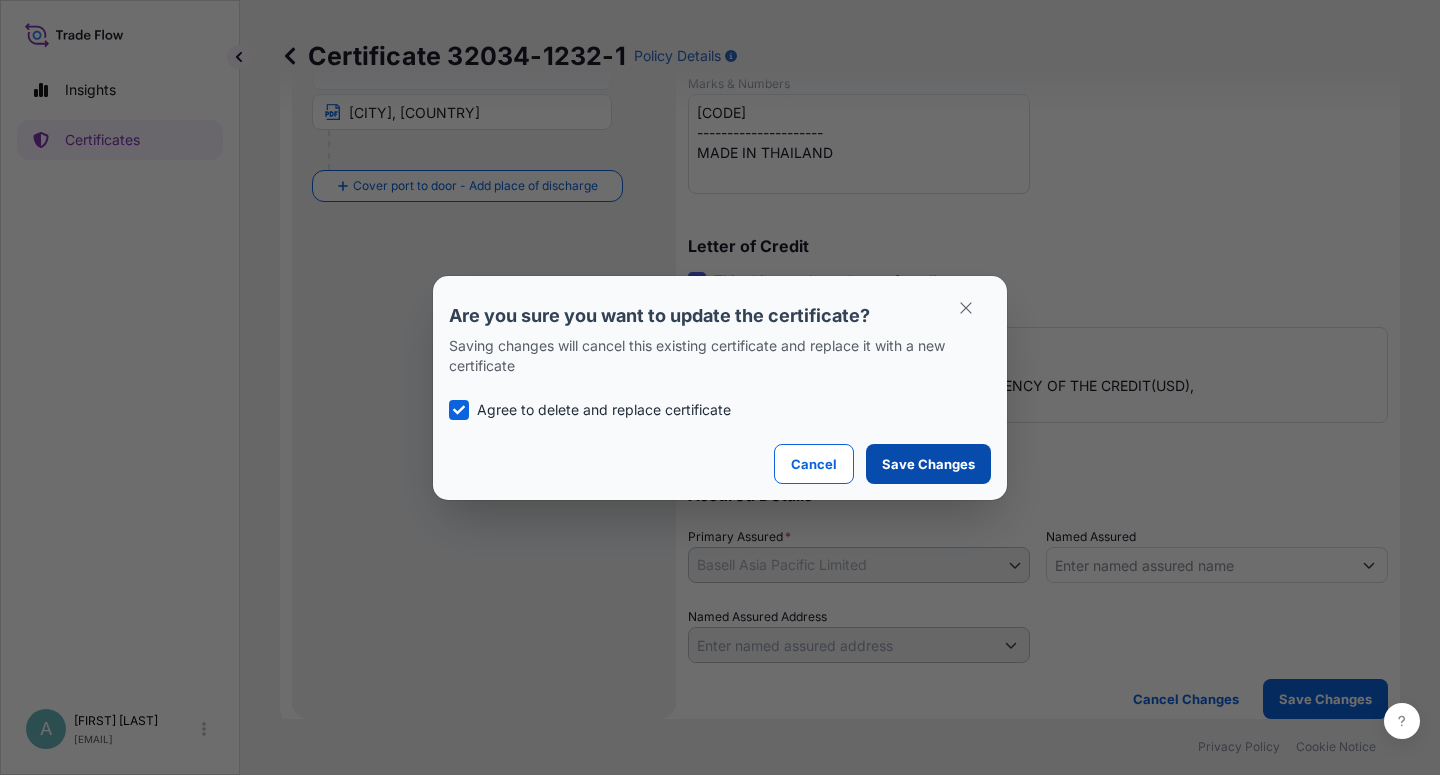 click on "Save Changes" at bounding box center (928, 464) 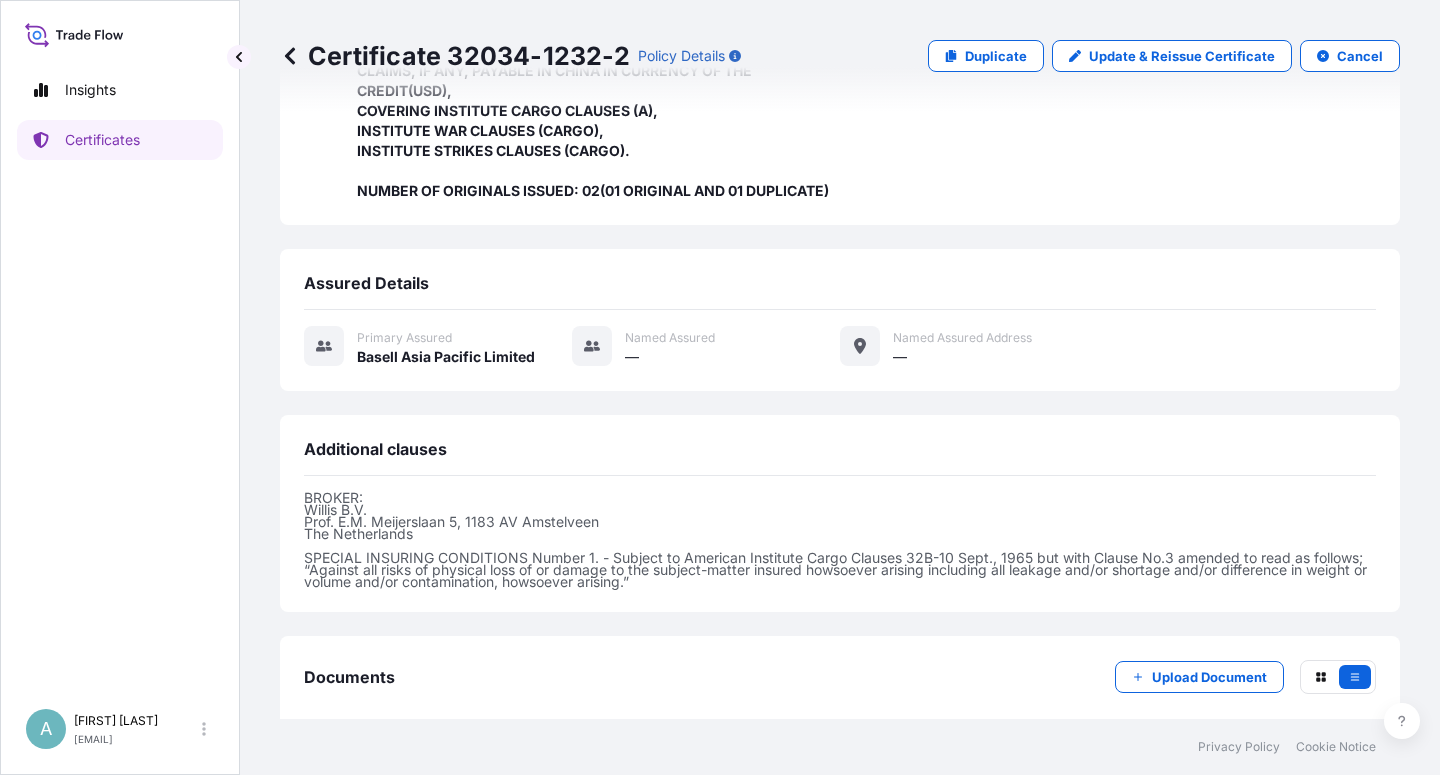 scroll, scrollTop: 614, scrollLeft: 0, axis: vertical 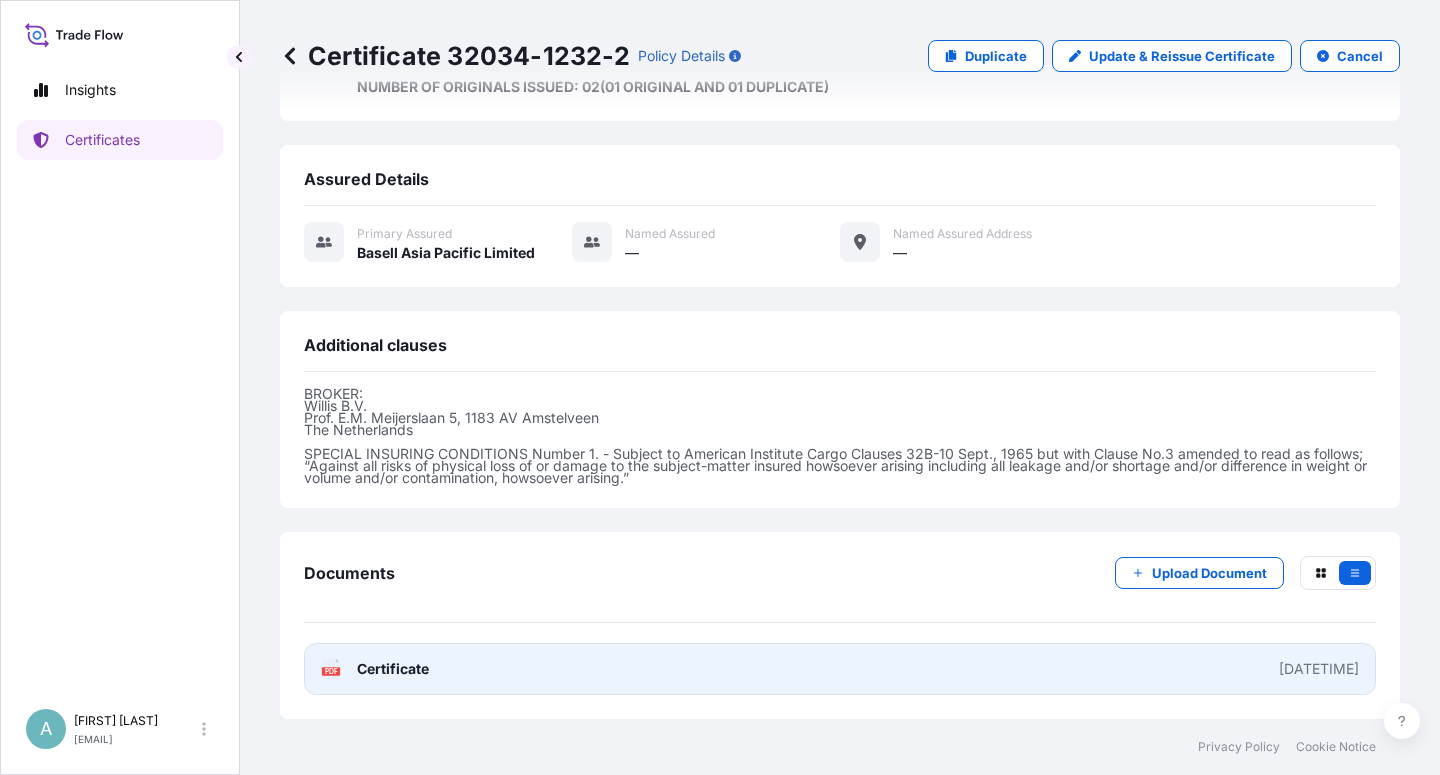 click on "PDF Certificate [DATETIME]" at bounding box center [840, 669] 